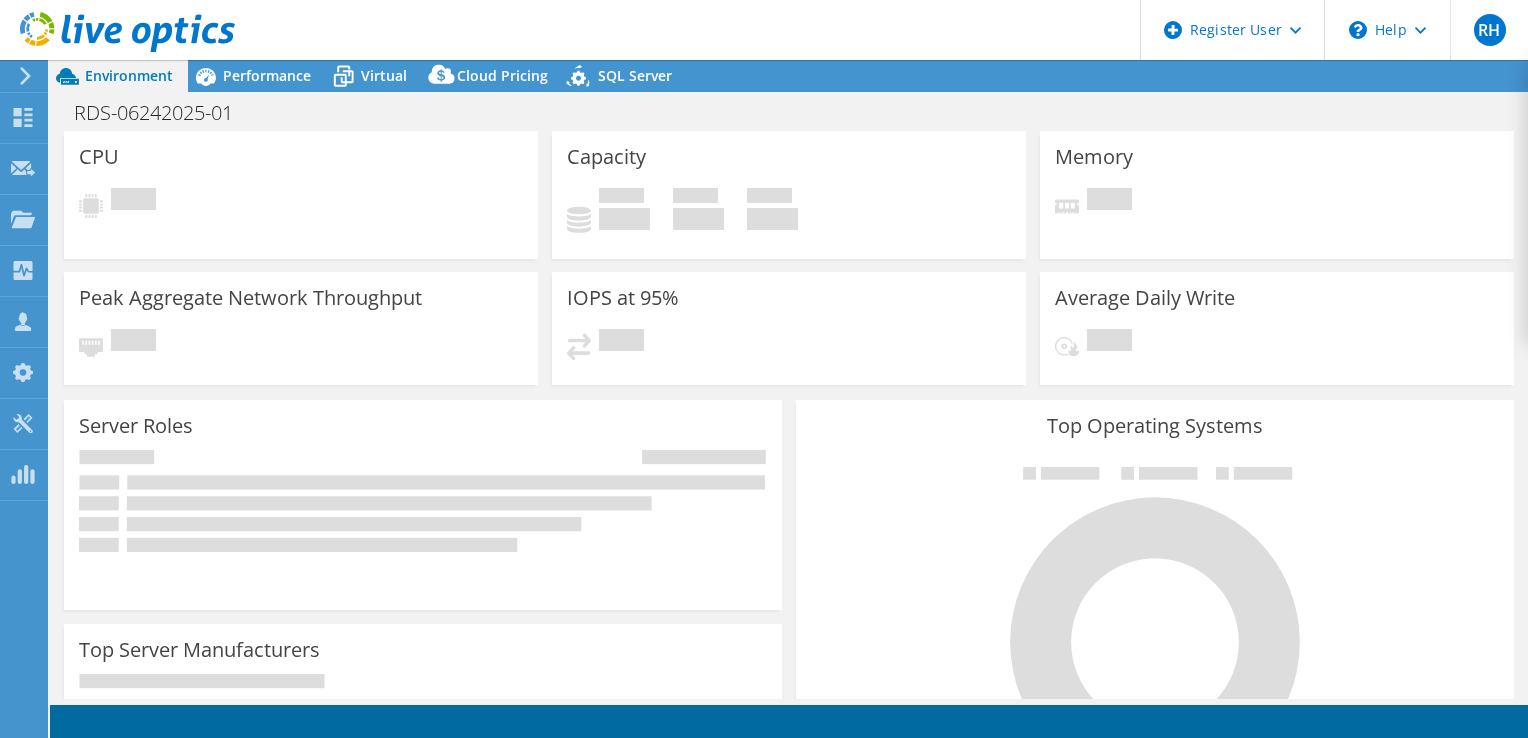 scroll, scrollTop: 0, scrollLeft: 0, axis: both 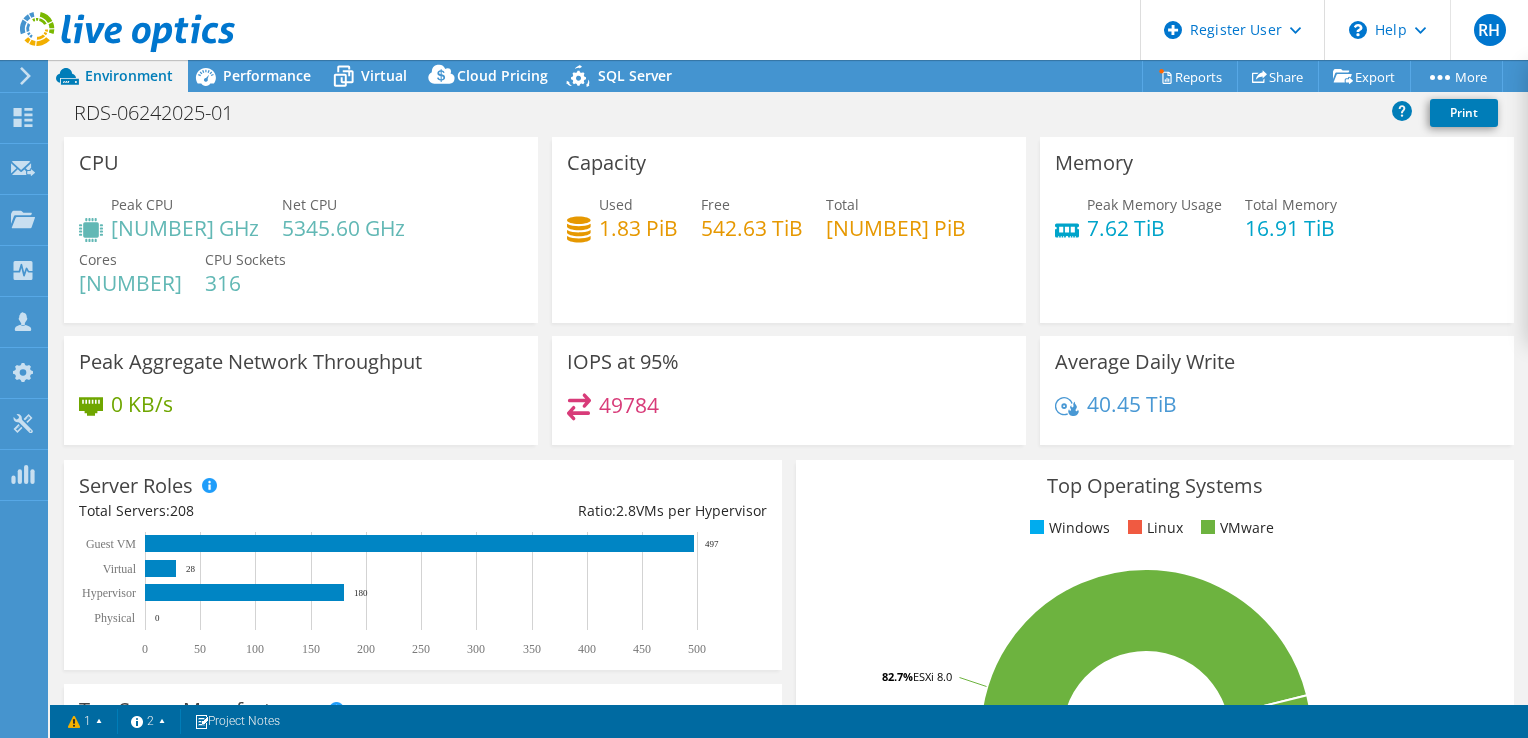 select on "USD" 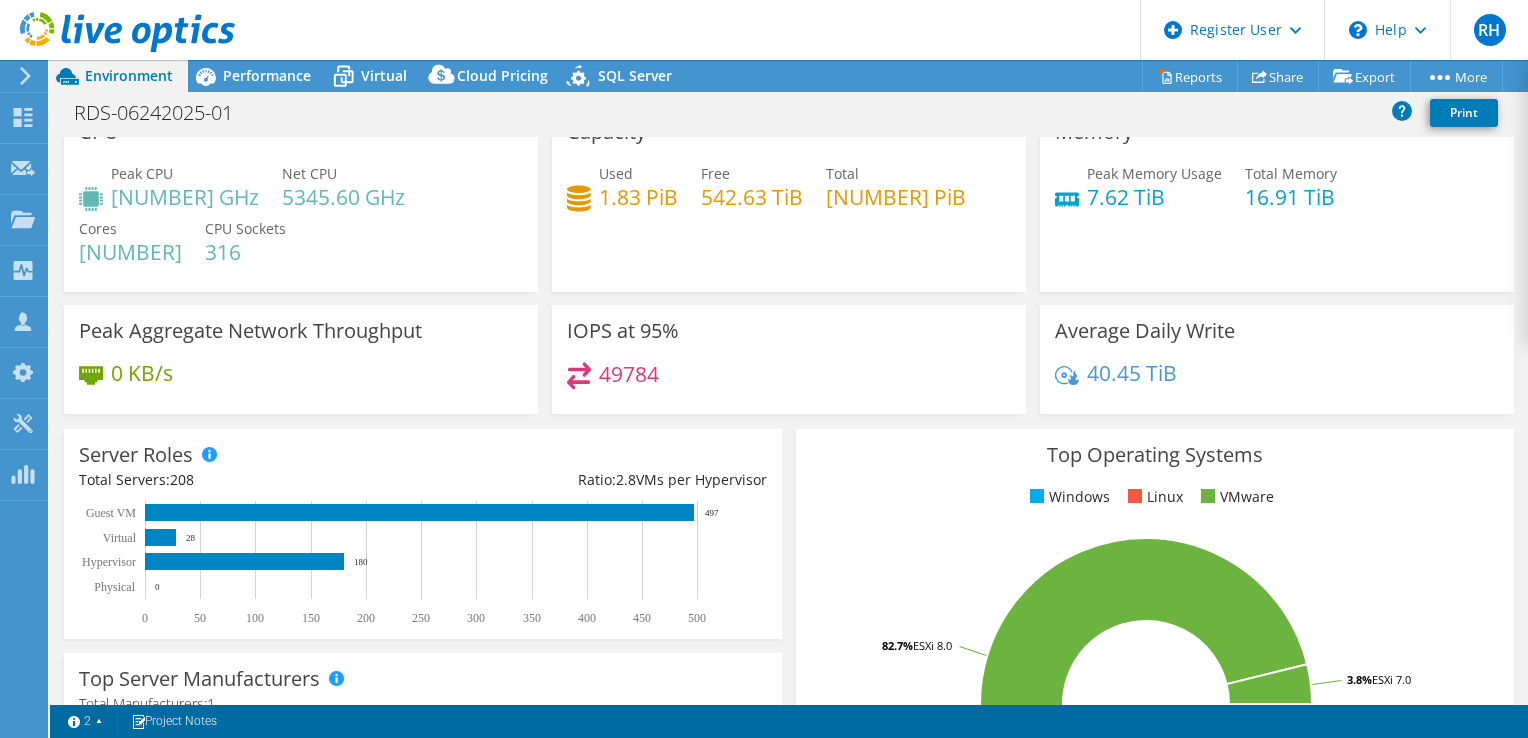 scroll, scrollTop: 0, scrollLeft: 0, axis: both 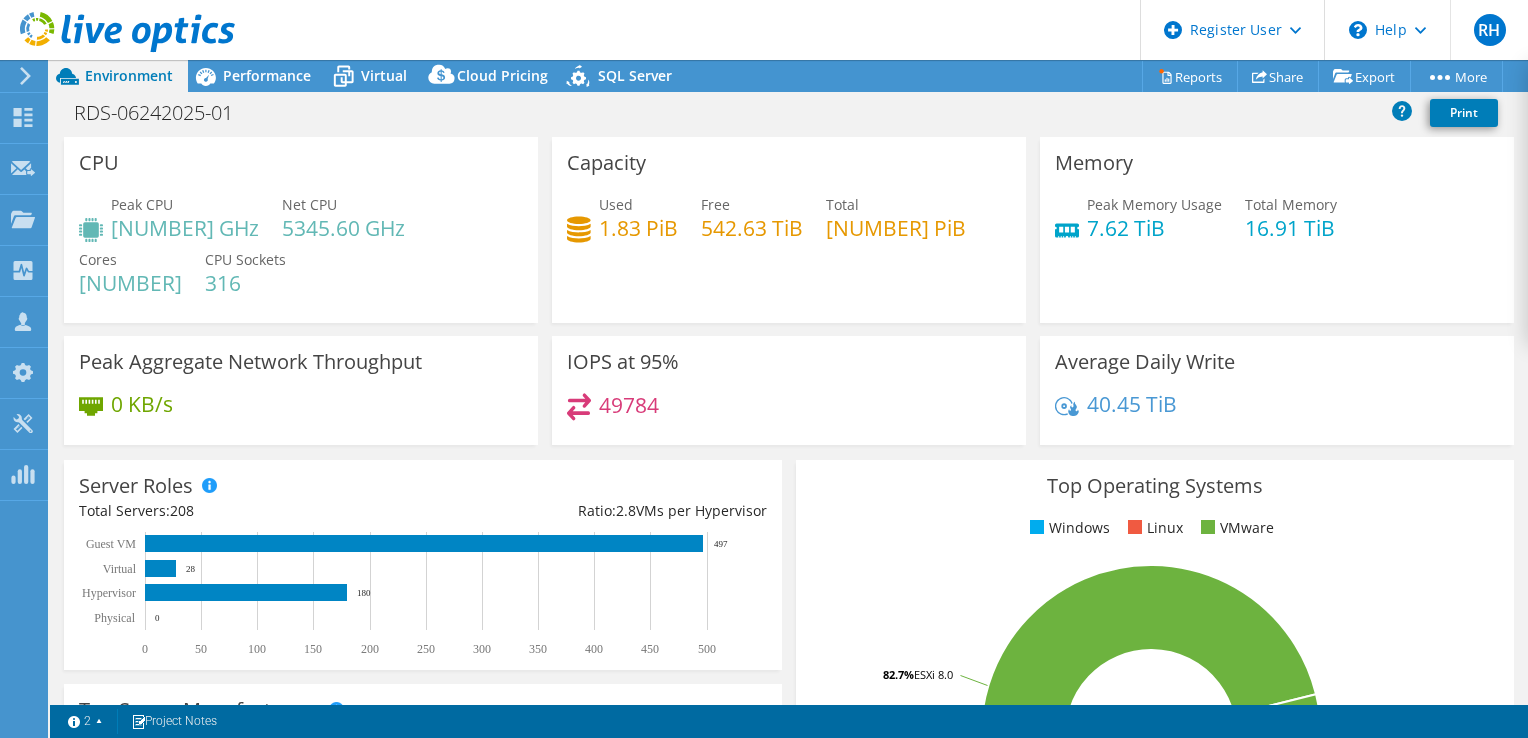 drag, startPoint x: 272, startPoint y: 66, endPoint x: 285, endPoint y: 101, distance: 37.336308 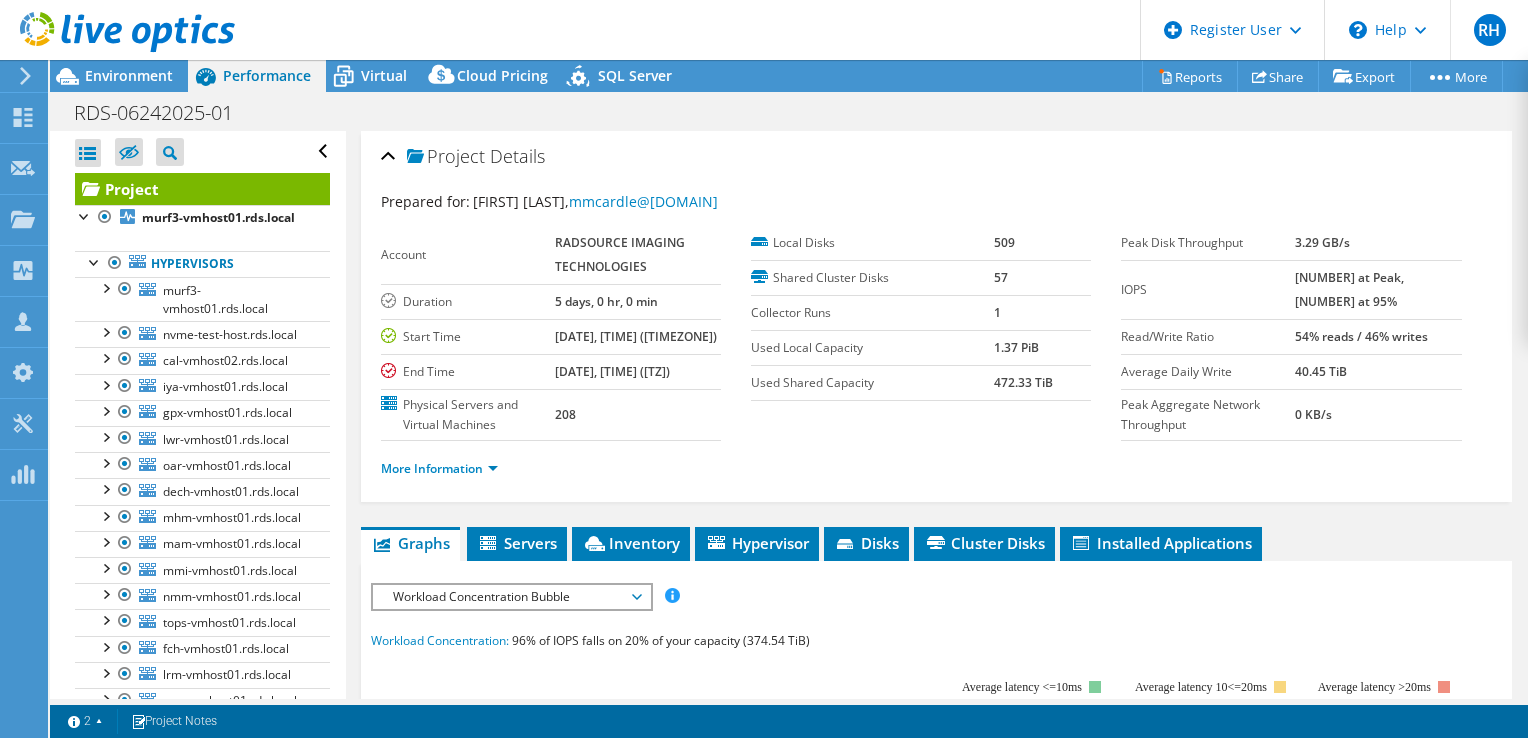 drag, startPoint x: 1320, startPoint y: 275, endPoint x: 1288, endPoint y: 275, distance: 32 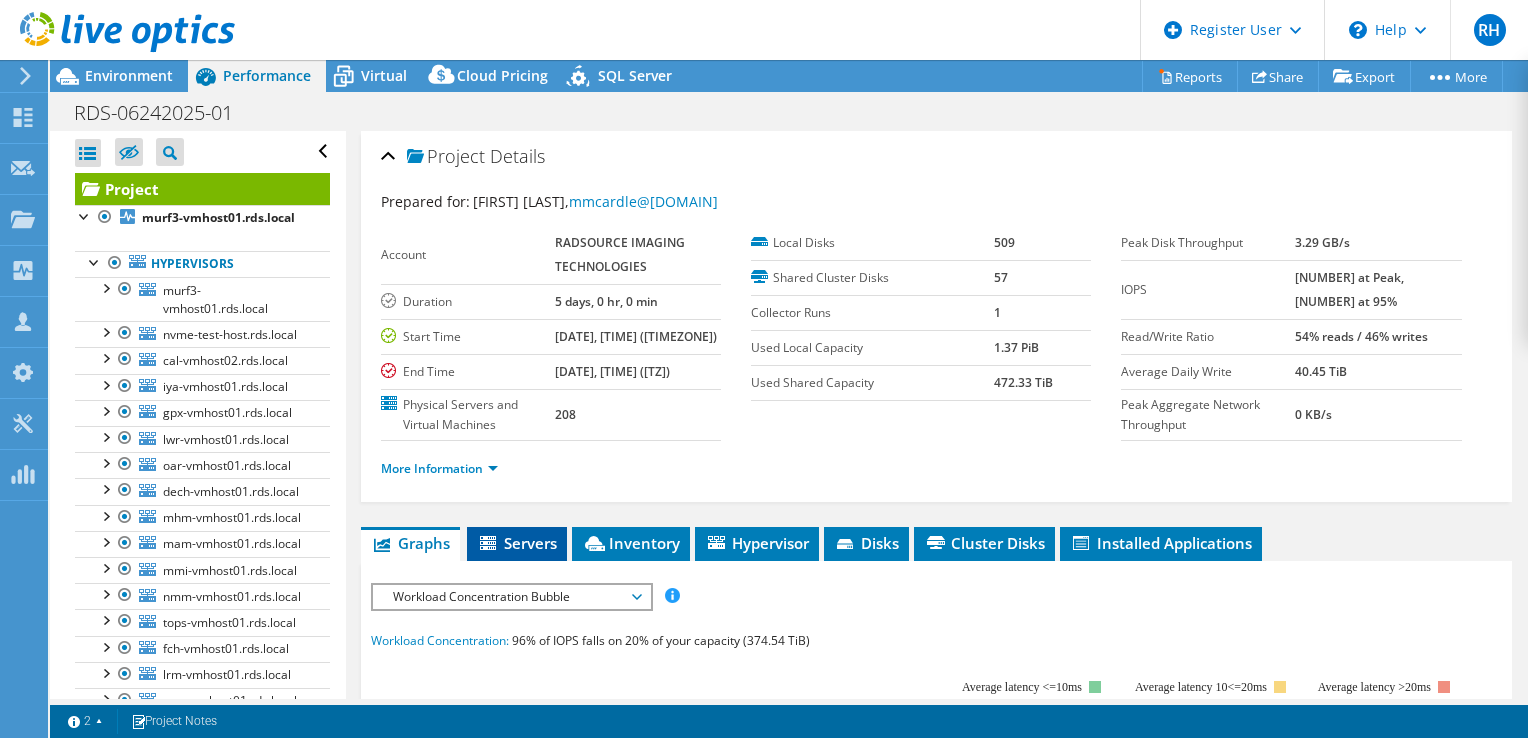 click on "Servers" at bounding box center (517, 543) 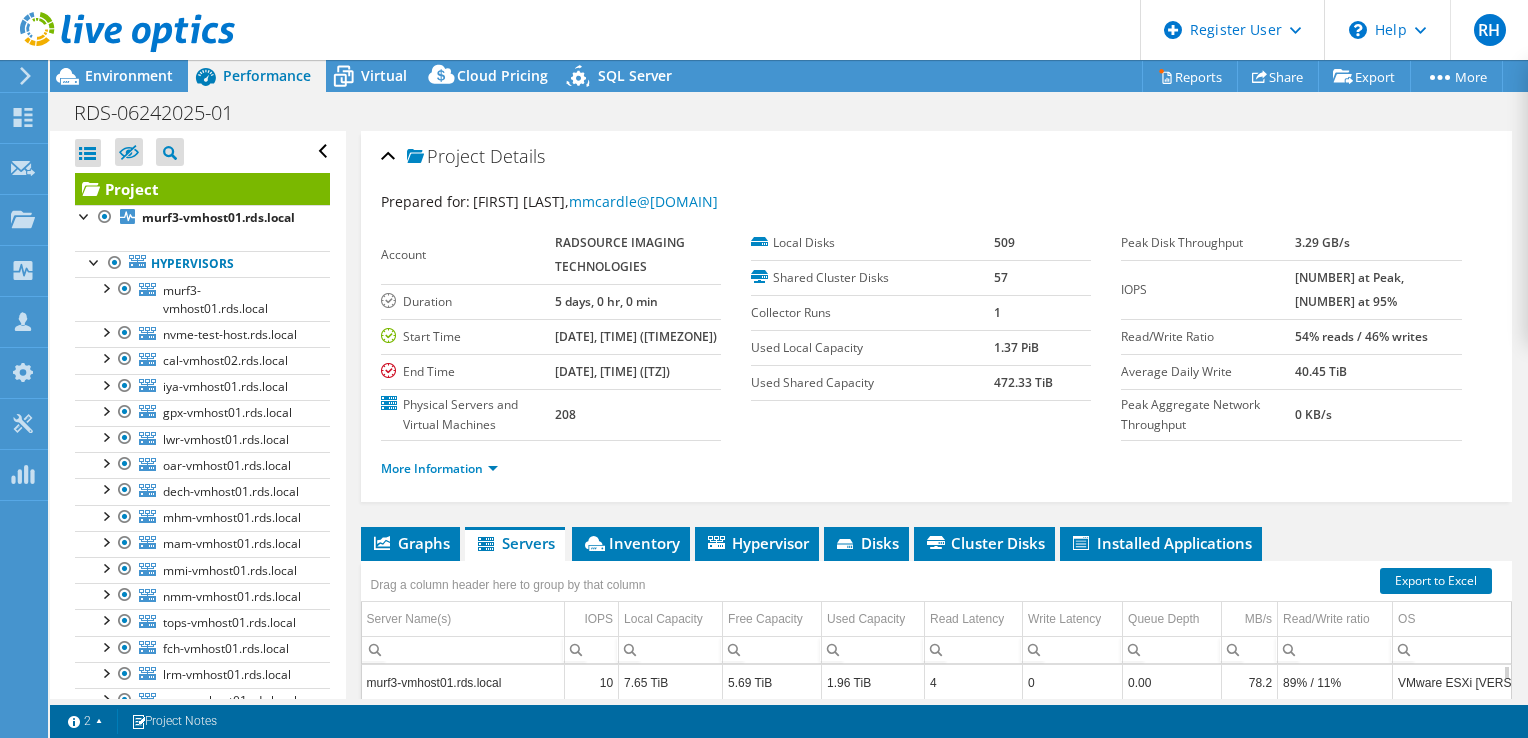 scroll, scrollTop: 254, scrollLeft: 0, axis: vertical 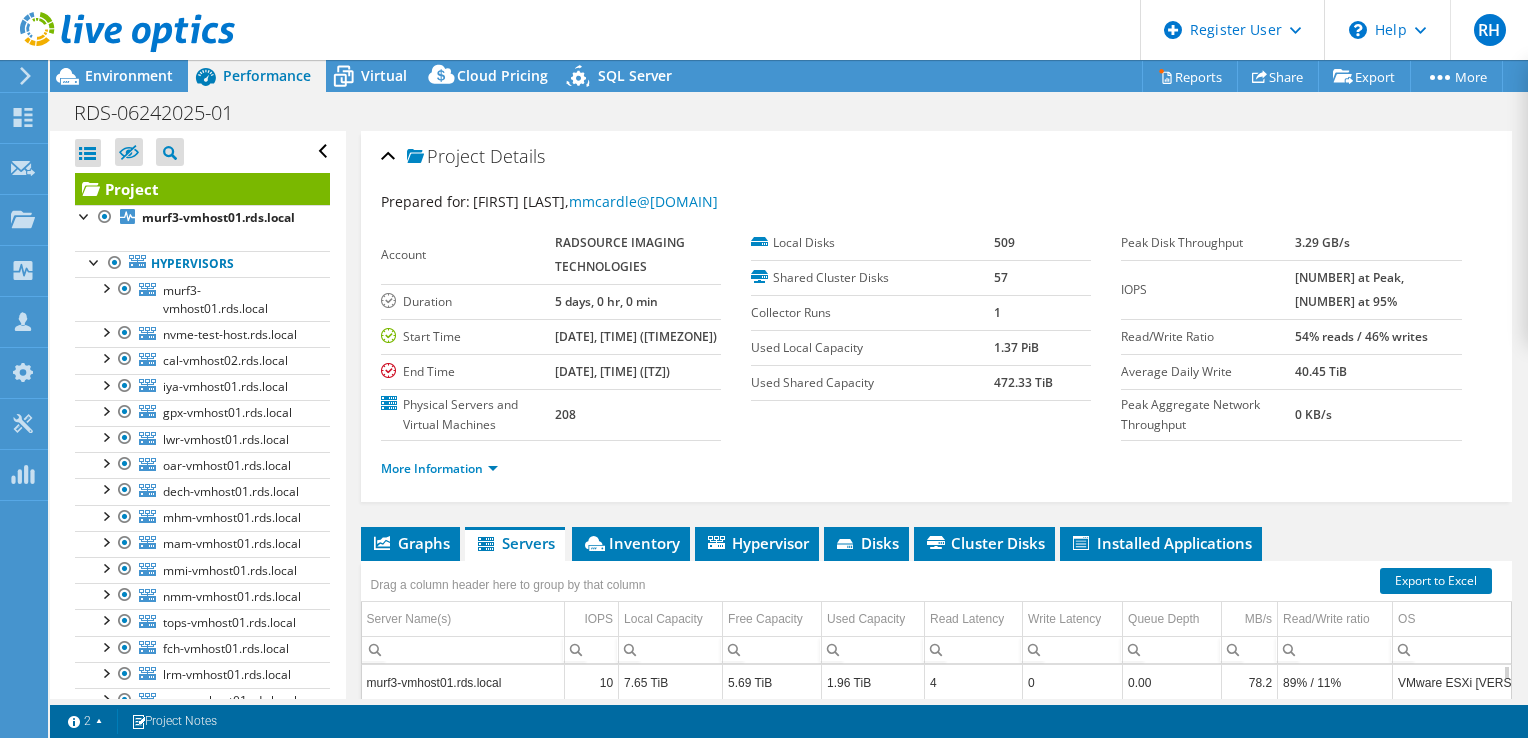 click at bounding box center [117, 33] 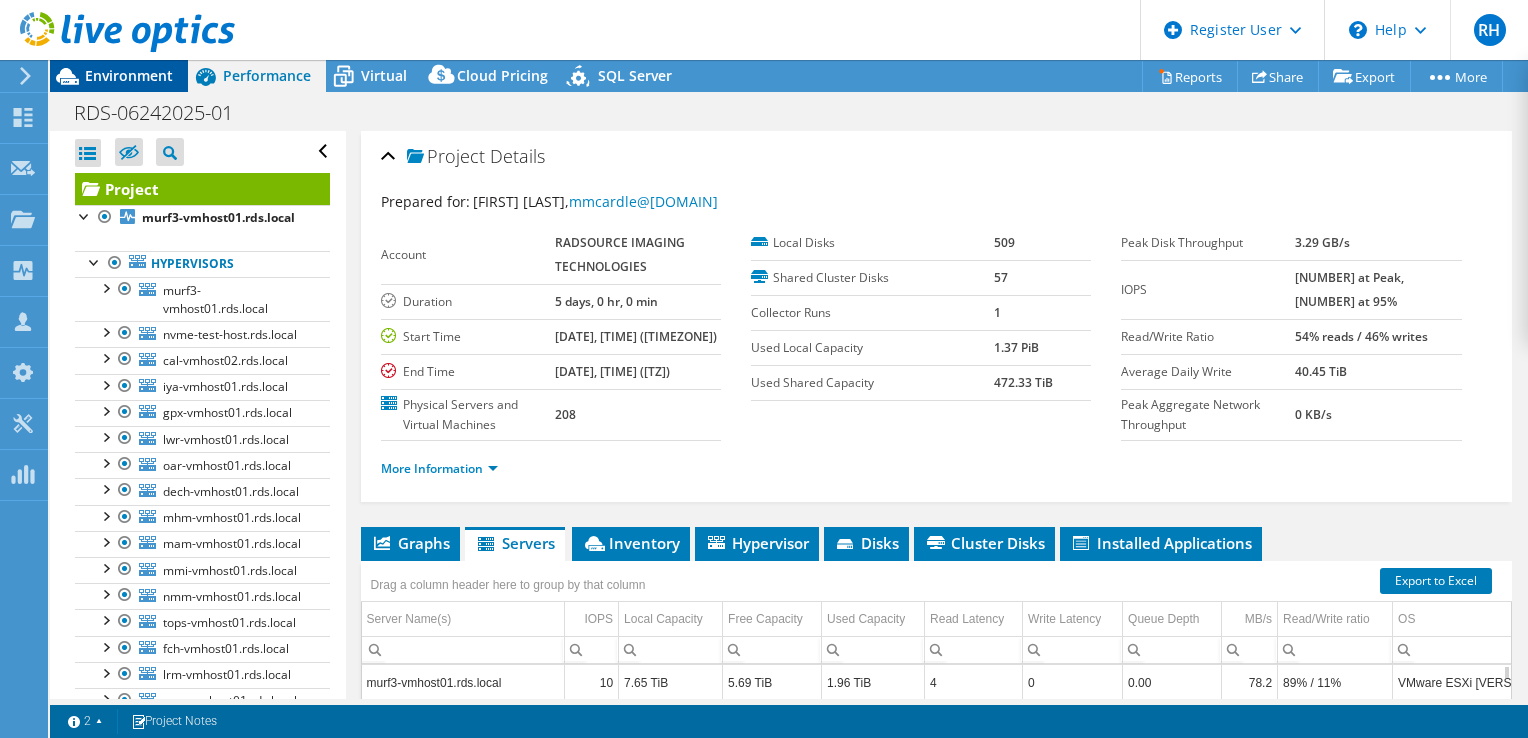 click on "Environment" at bounding box center [129, 75] 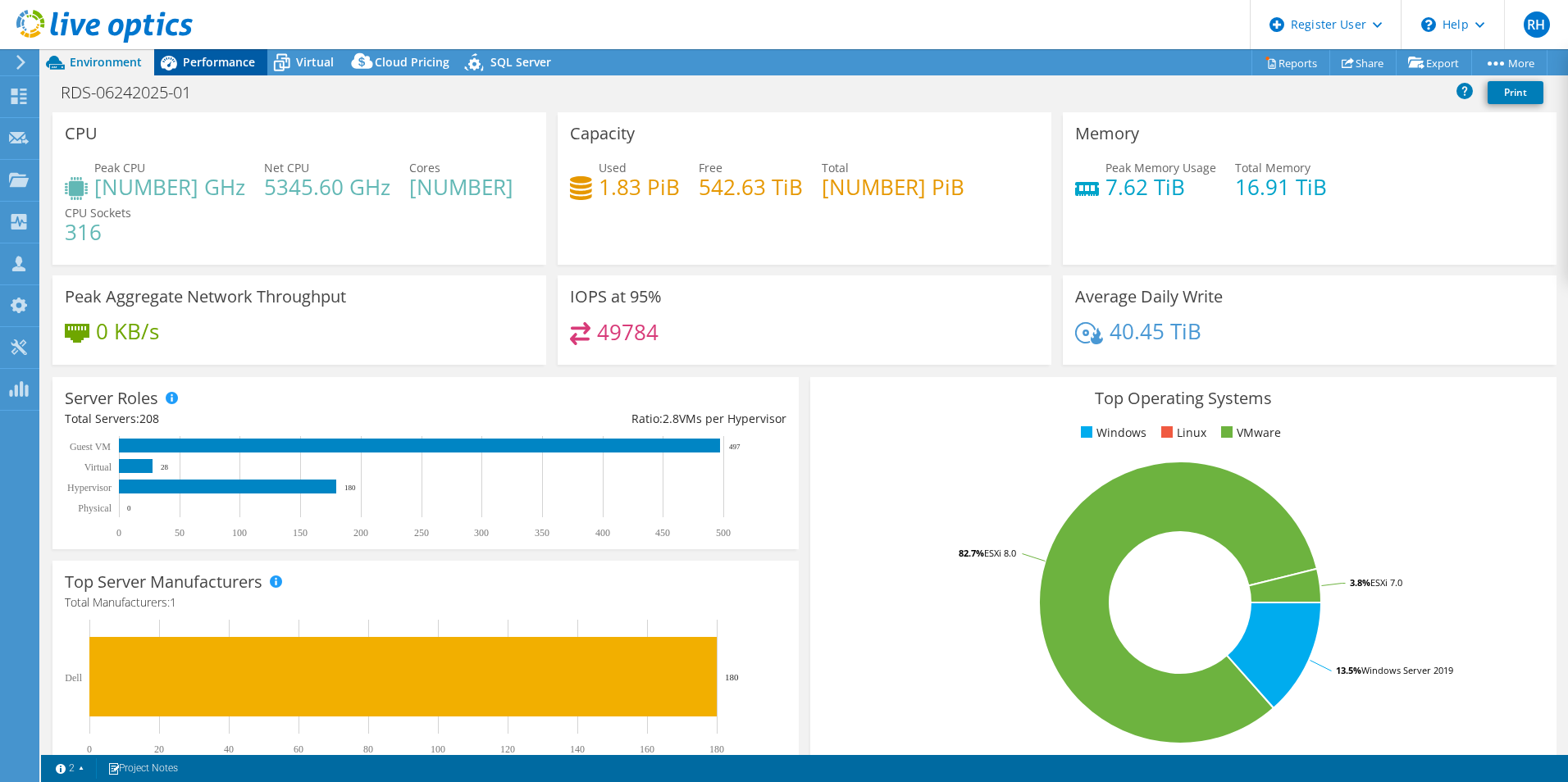 click on "Performance" at bounding box center [219, 61] 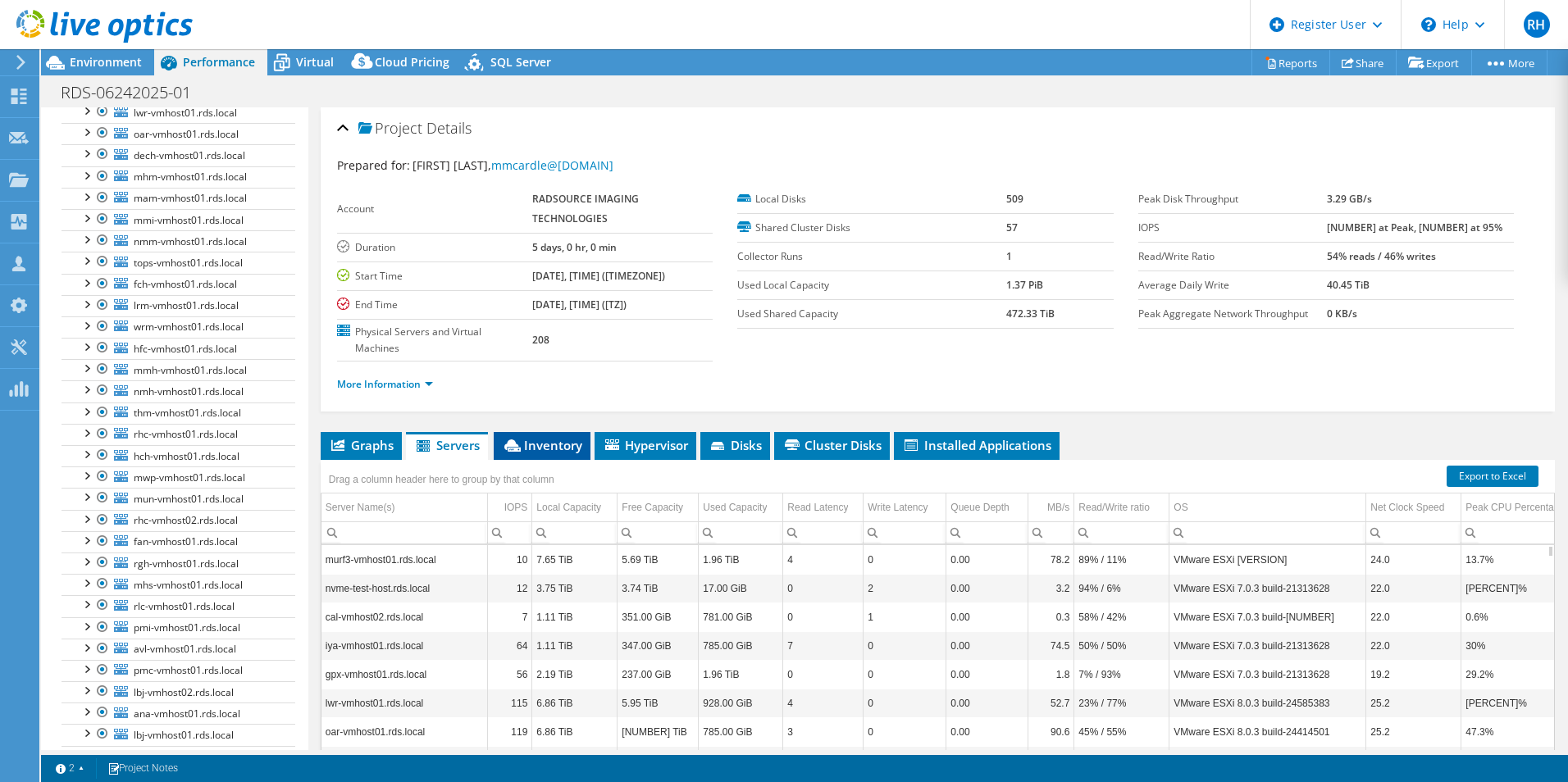 scroll, scrollTop: 234, scrollLeft: 0, axis: vertical 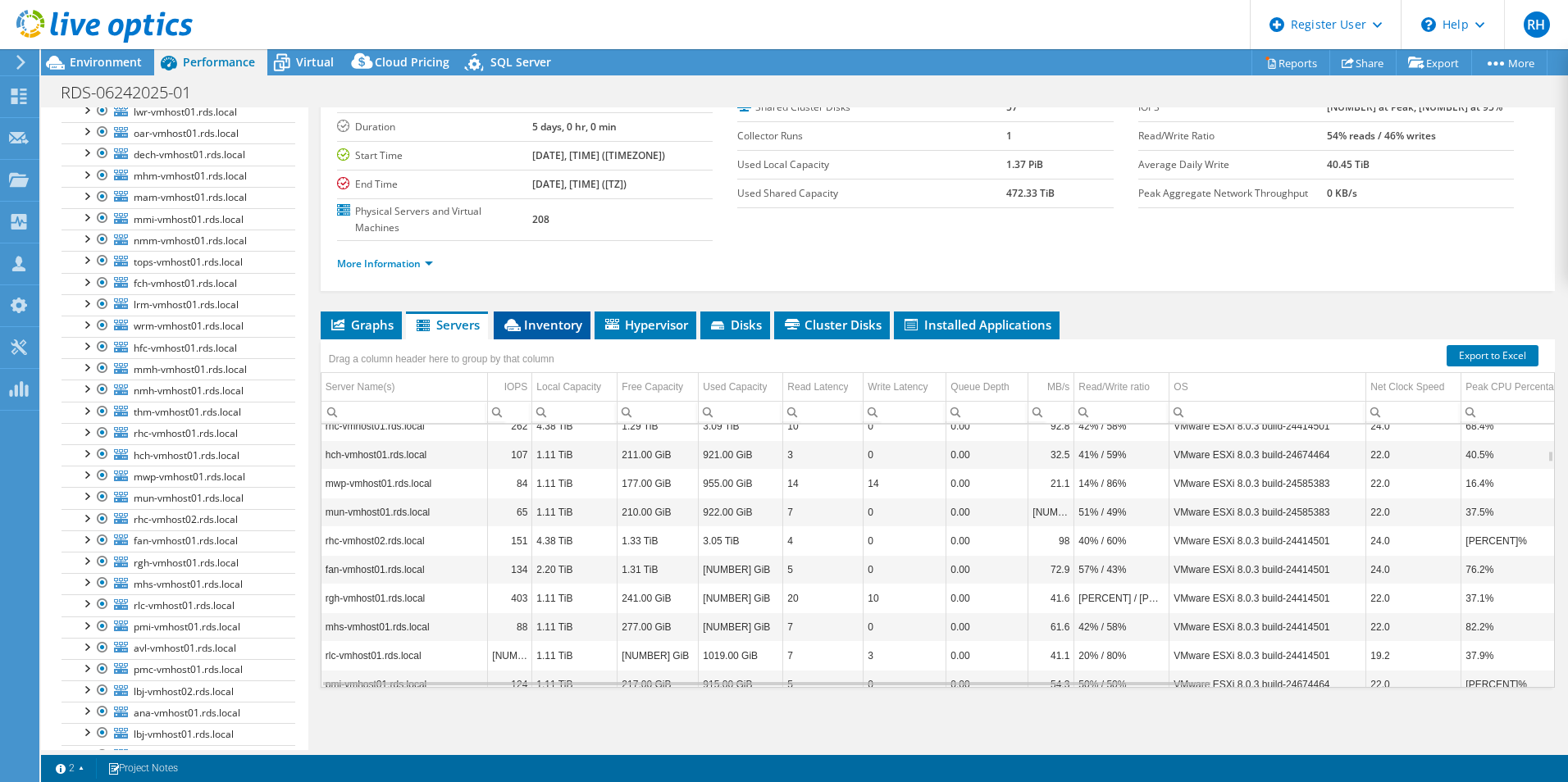 click on "Inventory" at bounding box center [542, 325] 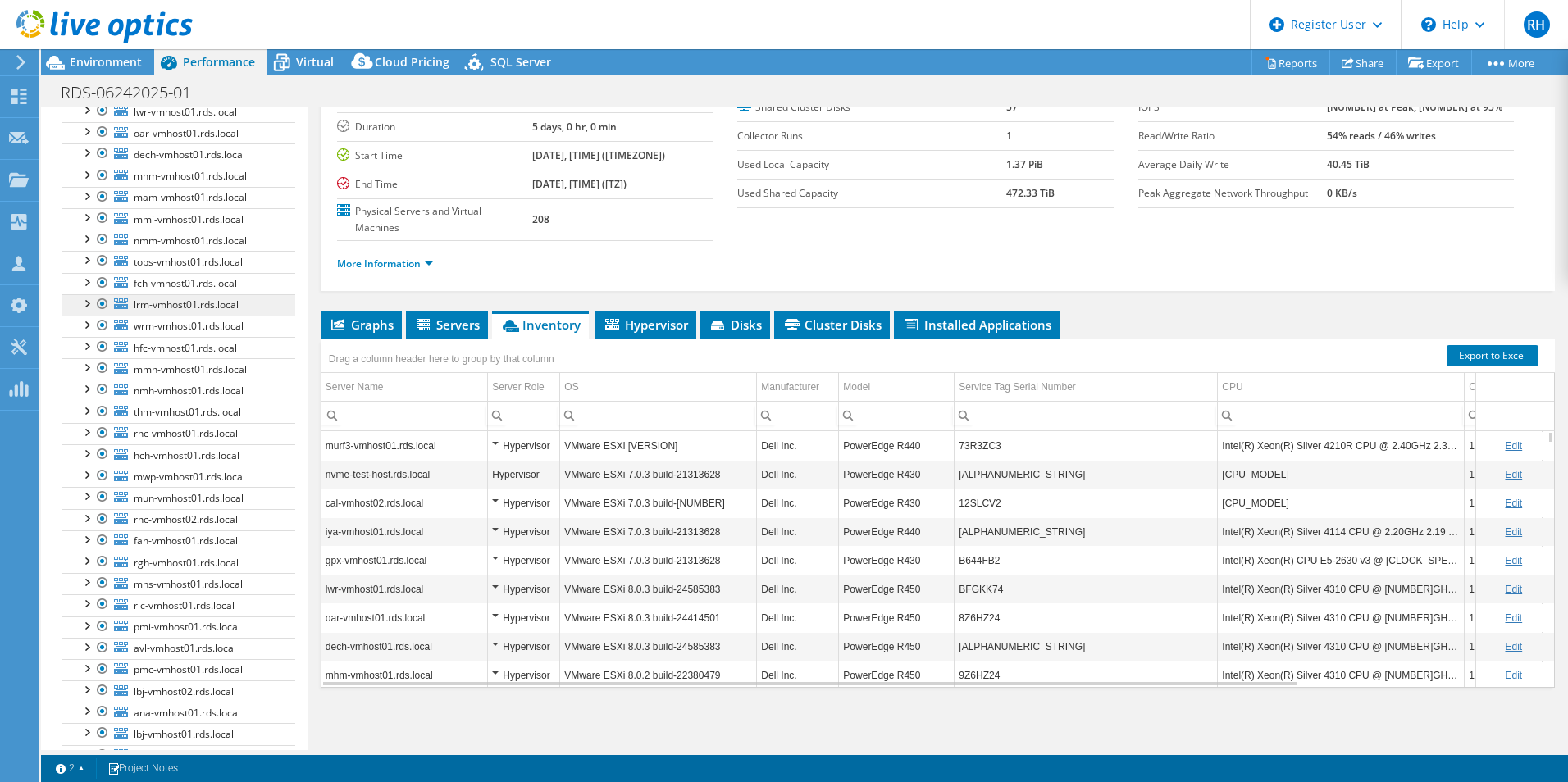 scroll, scrollTop: 0, scrollLeft: 0, axis: both 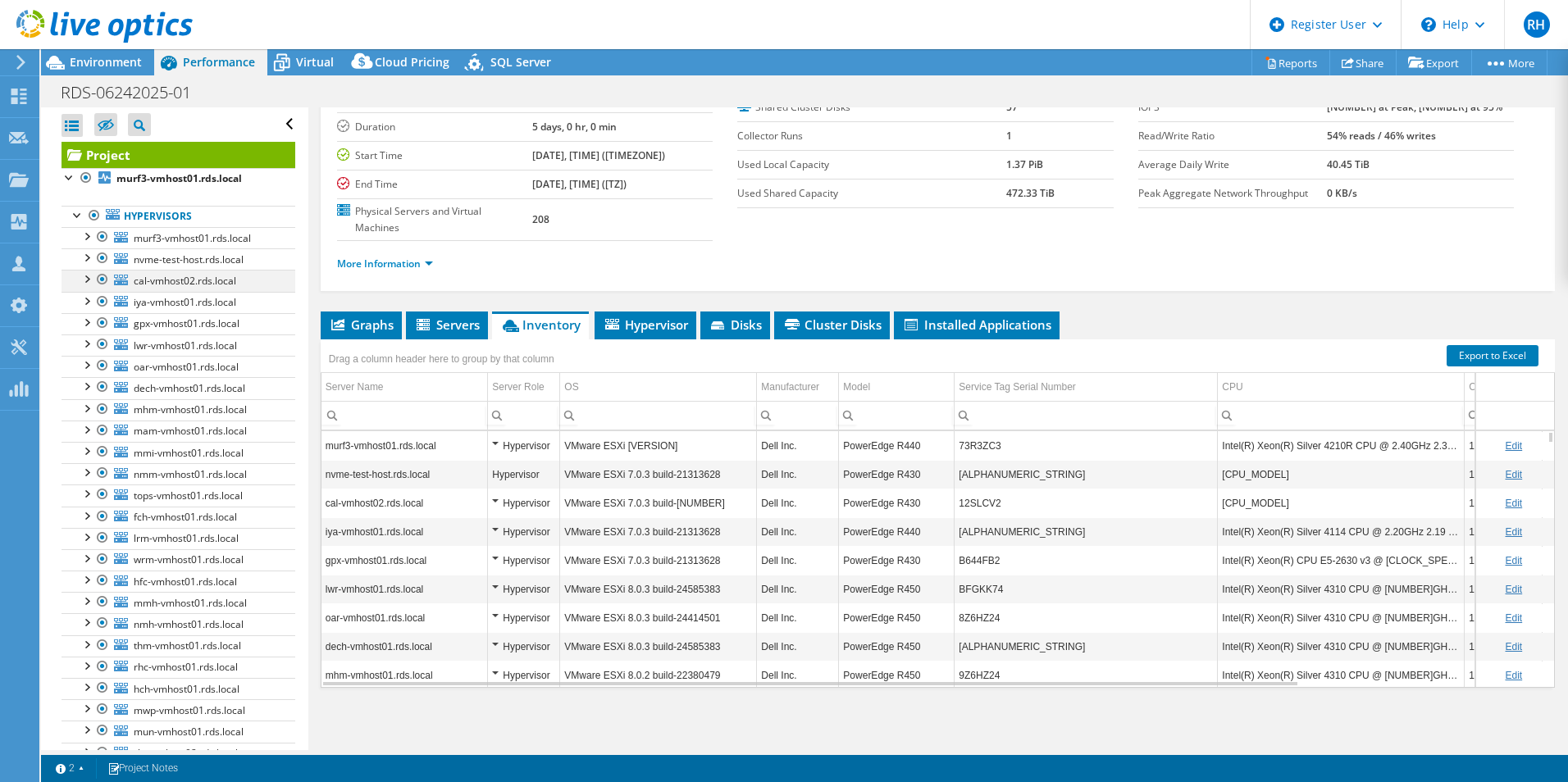 click at bounding box center (103, 280) 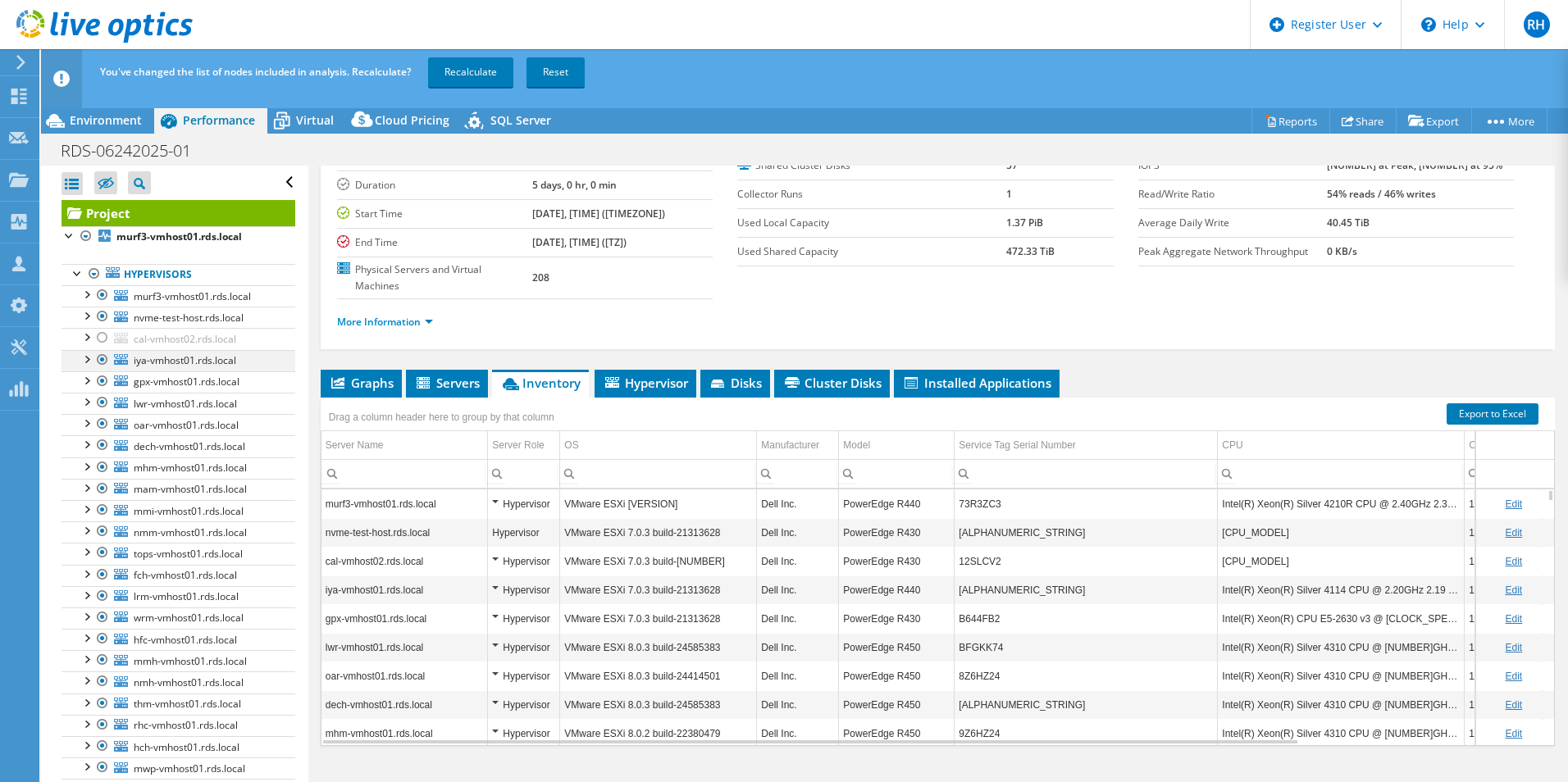 click at bounding box center (103, 360) 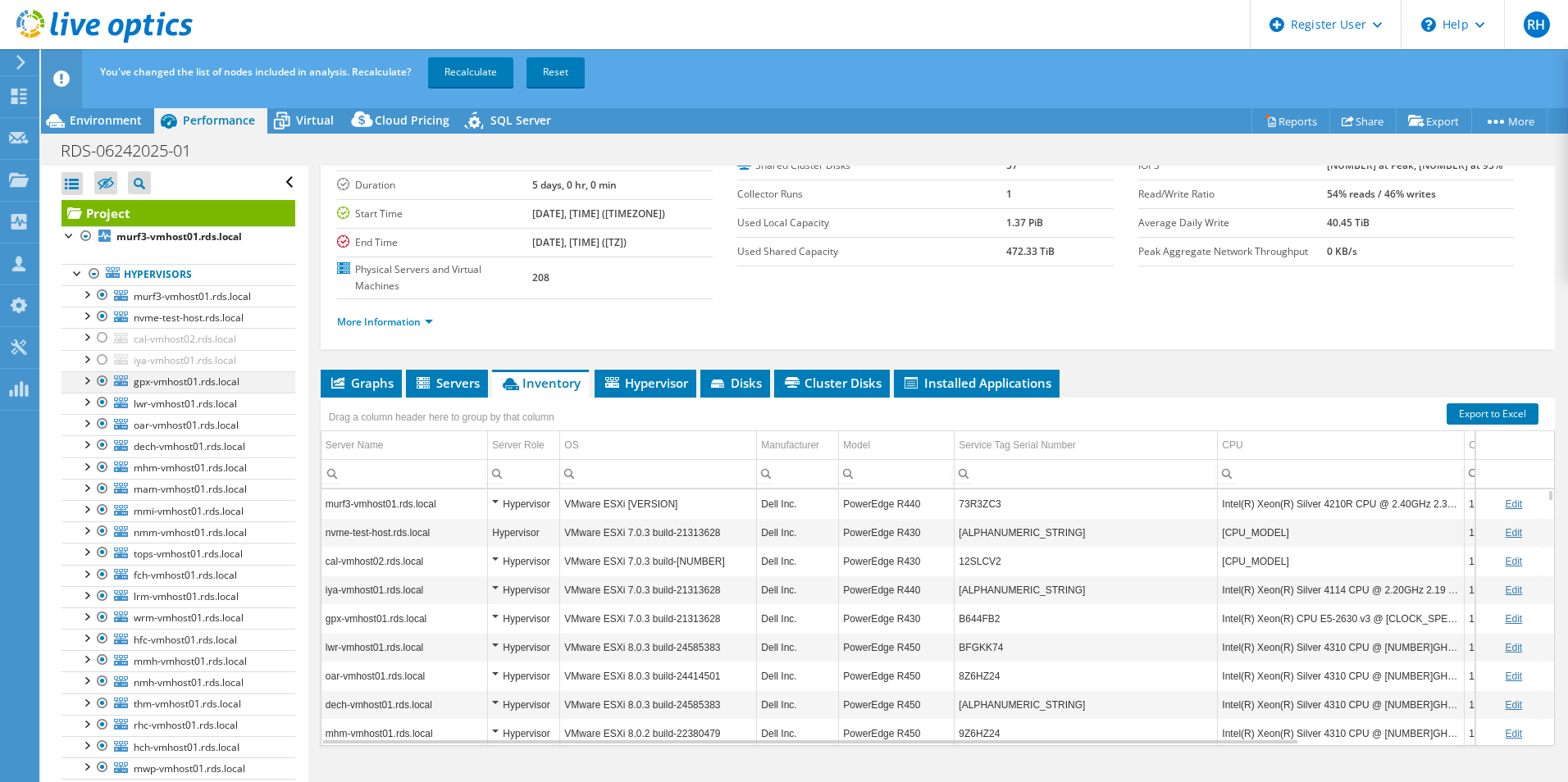 click at bounding box center [103, 381] 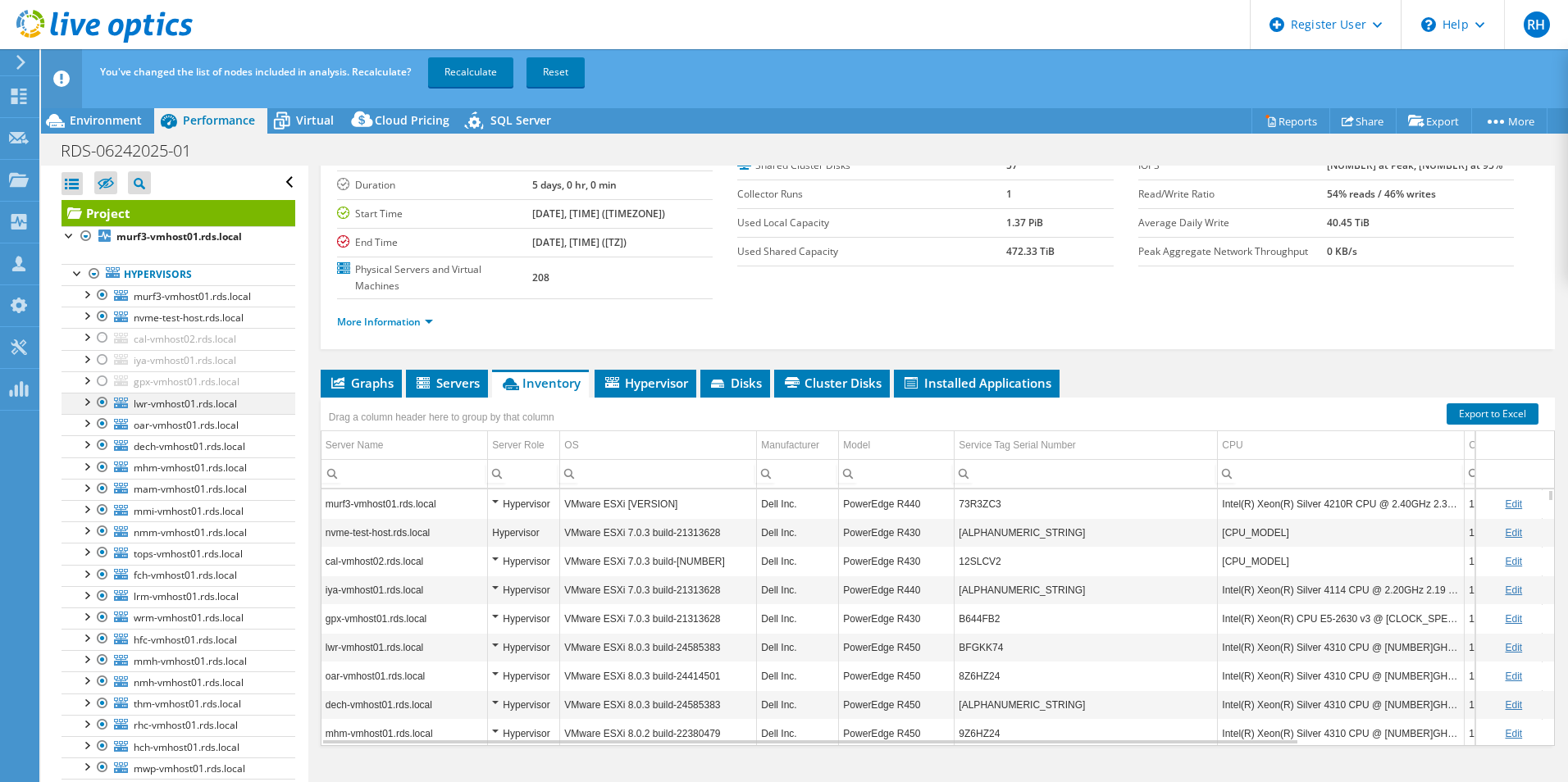 click at bounding box center (103, 402) 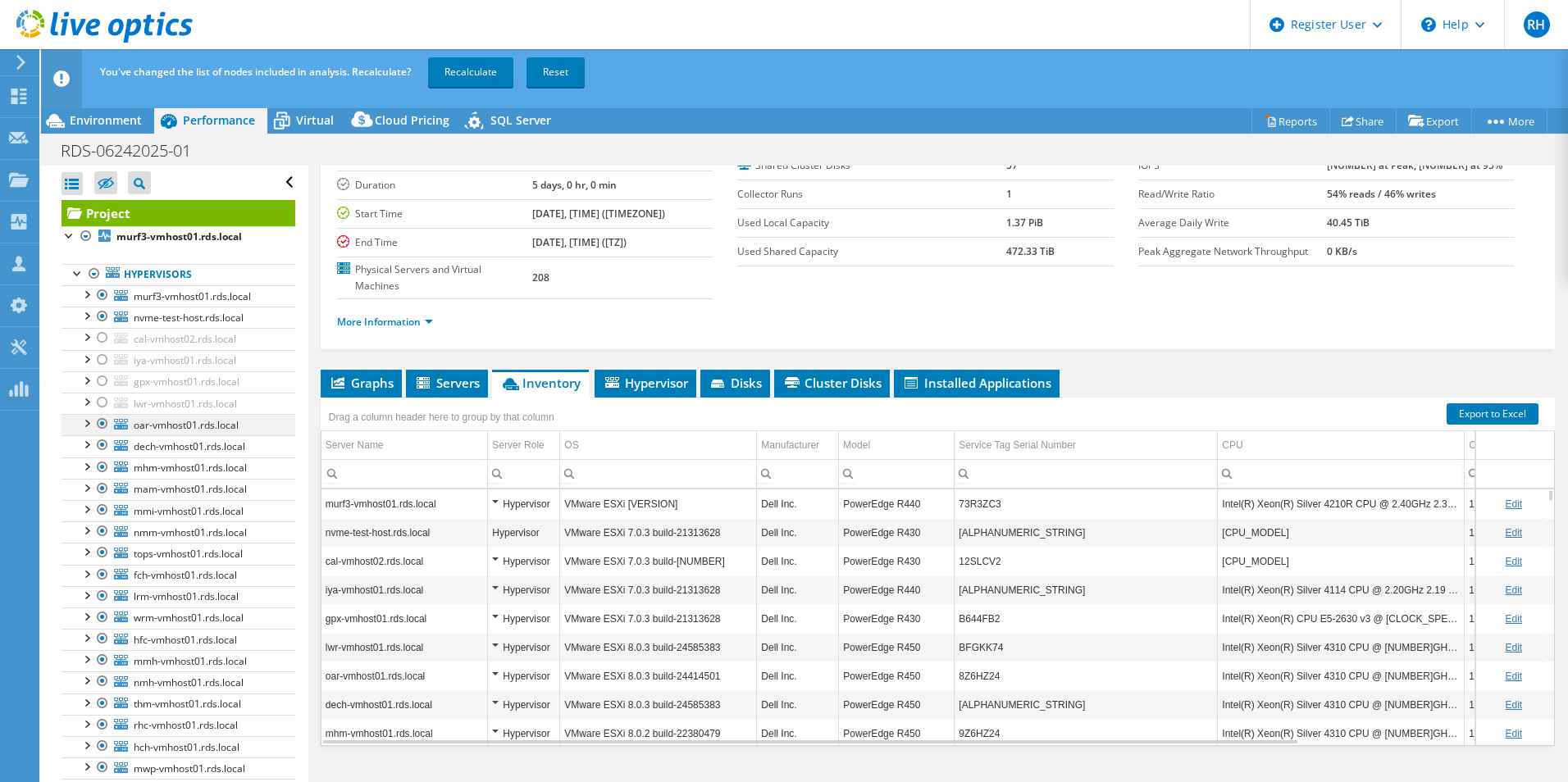 click at bounding box center [103, 424] 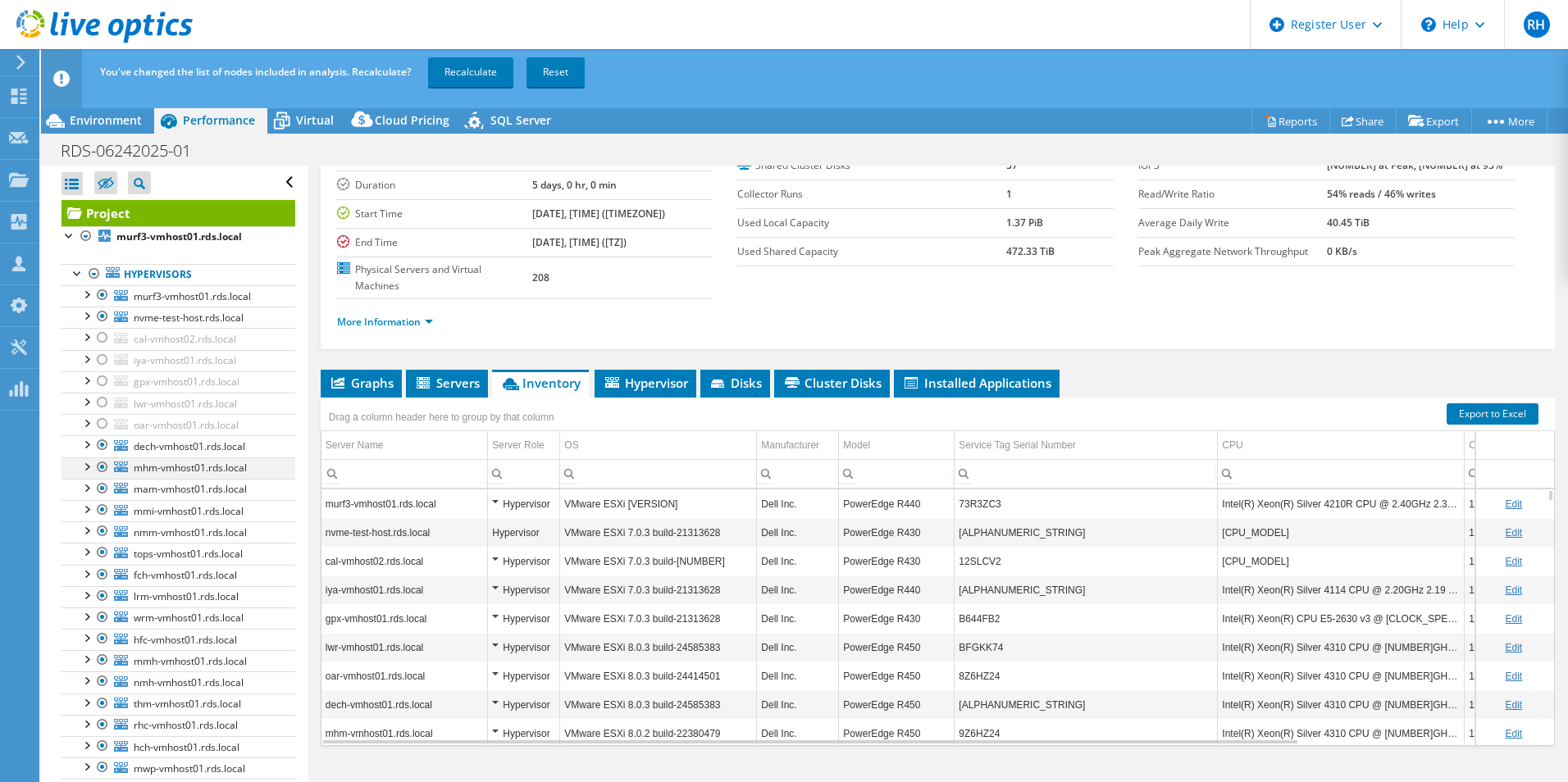 click at bounding box center [103, 467] 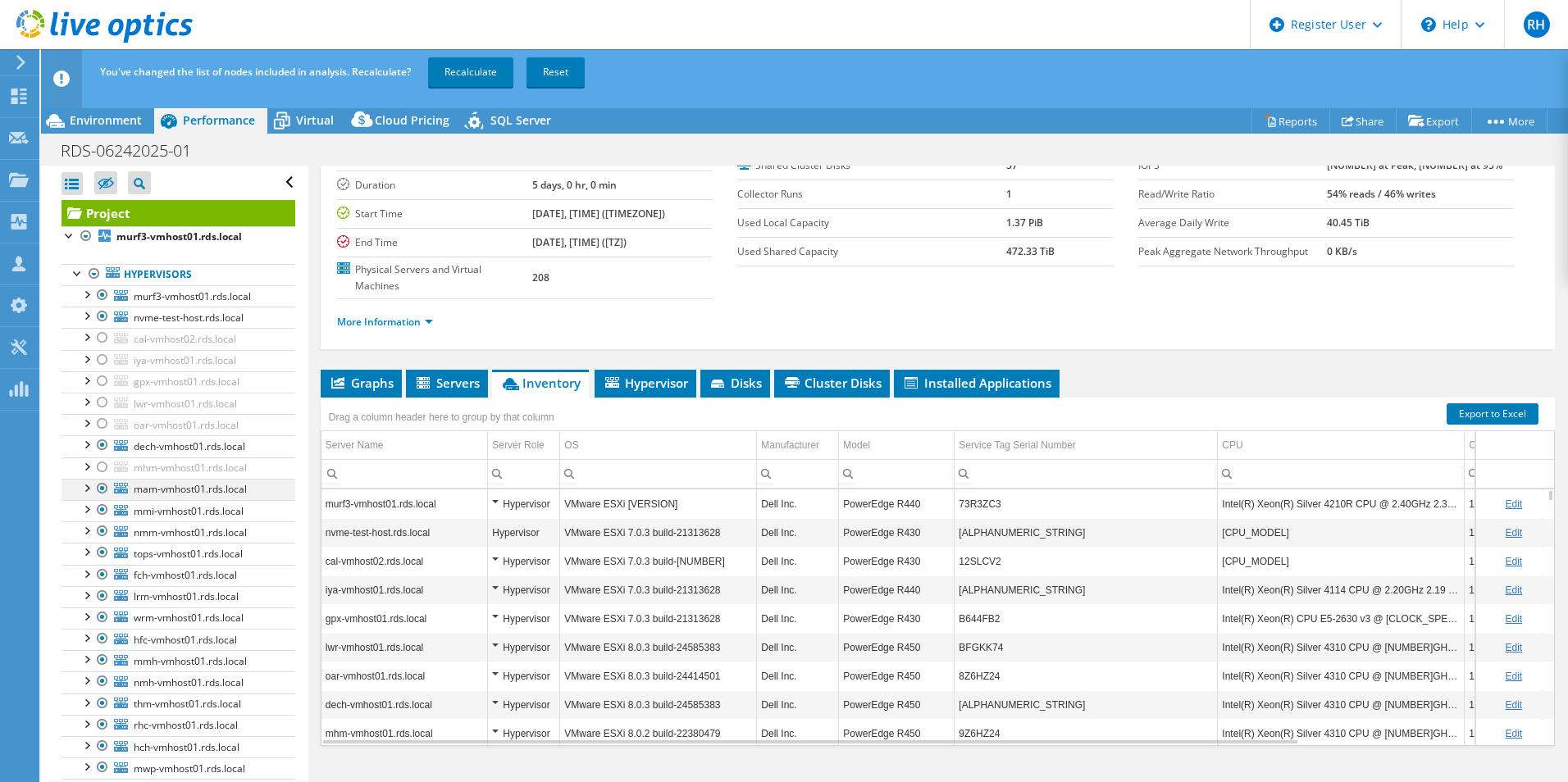 click at bounding box center [103, 489] 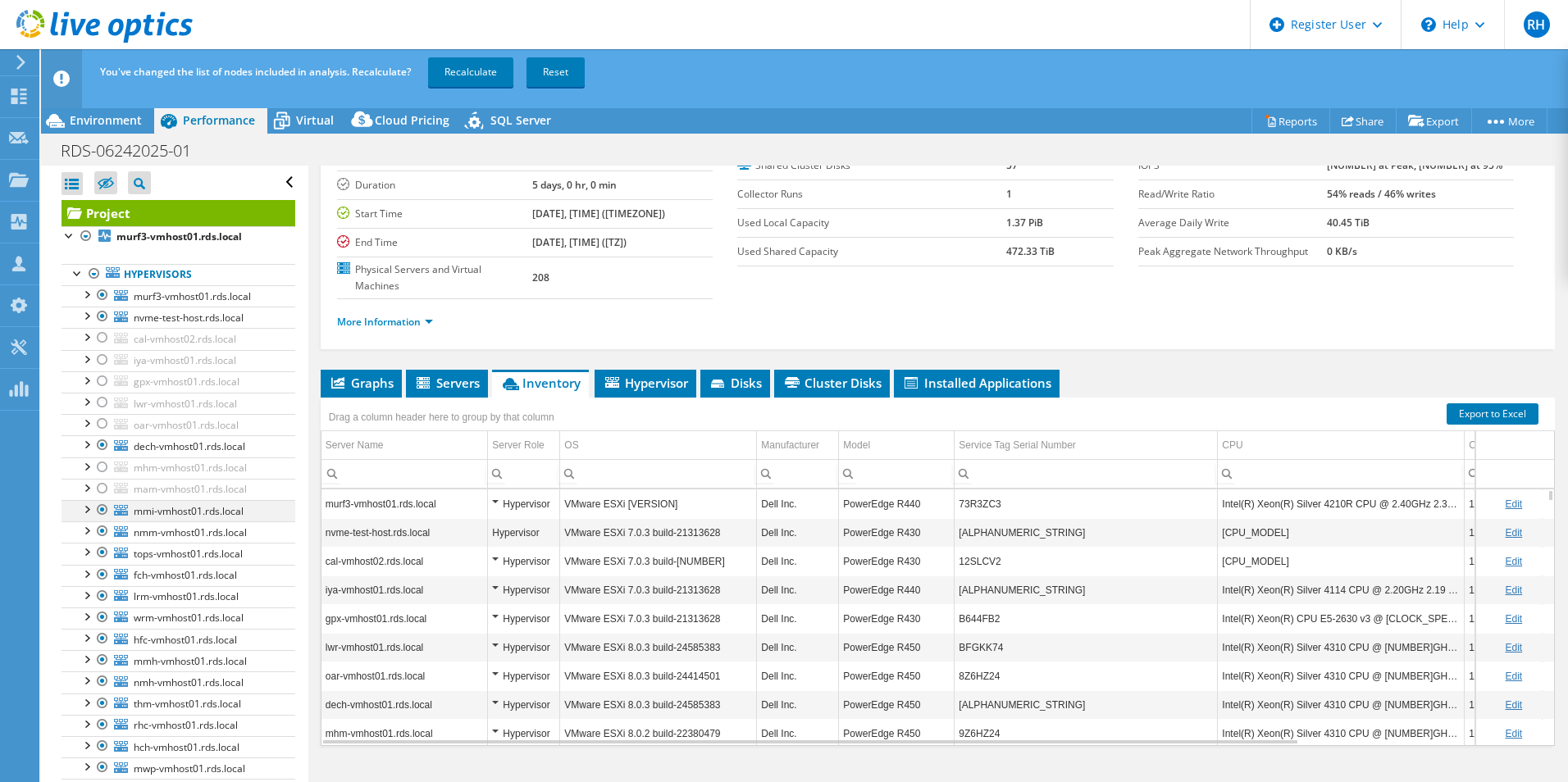 click at bounding box center [103, 510] 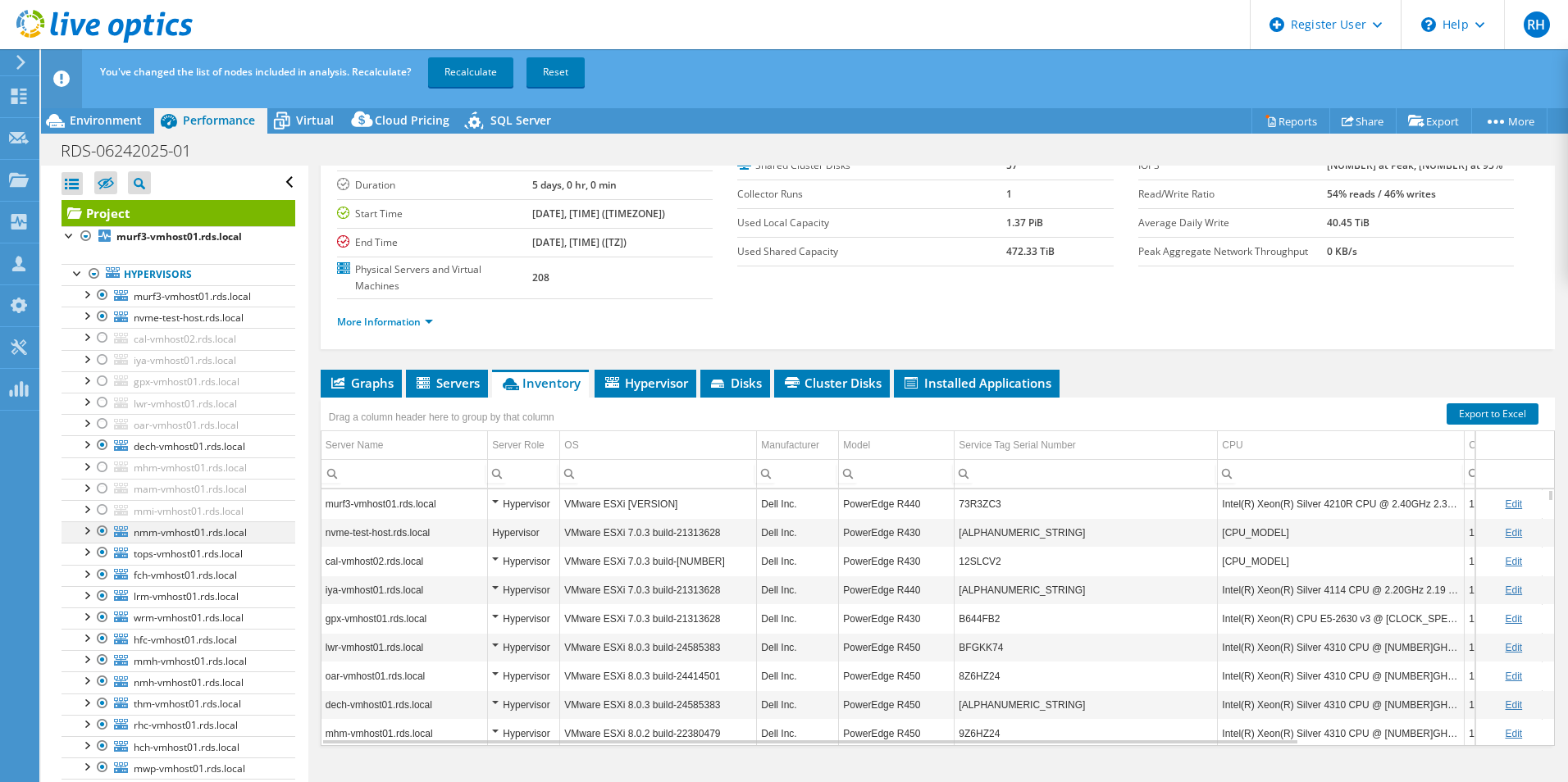 click at bounding box center [103, 531] 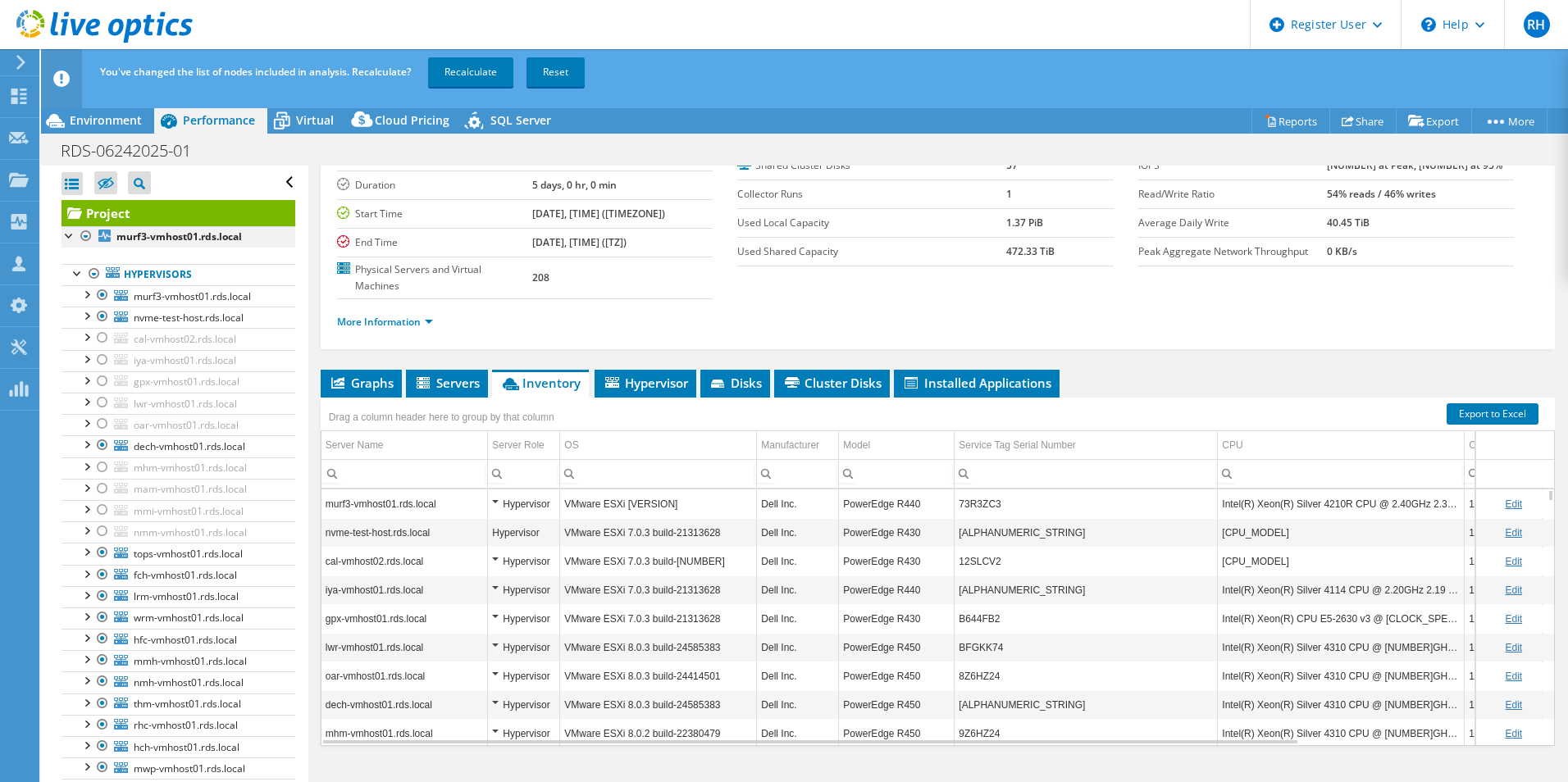 click at bounding box center (86, 236) 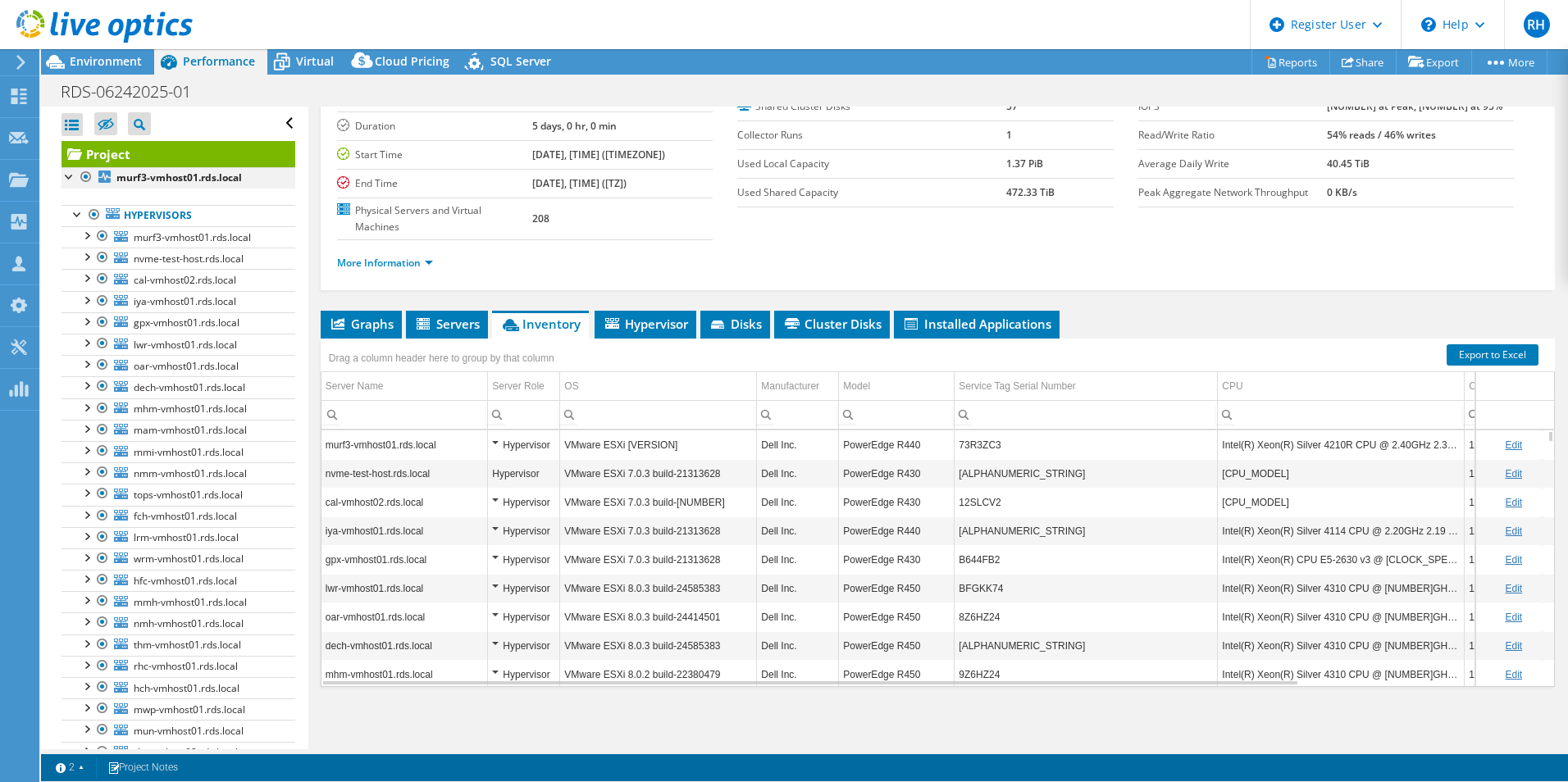 click on "Hypervisors
murf3-vmhost01.rds.local
Murf3_Datastore01
Local USB Direct-Access (mpx.vmhba32:C0:T0" at bounding box center [178, 2122] 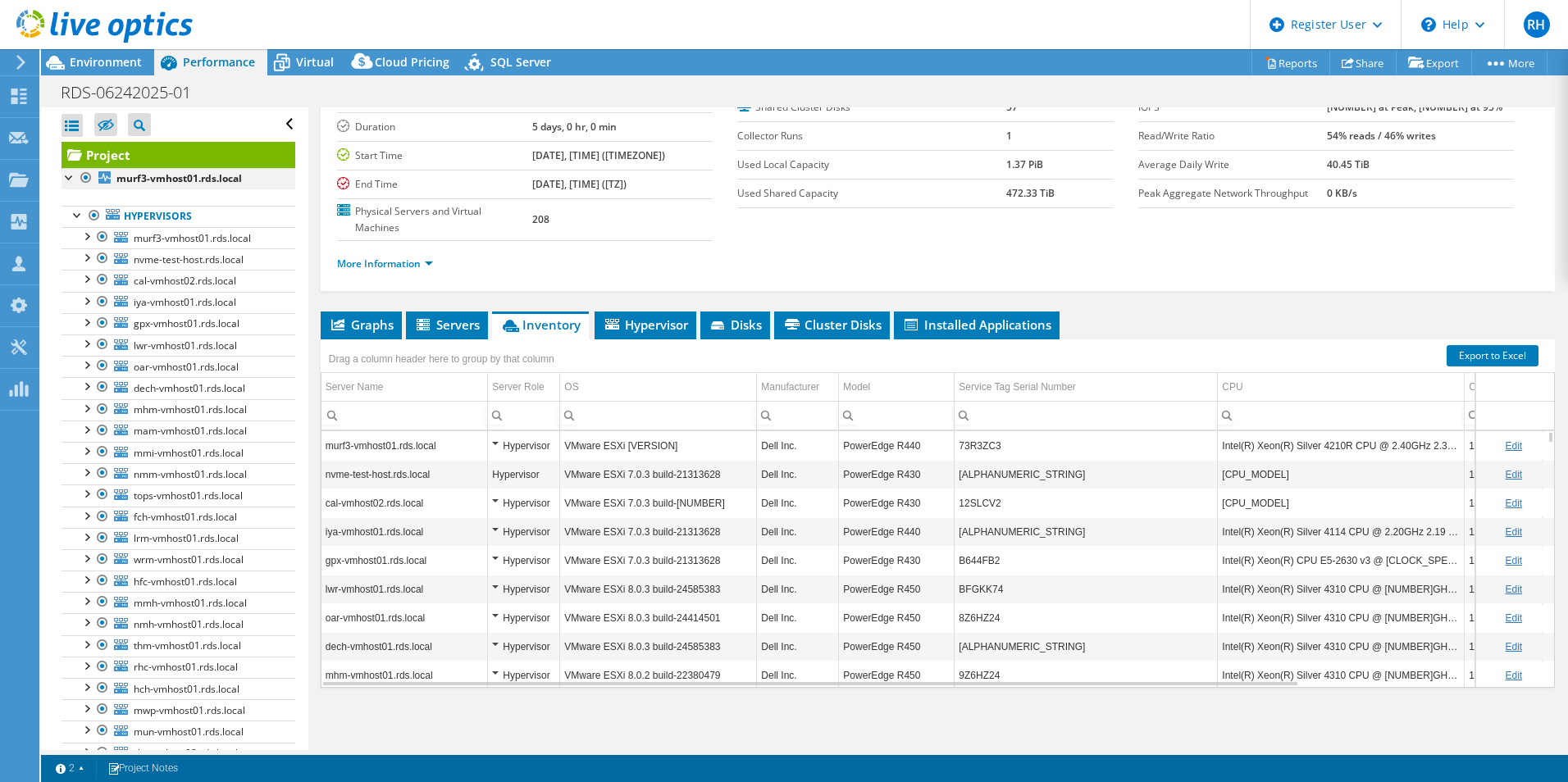 click at bounding box center (86, 178) 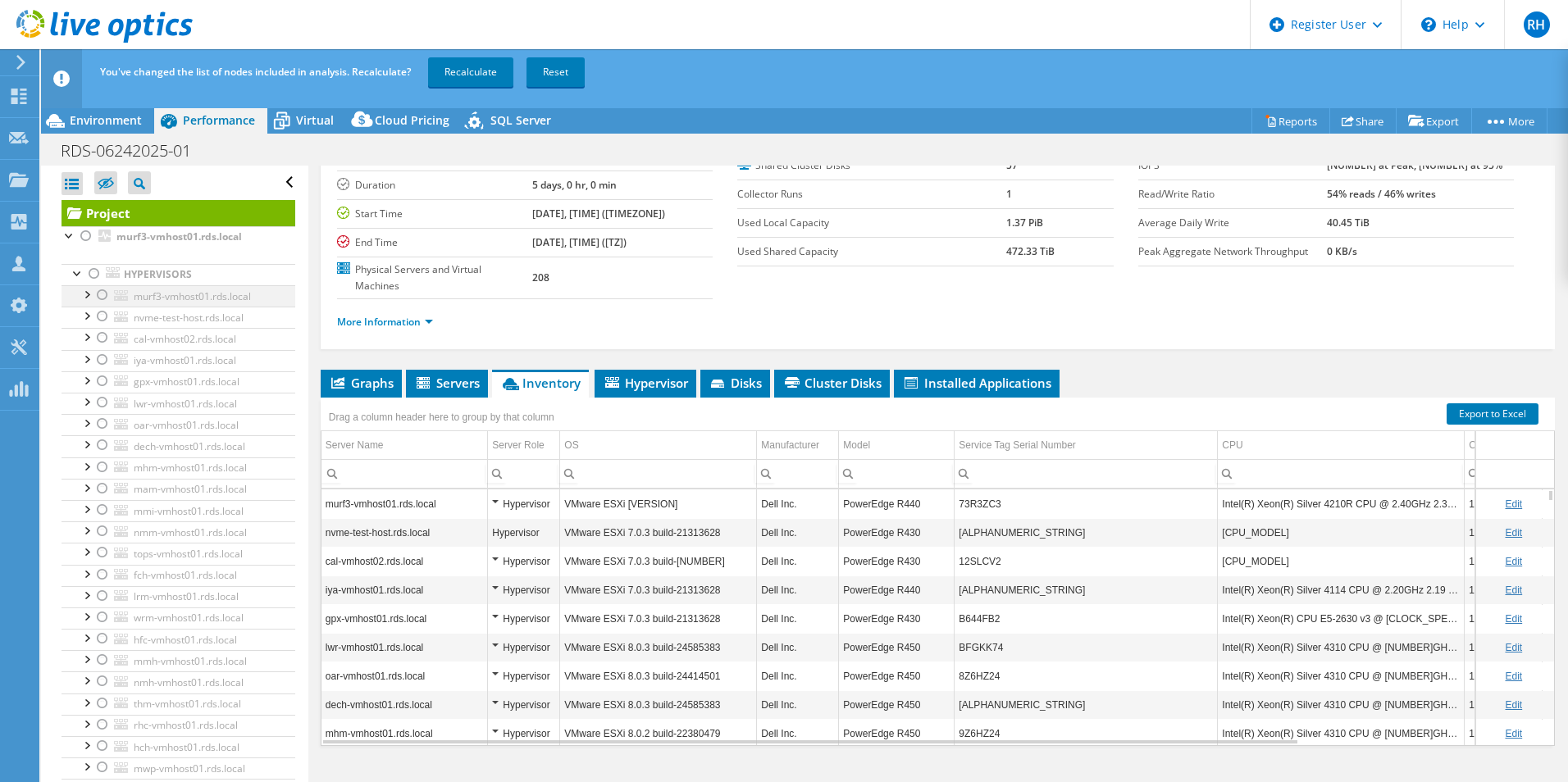 click at bounding box center (103, 295) 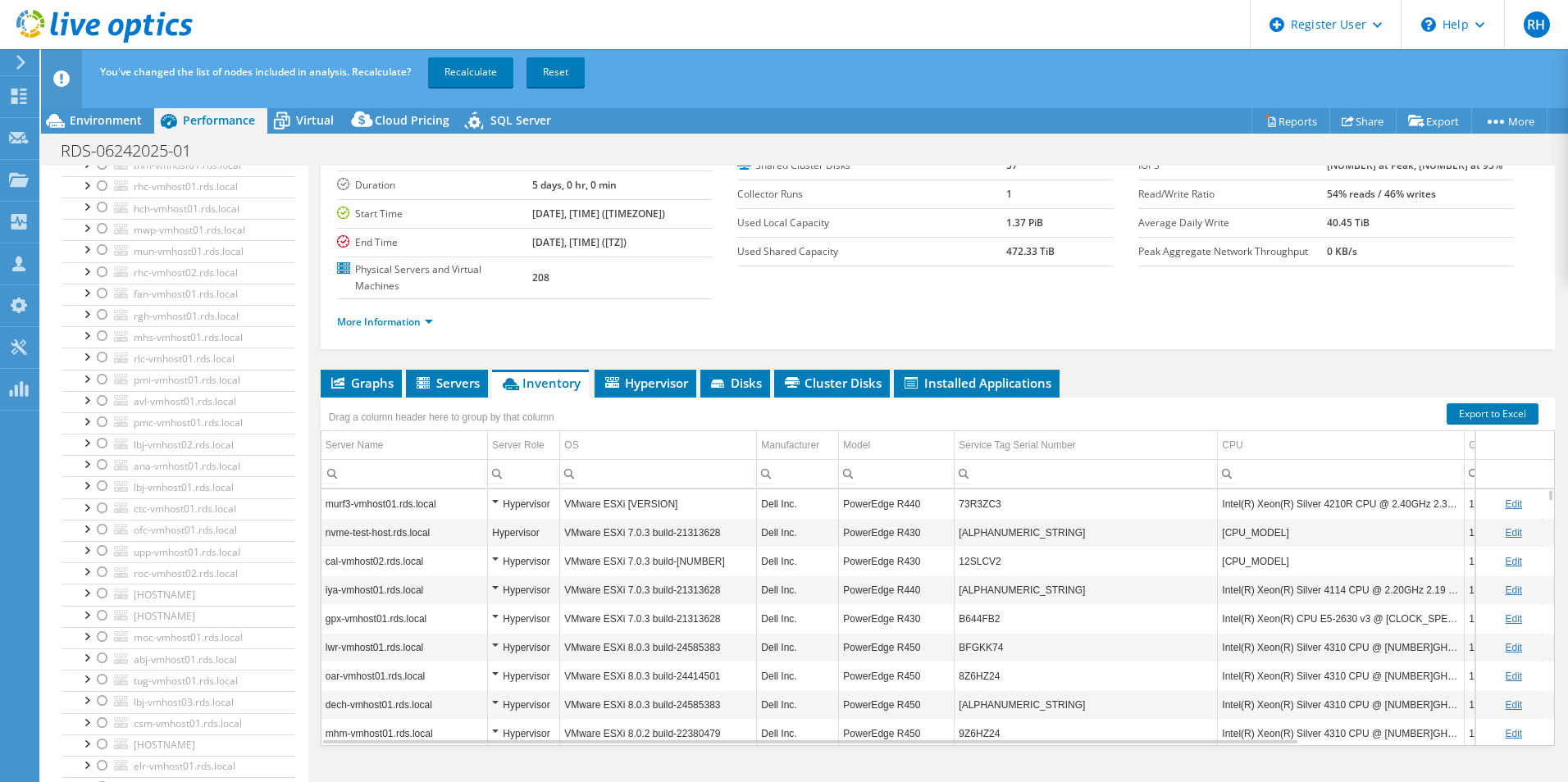 scroll, scrollTop: 0, scrollLeft: 0, axis: both 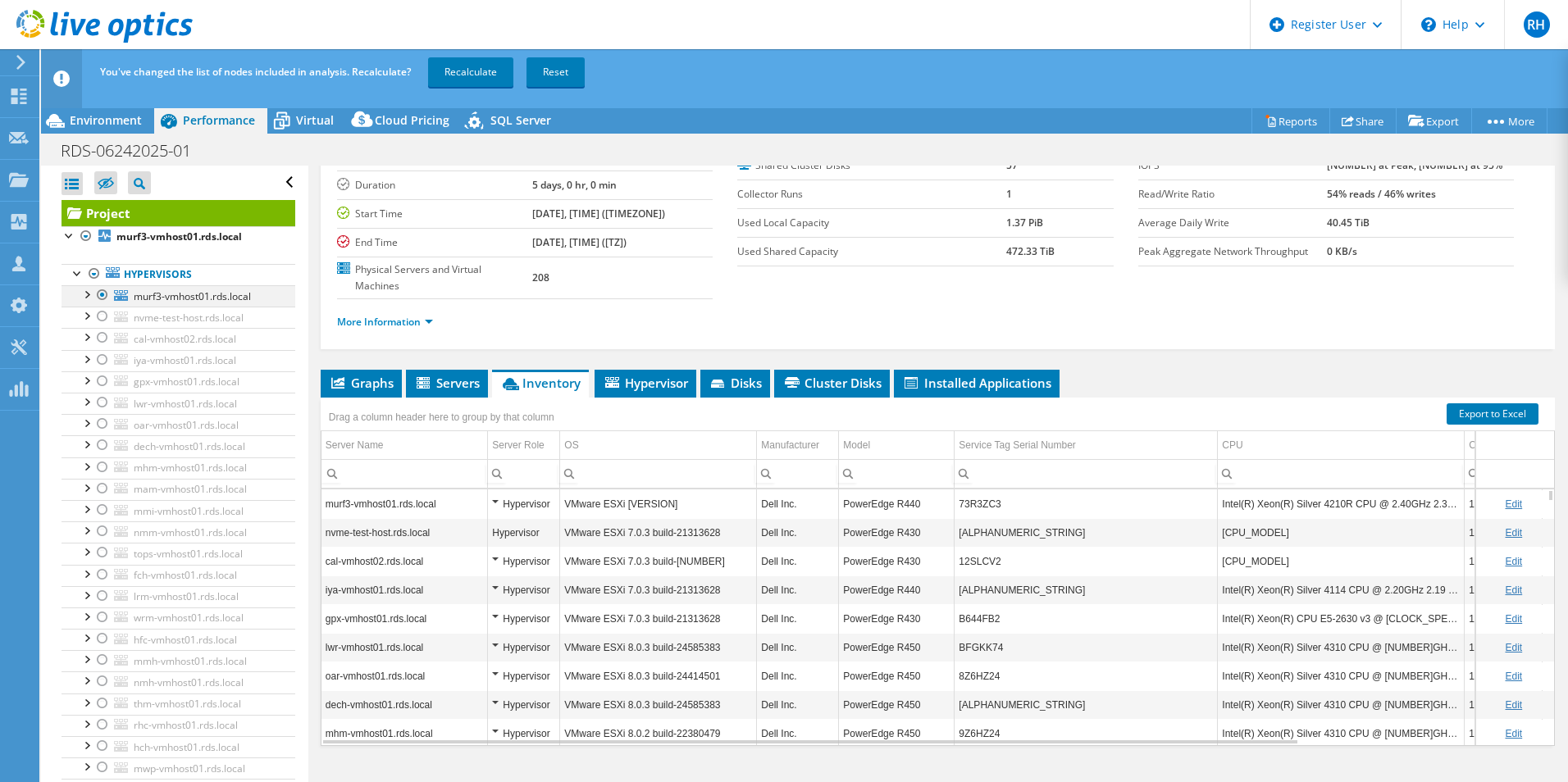 click at bounding box center [103, 295] 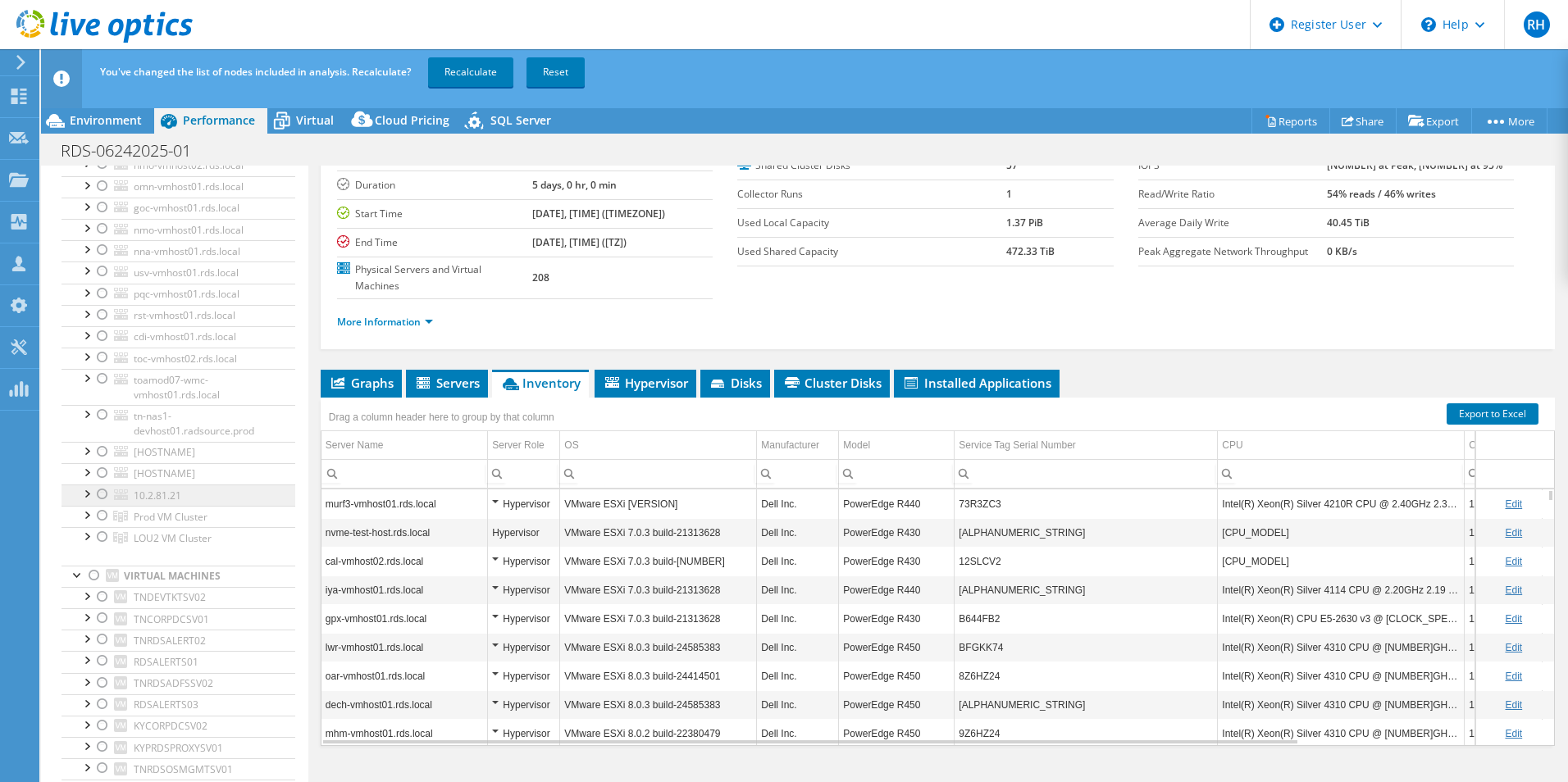 scroll, scrollTop: 3550, scrollLeft: 0, axis: vertical 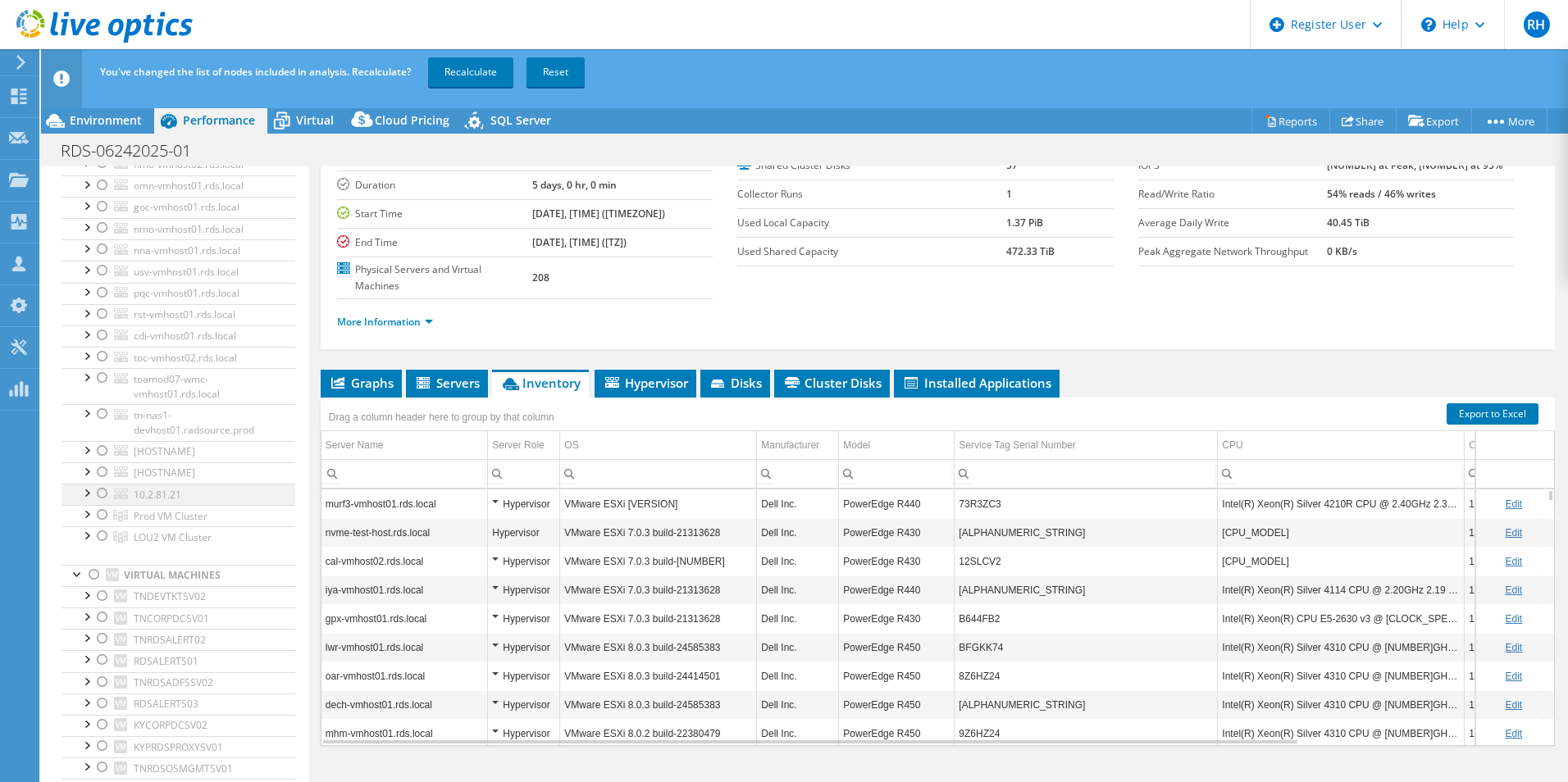 click at bounding box center [103, 493] 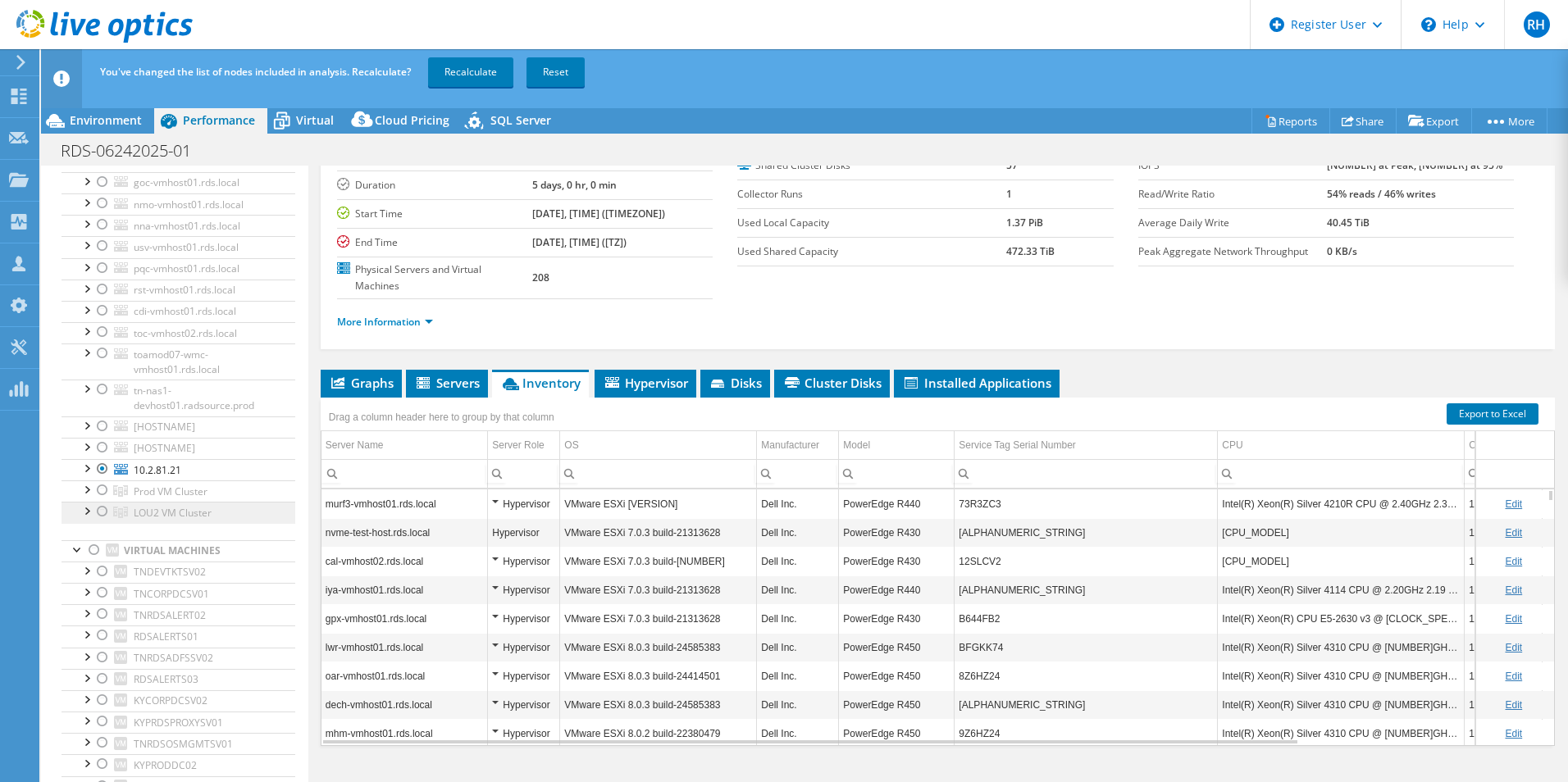 scroll, scrollTop: 3576, scrollLeft: 0, axis: vertical 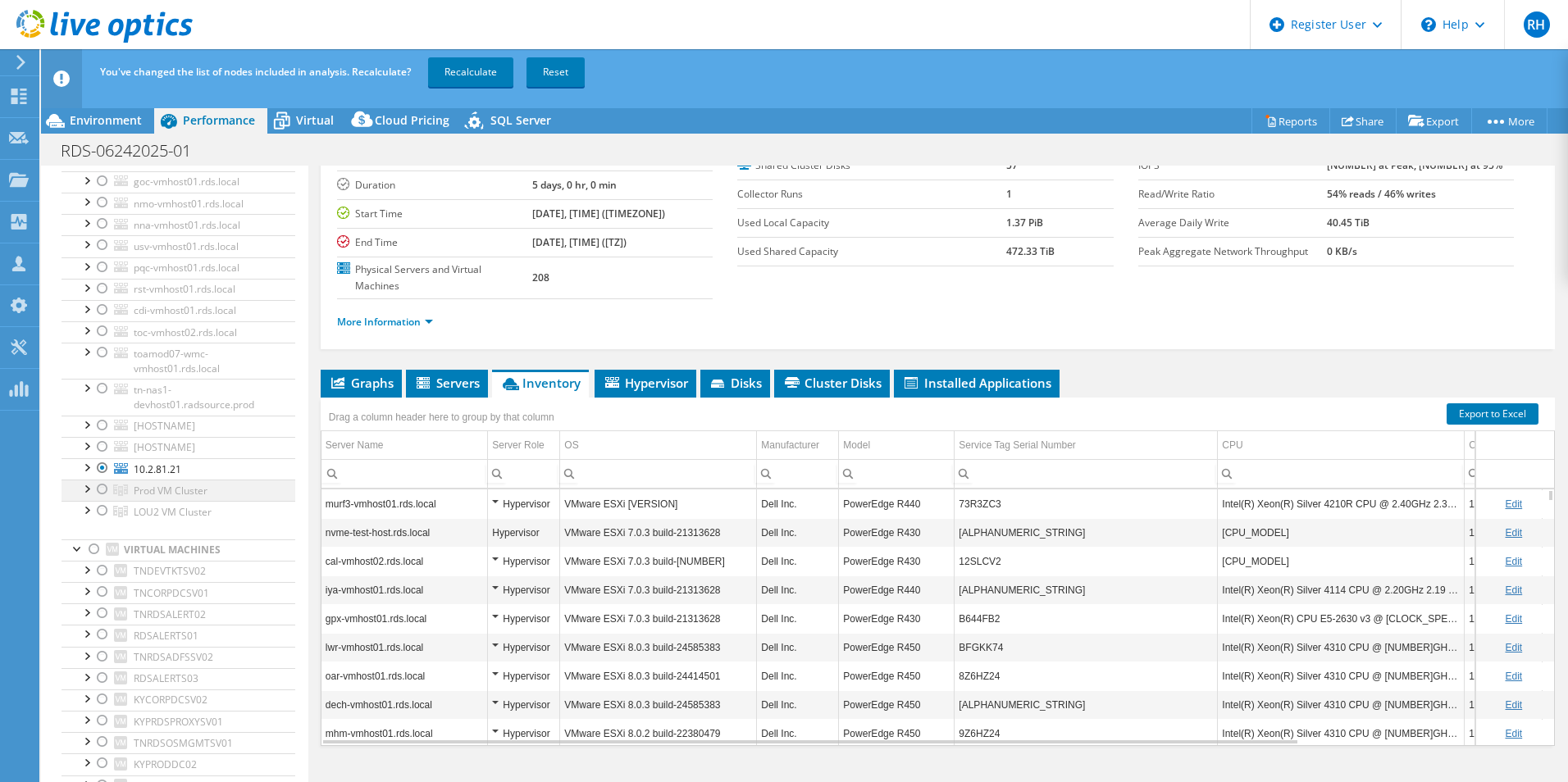 click at bounding box center (86, 488) 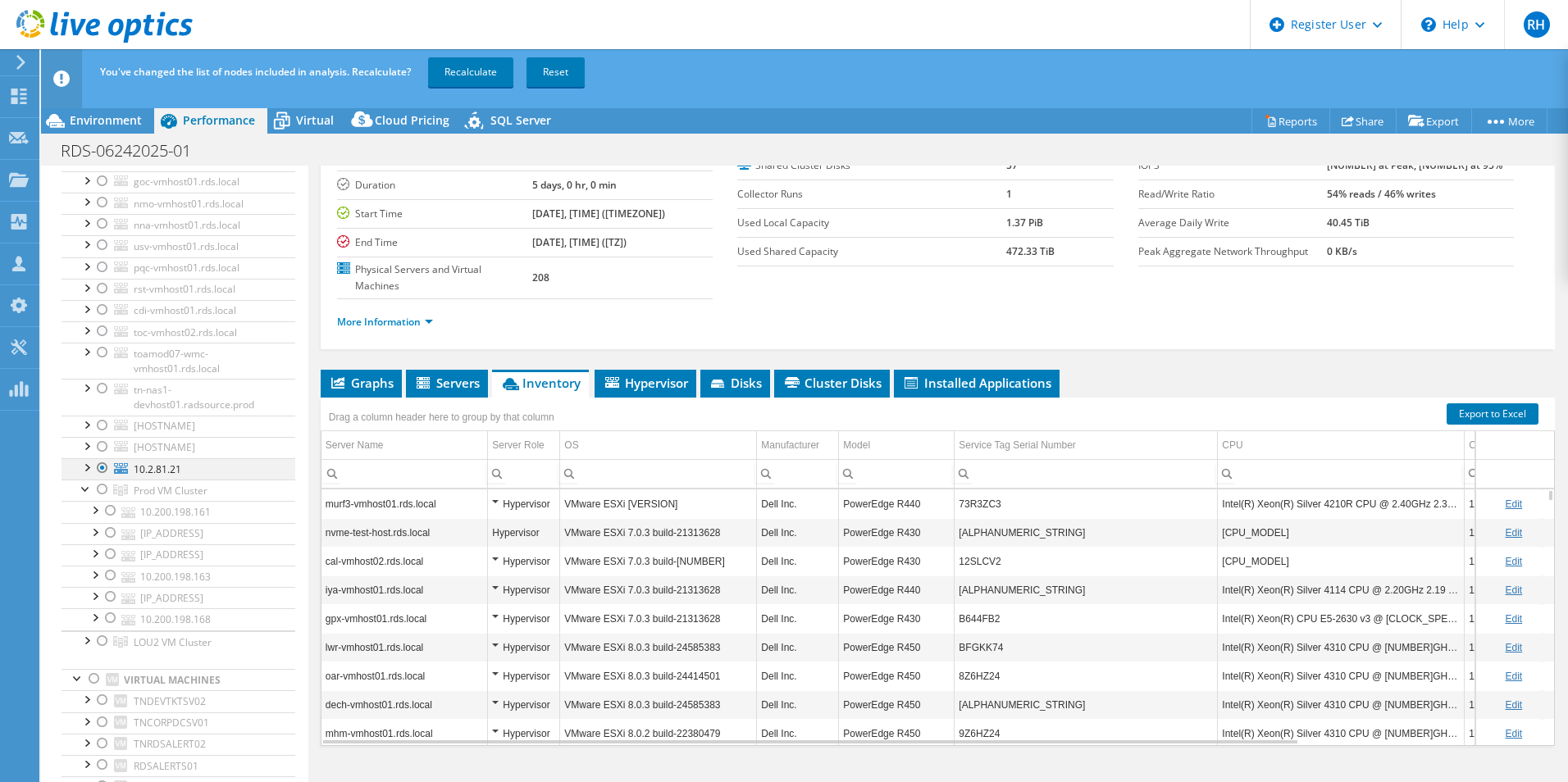 click at bounding box center [86, 466] 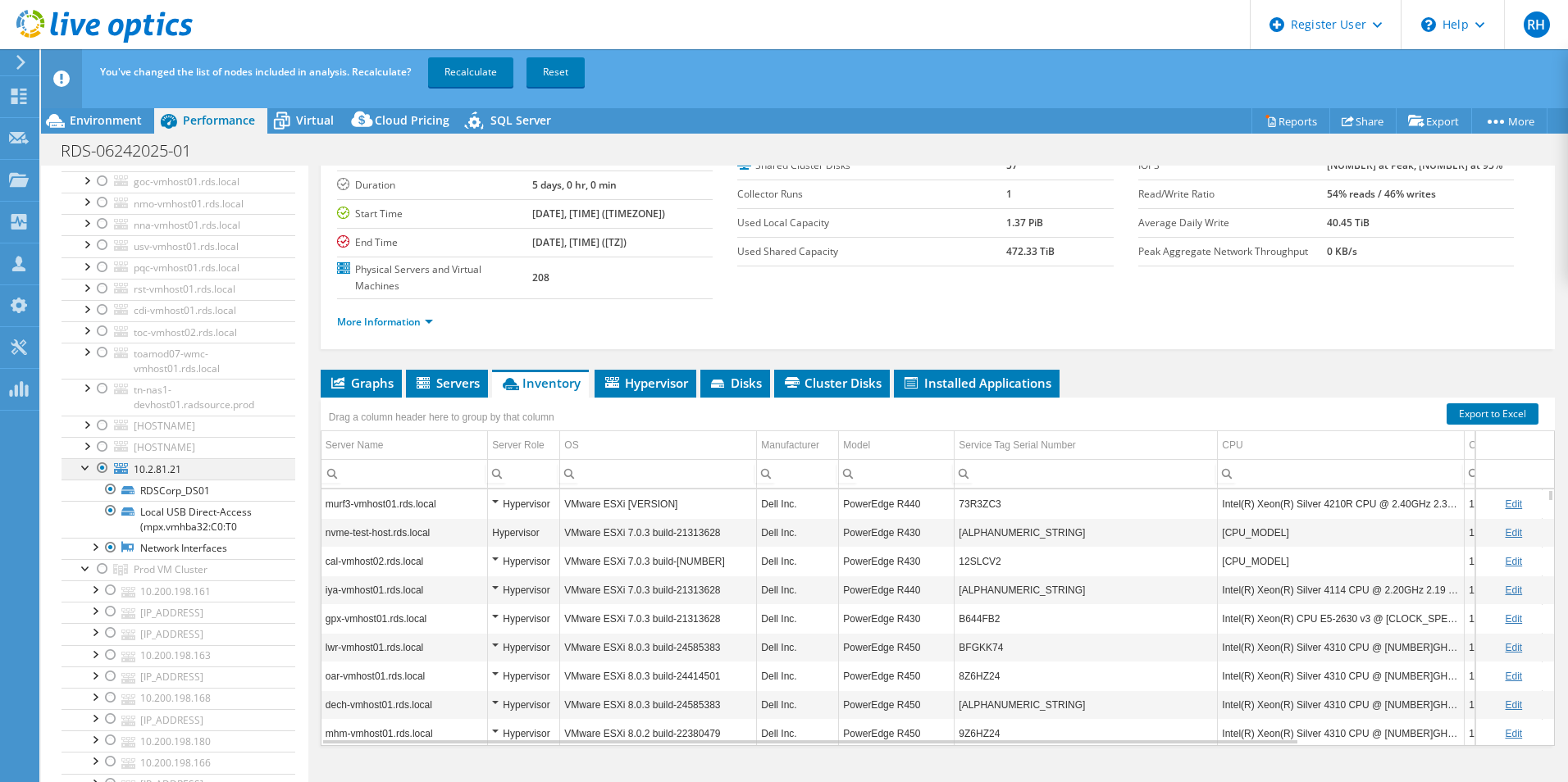 click at bounding box center (103, 468) 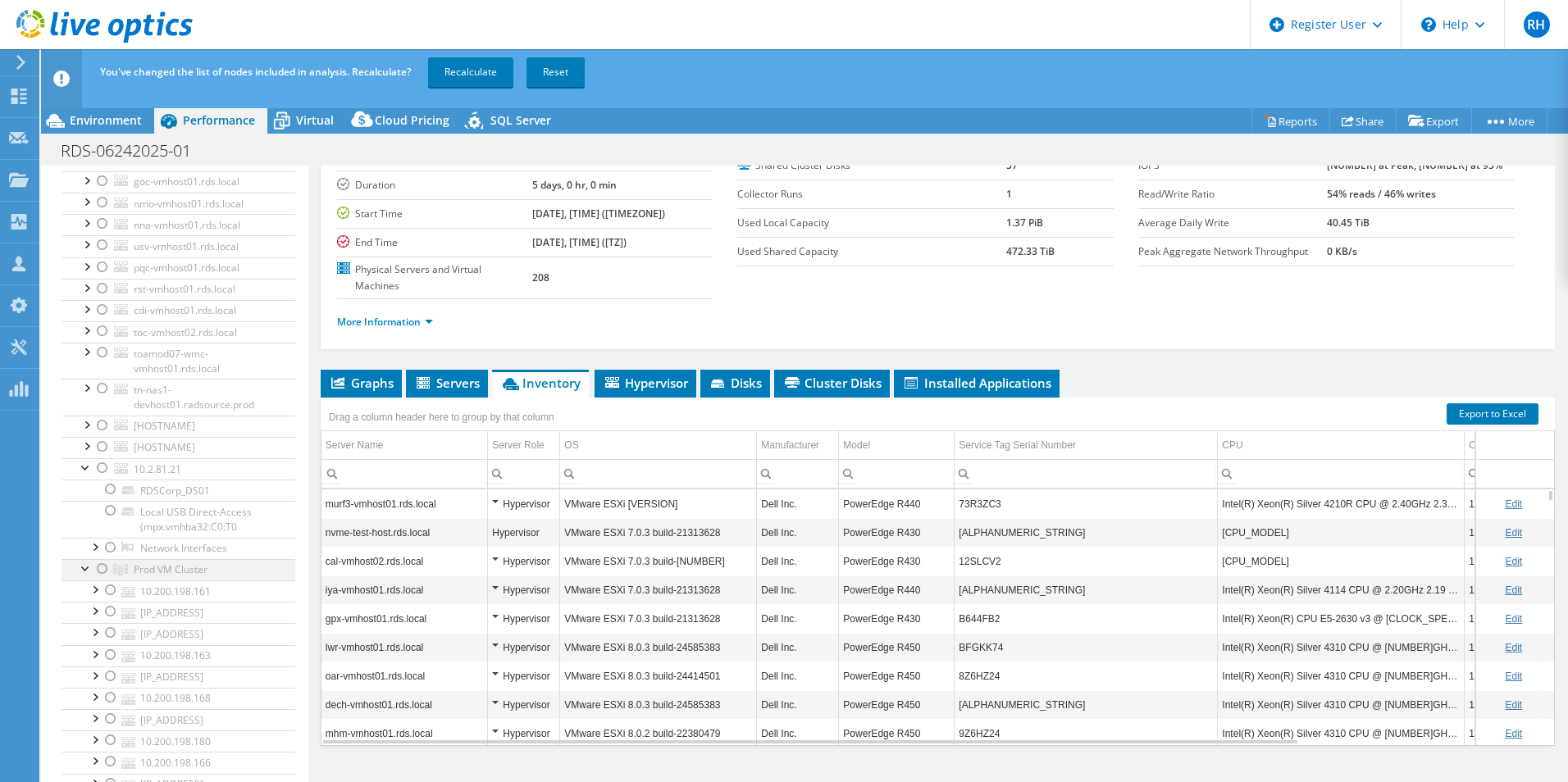 click at bounding box center (103, 569) 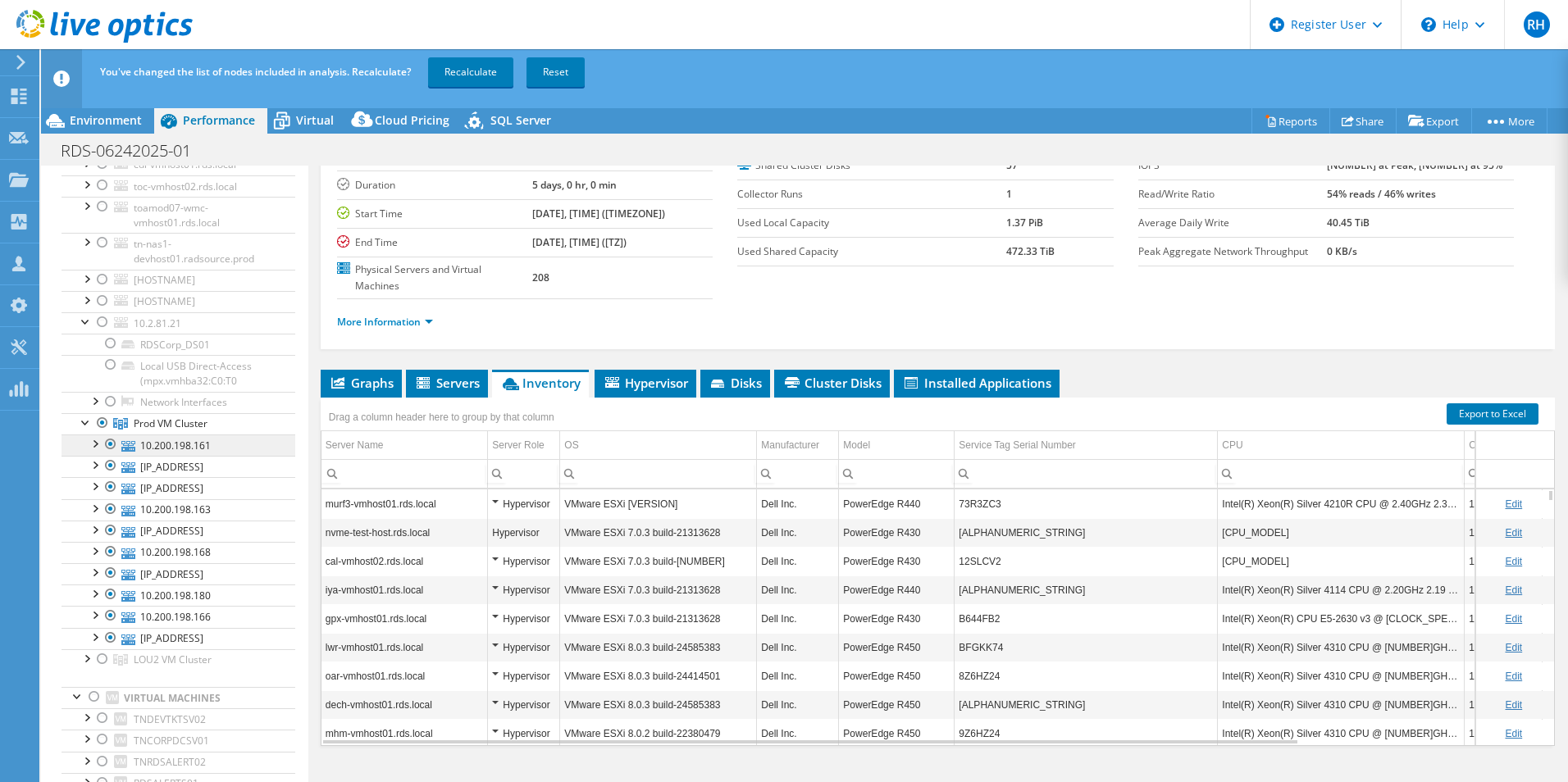 scroll, scrollTop: 3725, scrollLeft: 0, axis: vertical 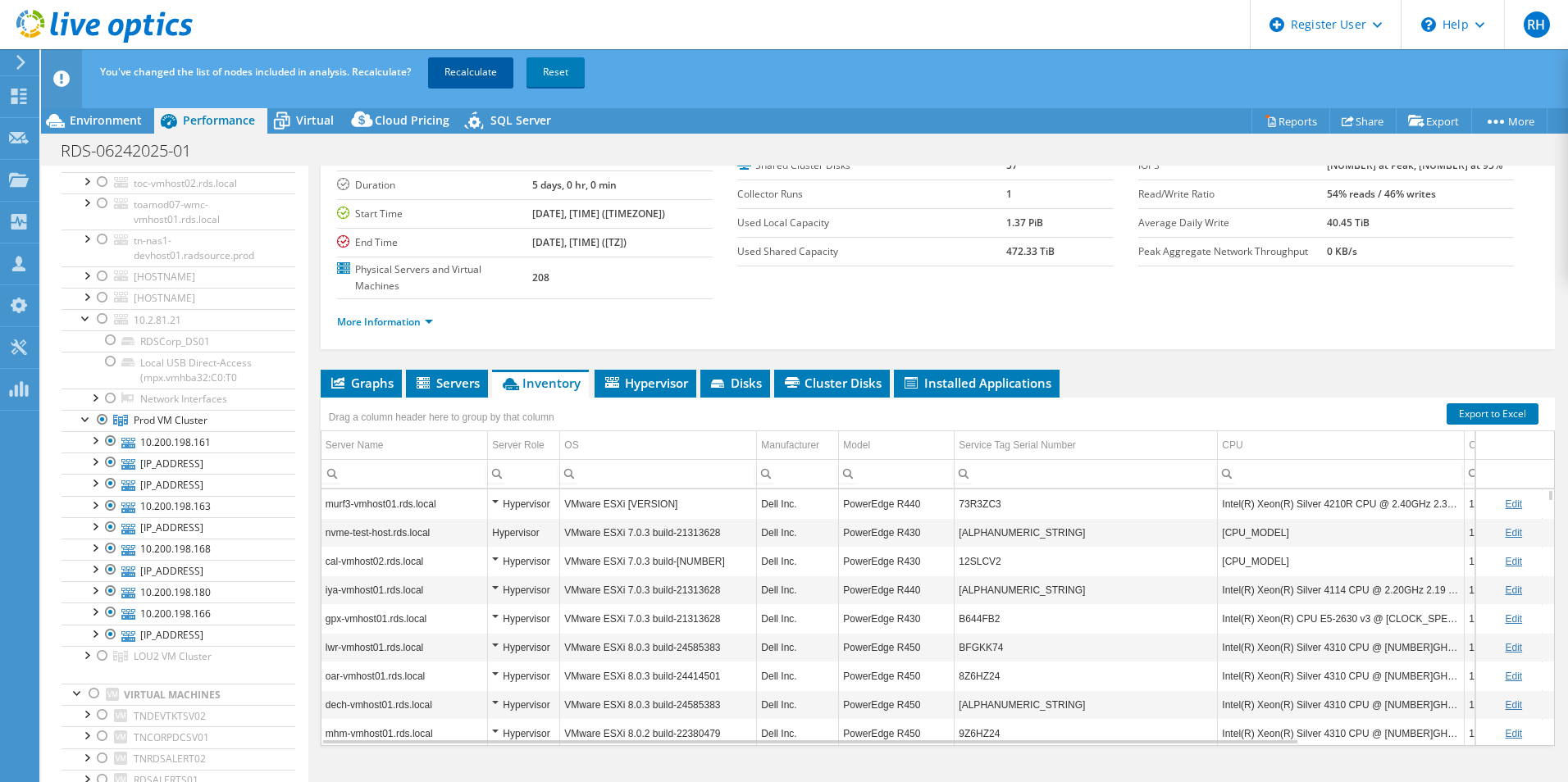 click on "Recalculate" at bounding box center [471, 72] 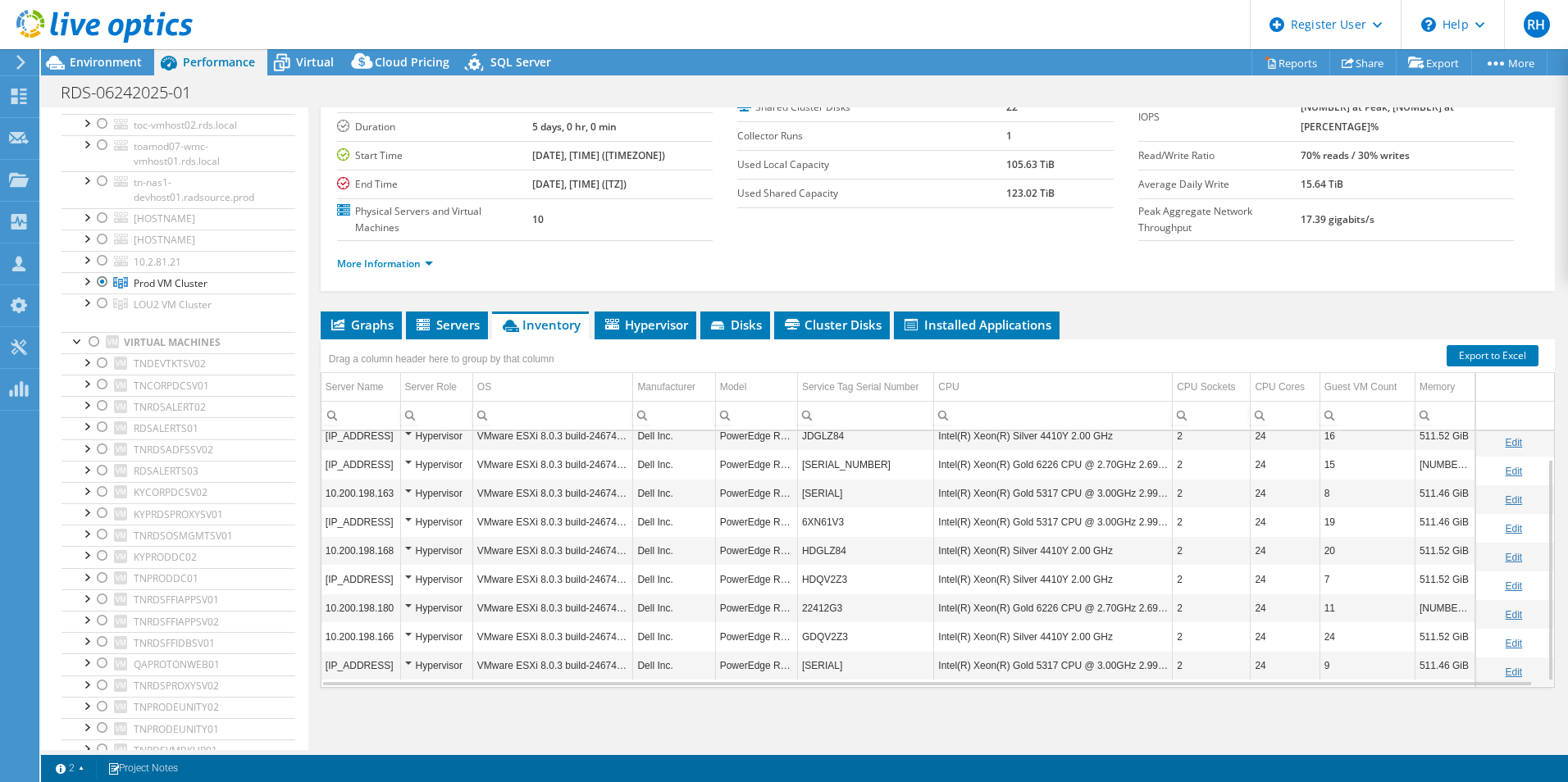 scroll, scrollTop: 0, scrollLeft: 0, axis: both 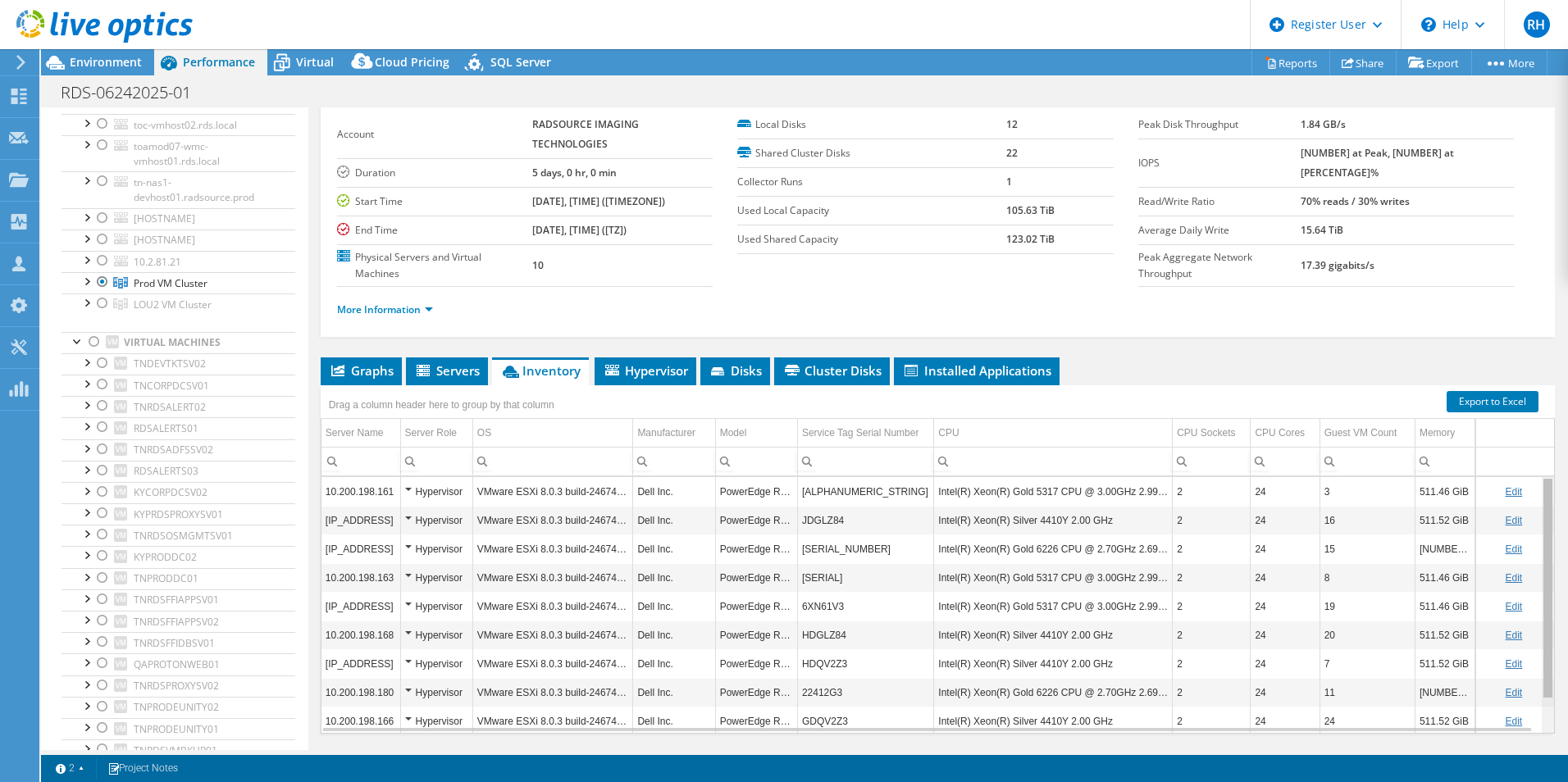 click on "Dell User
[FIRST] [LAST]
[EMAIL]
Dell
My Profile
Log Out
\n
Help
Explore Helpful Articles
Contact Support" at bounding box center [784, 391] 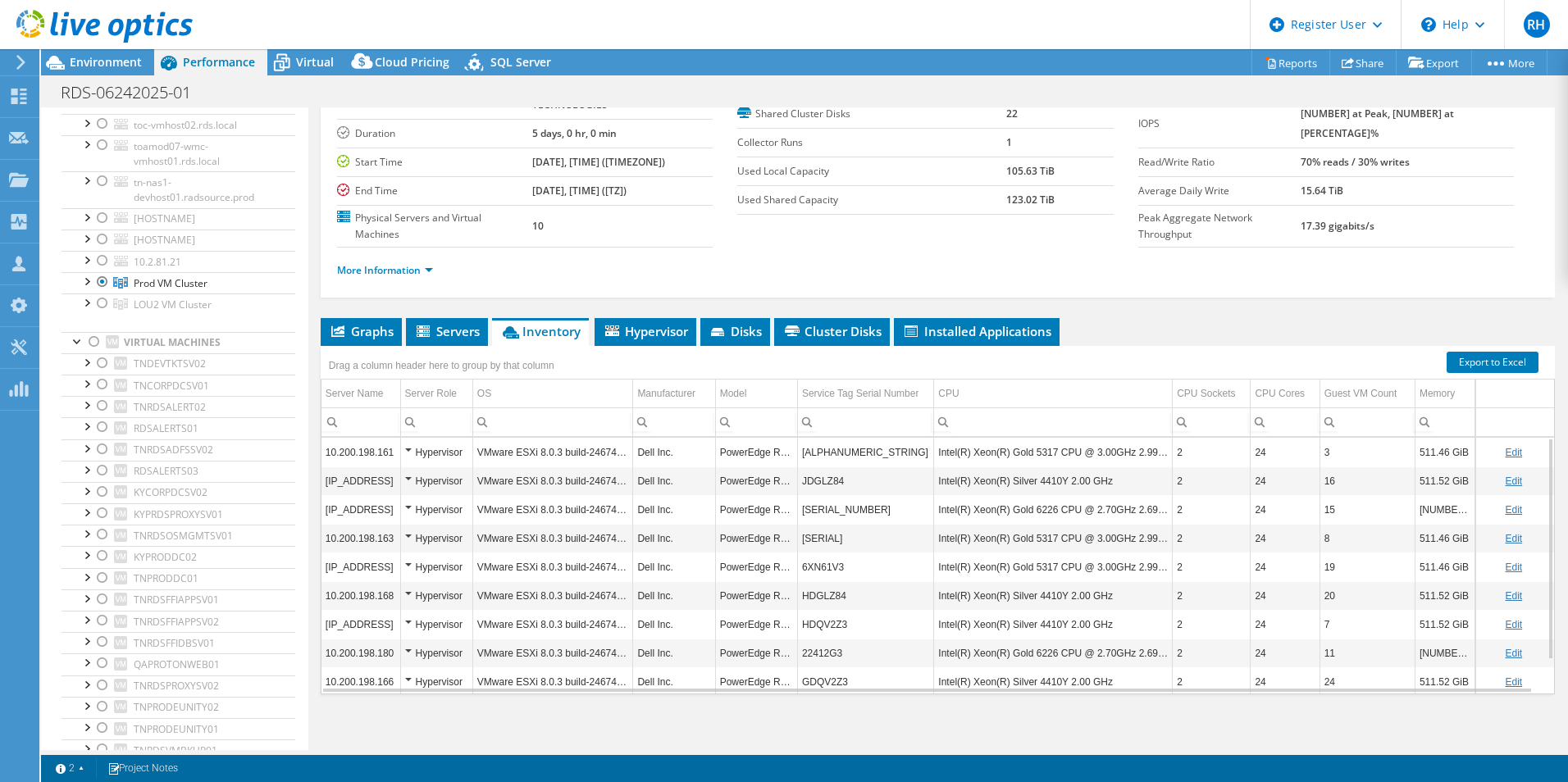 scroll, scrollTop: 120, scrollLeft: 0, axis: vertical 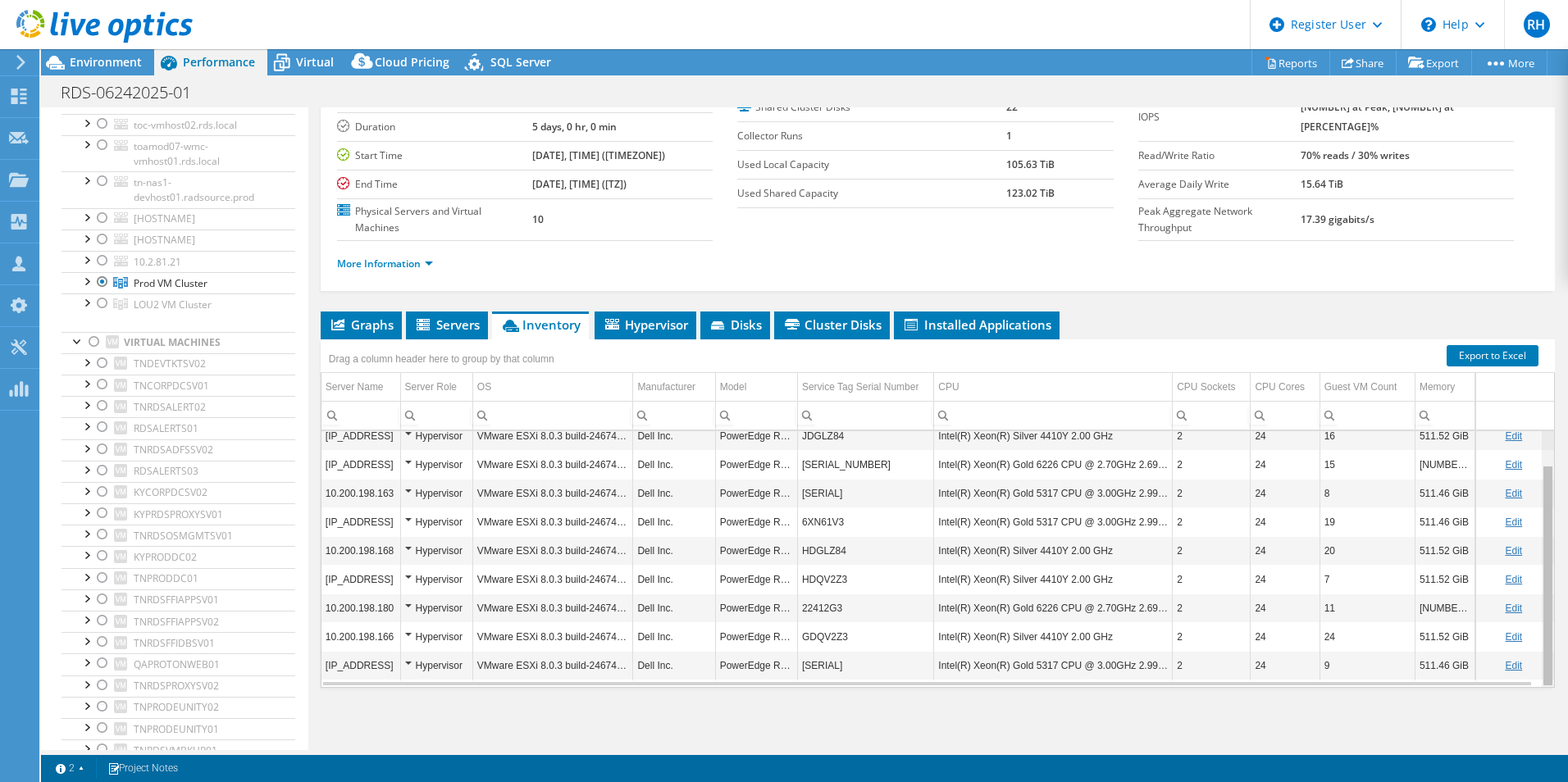 drag, startPoint x: 1536, startPoint y: 537, endPoint x: 1538, endPoint y: 604, distance: 67.02984 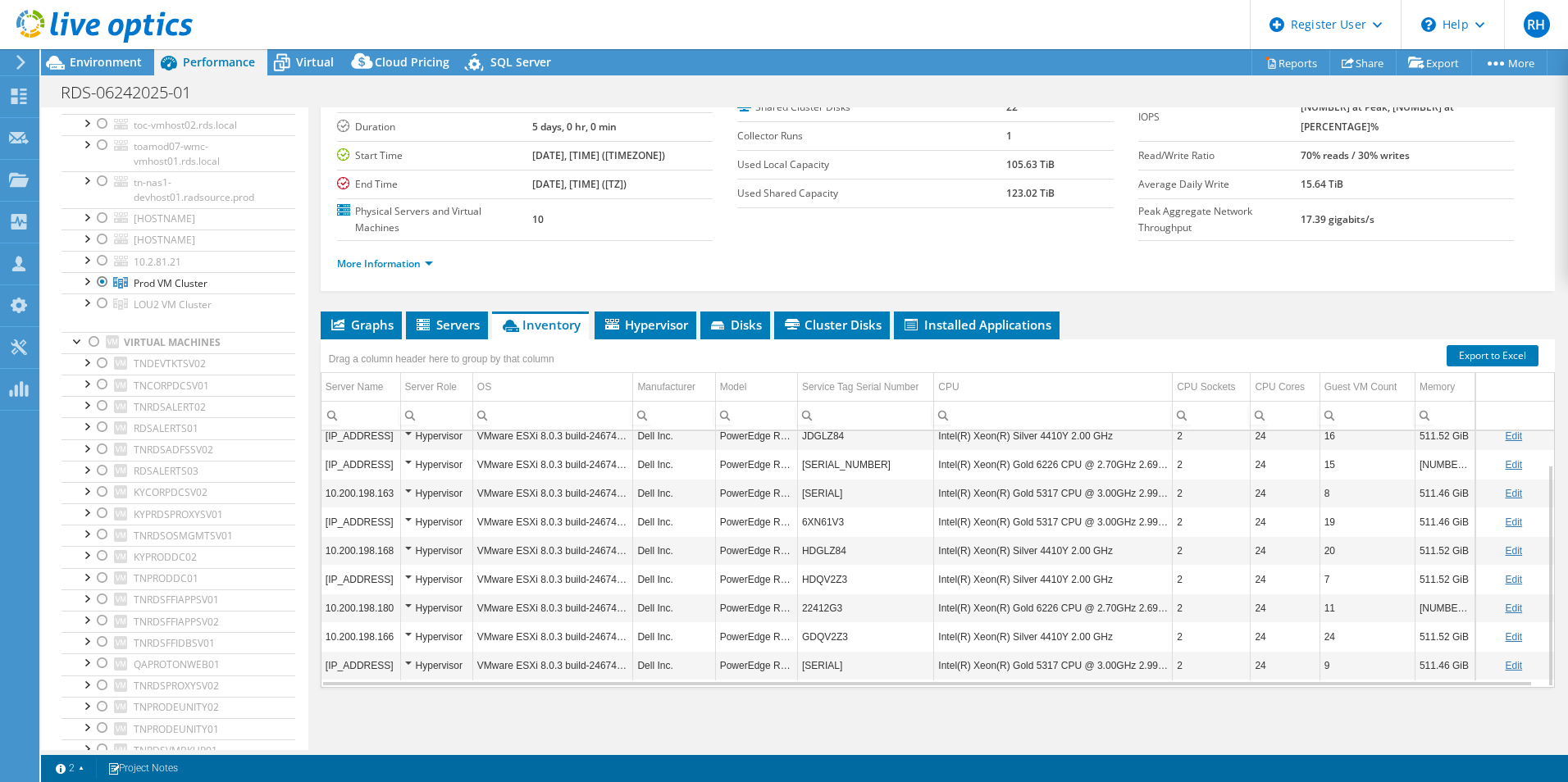 scroll, scrollTop: 17, scrollLeft: 0, axis: vertical 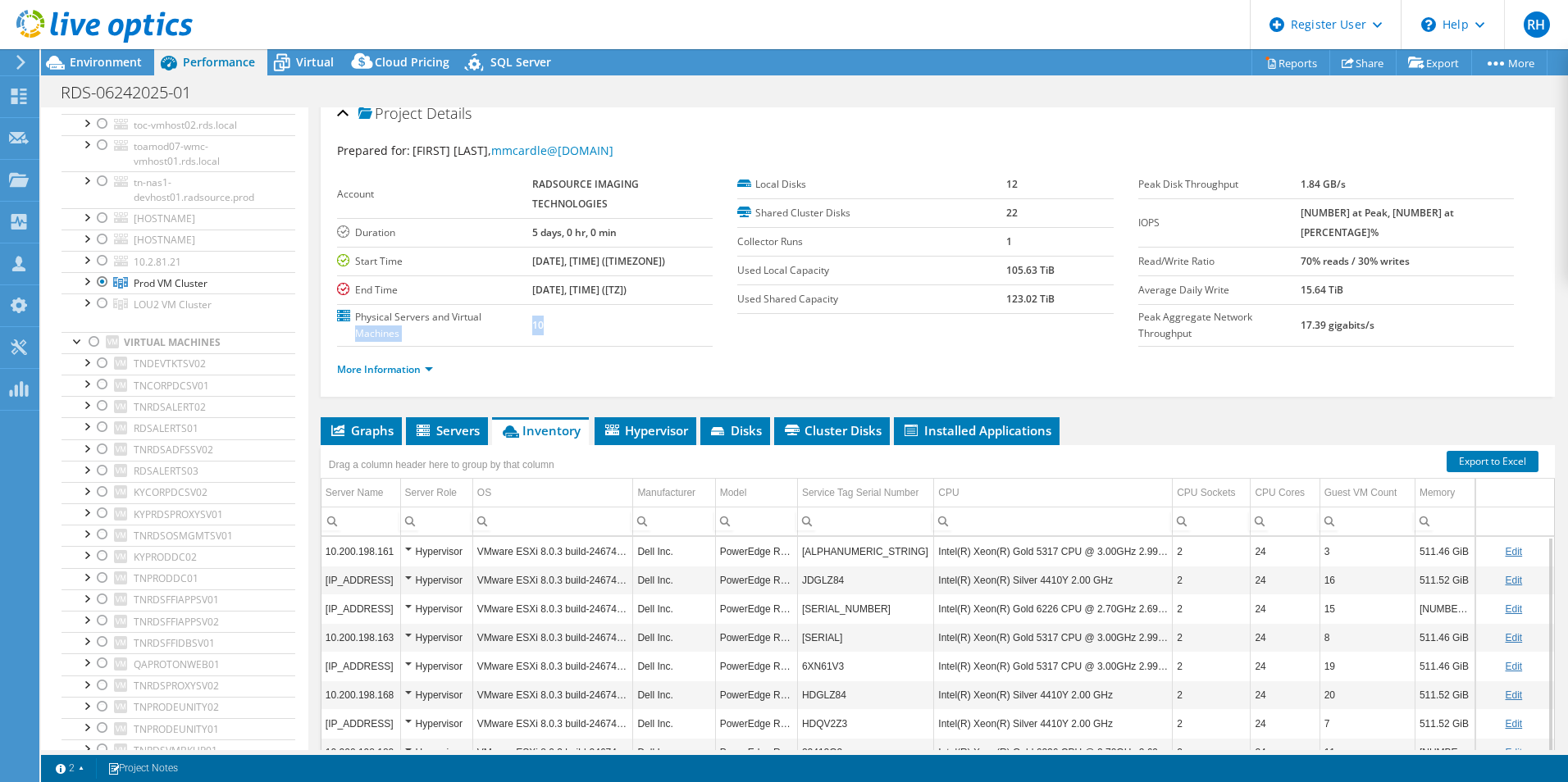 drag, startPoint x: 540, startPoint y: 317, endPoint x: 513, endPoint y: 322, distance: 27.45906 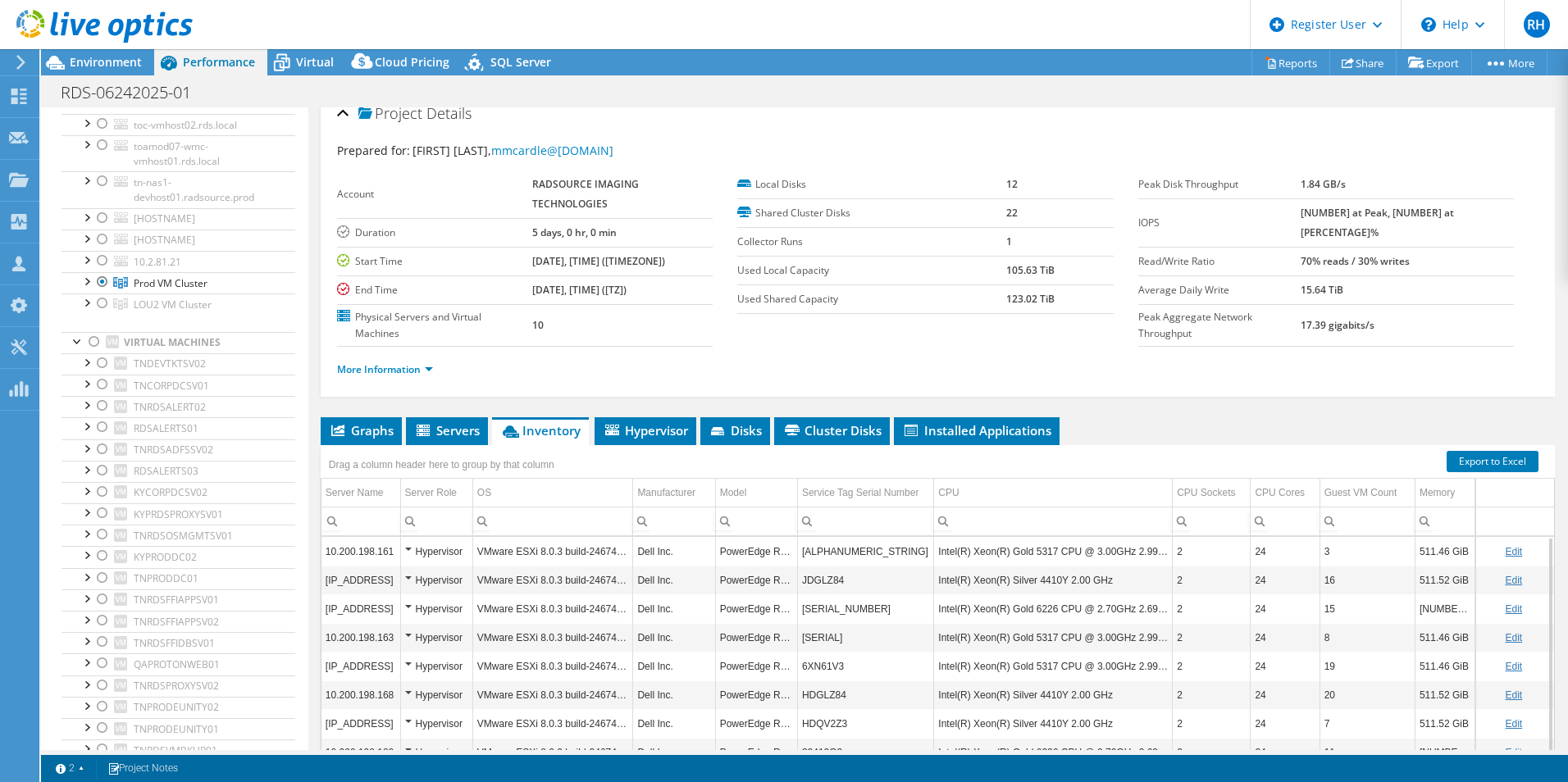 click on "More Information" at bounding box center (937, 367) 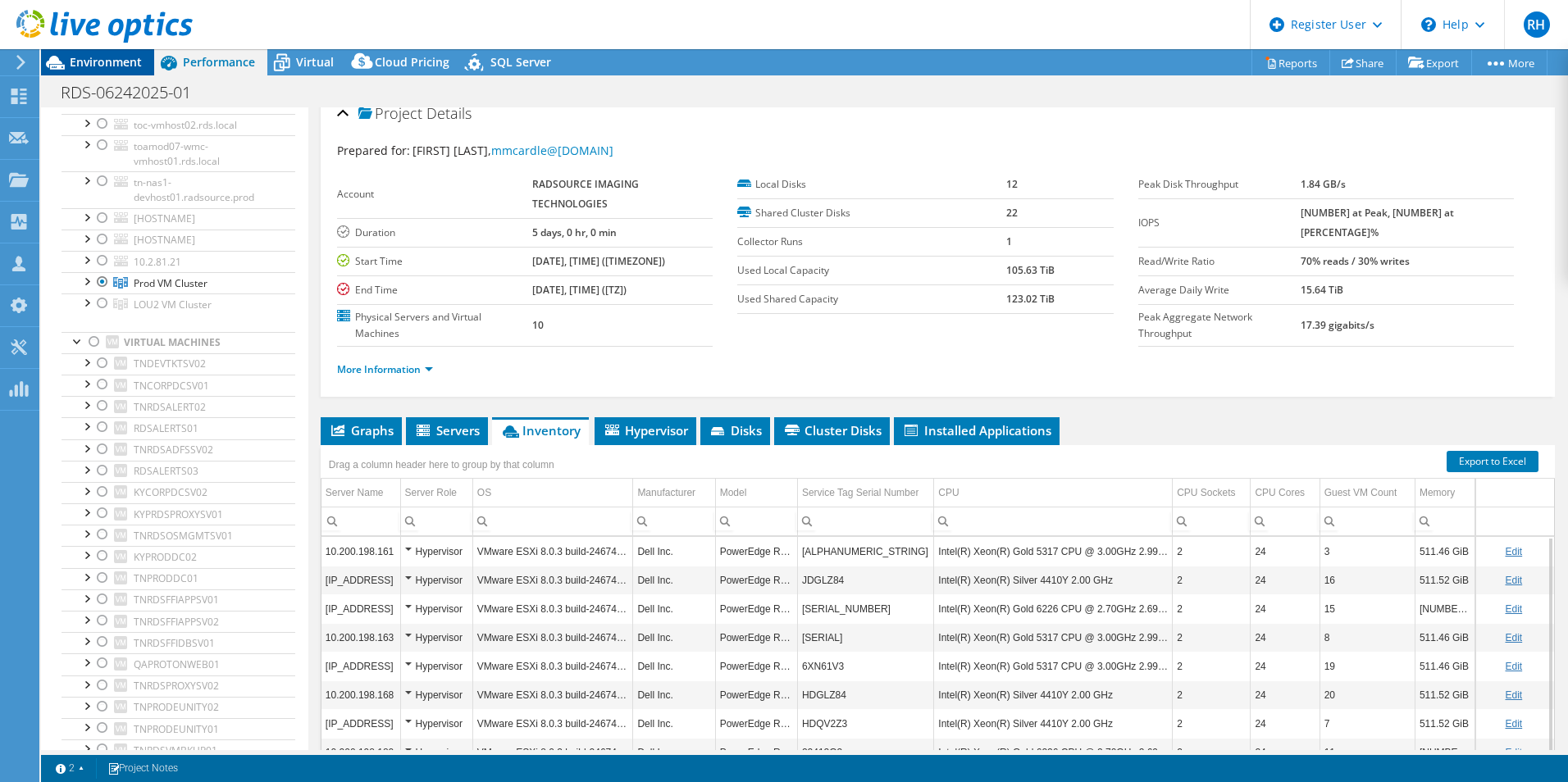 click on "Environment" at bounding box center (106, 61) 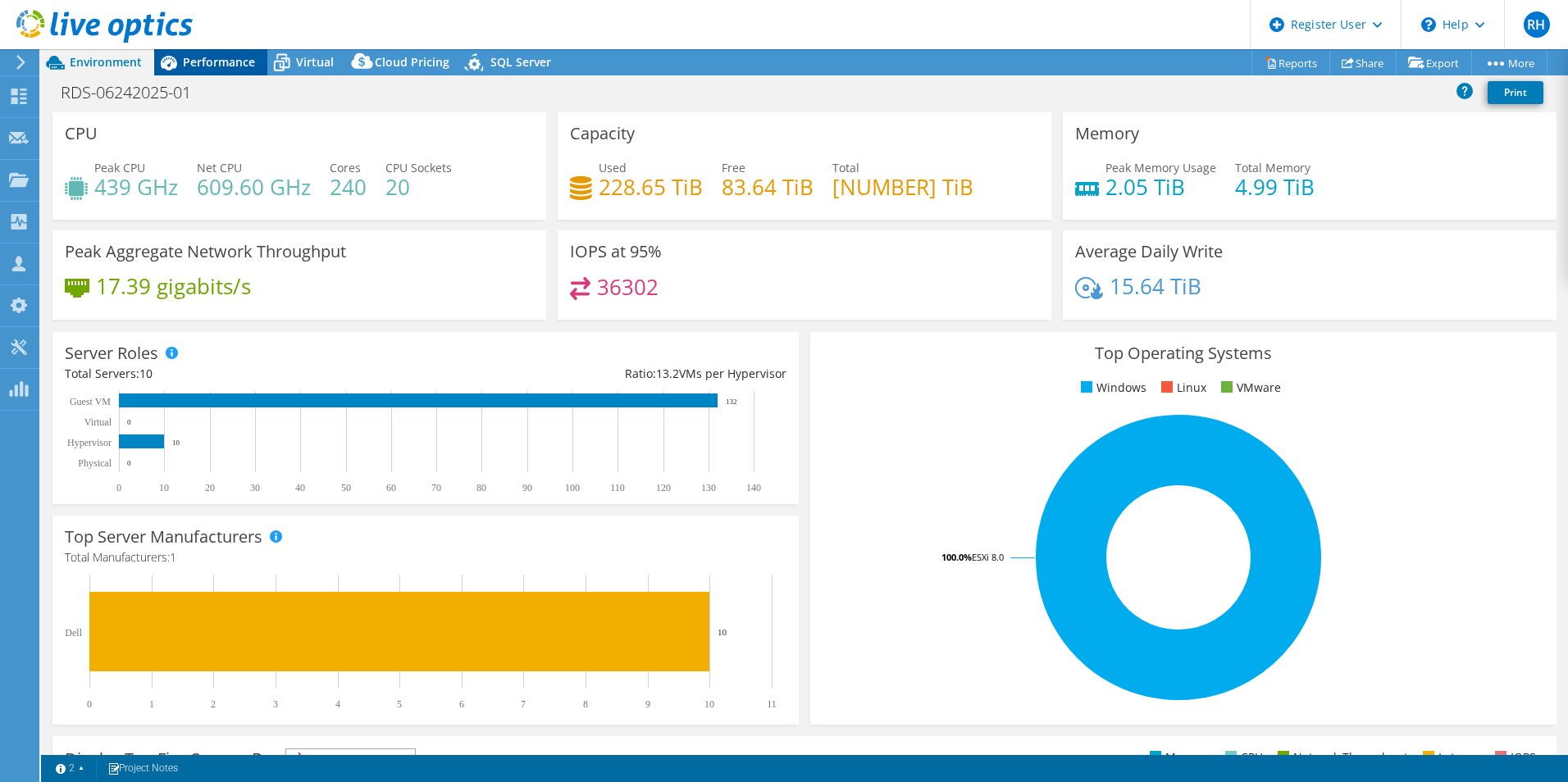 click on "Performance" at bounding box center [219, 61] 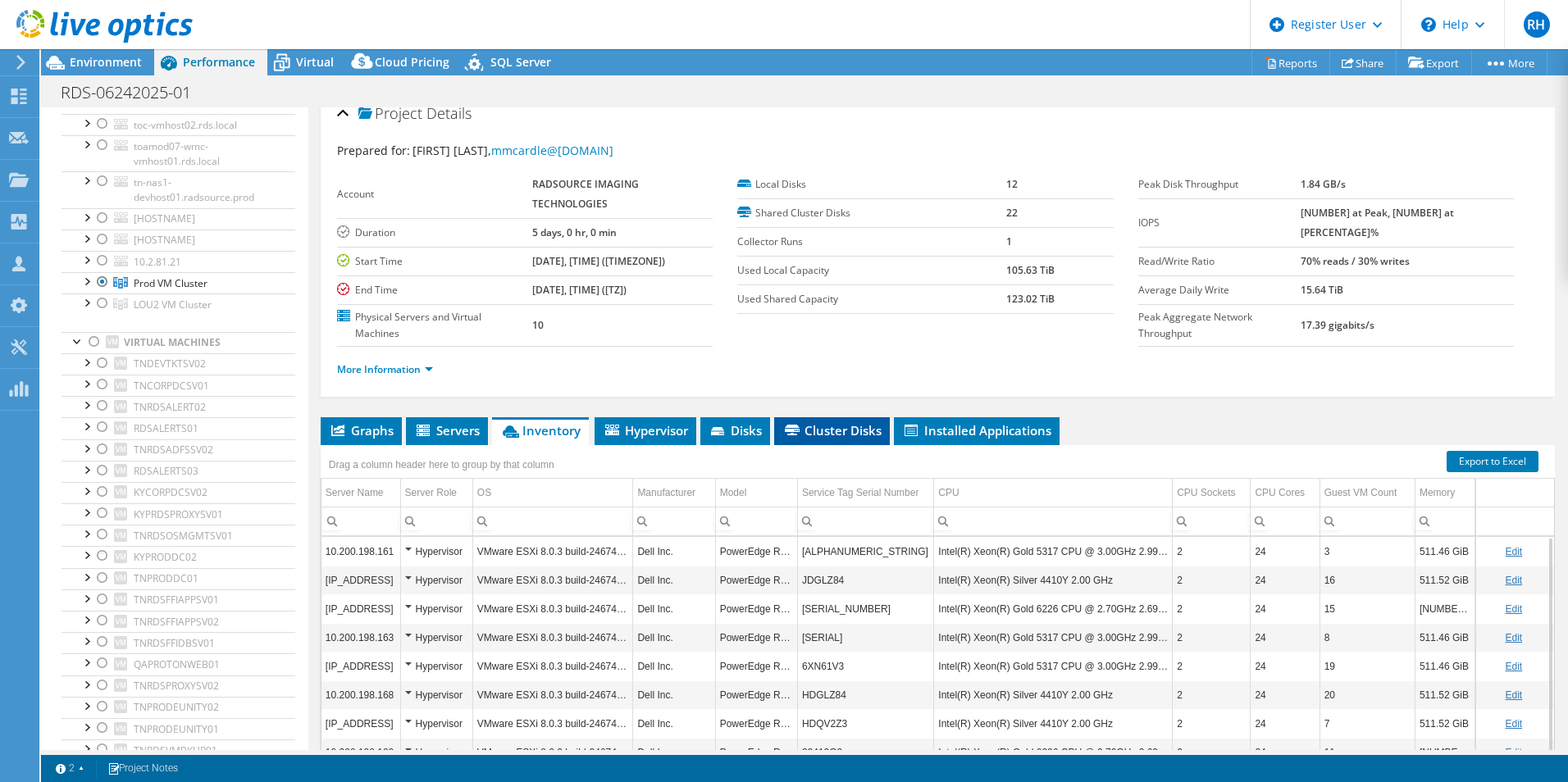 click on "Cluster Disks" at bounding box center (832, 430) 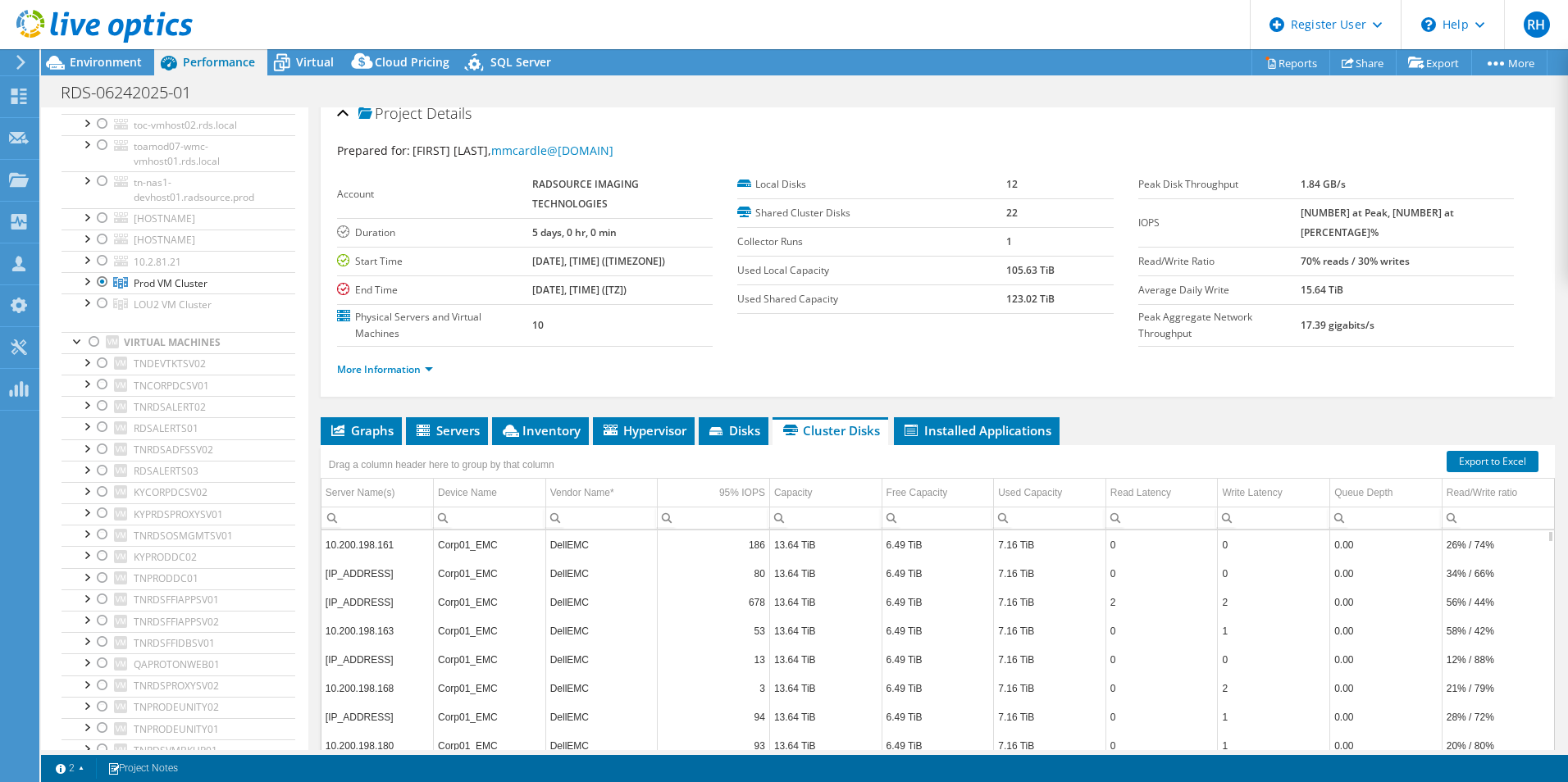scroll, scrollTop: 94, scrollLeft: 0, axis: vertical 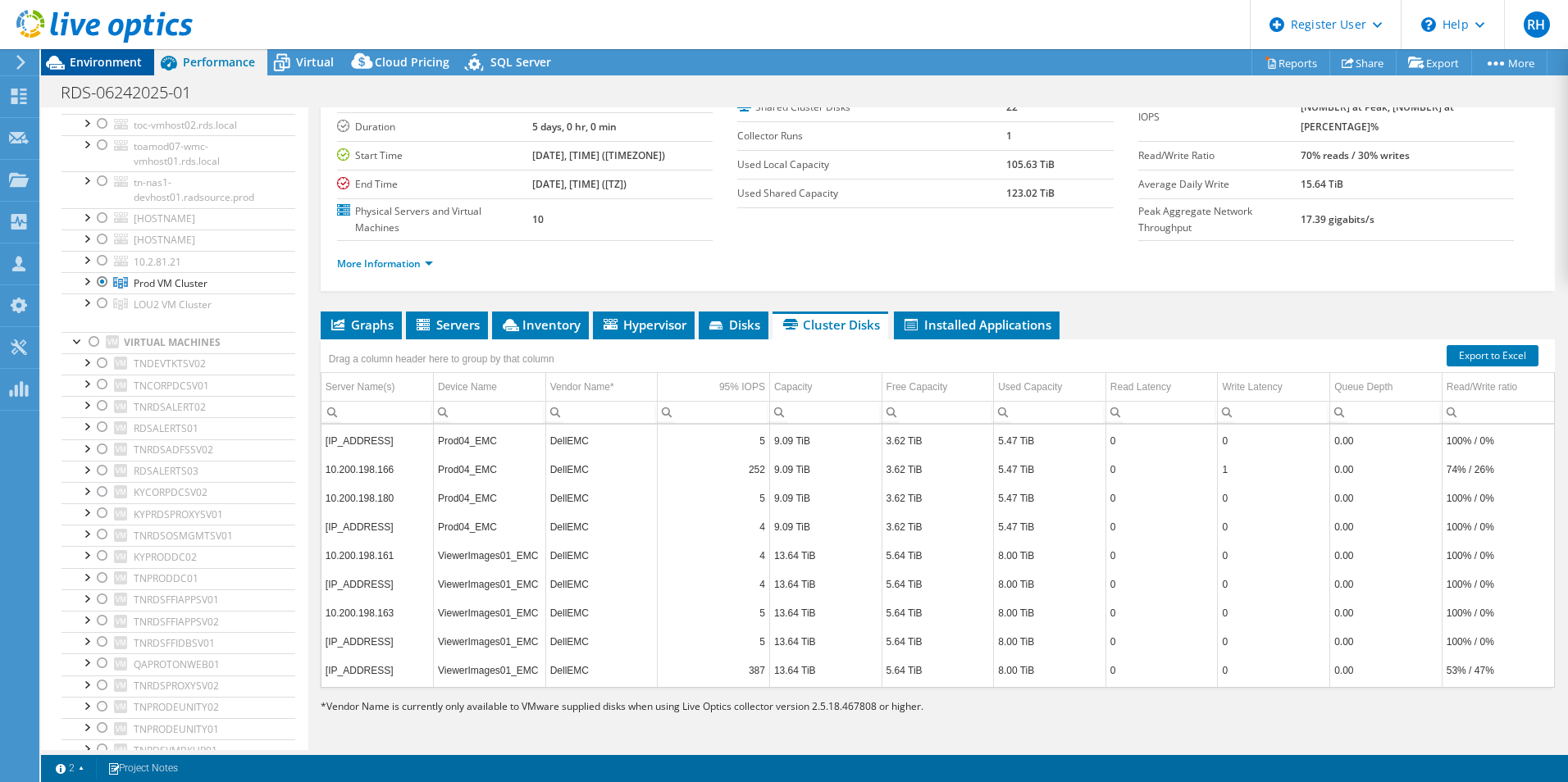 click on "Environment" at bounding box center (106, 61) 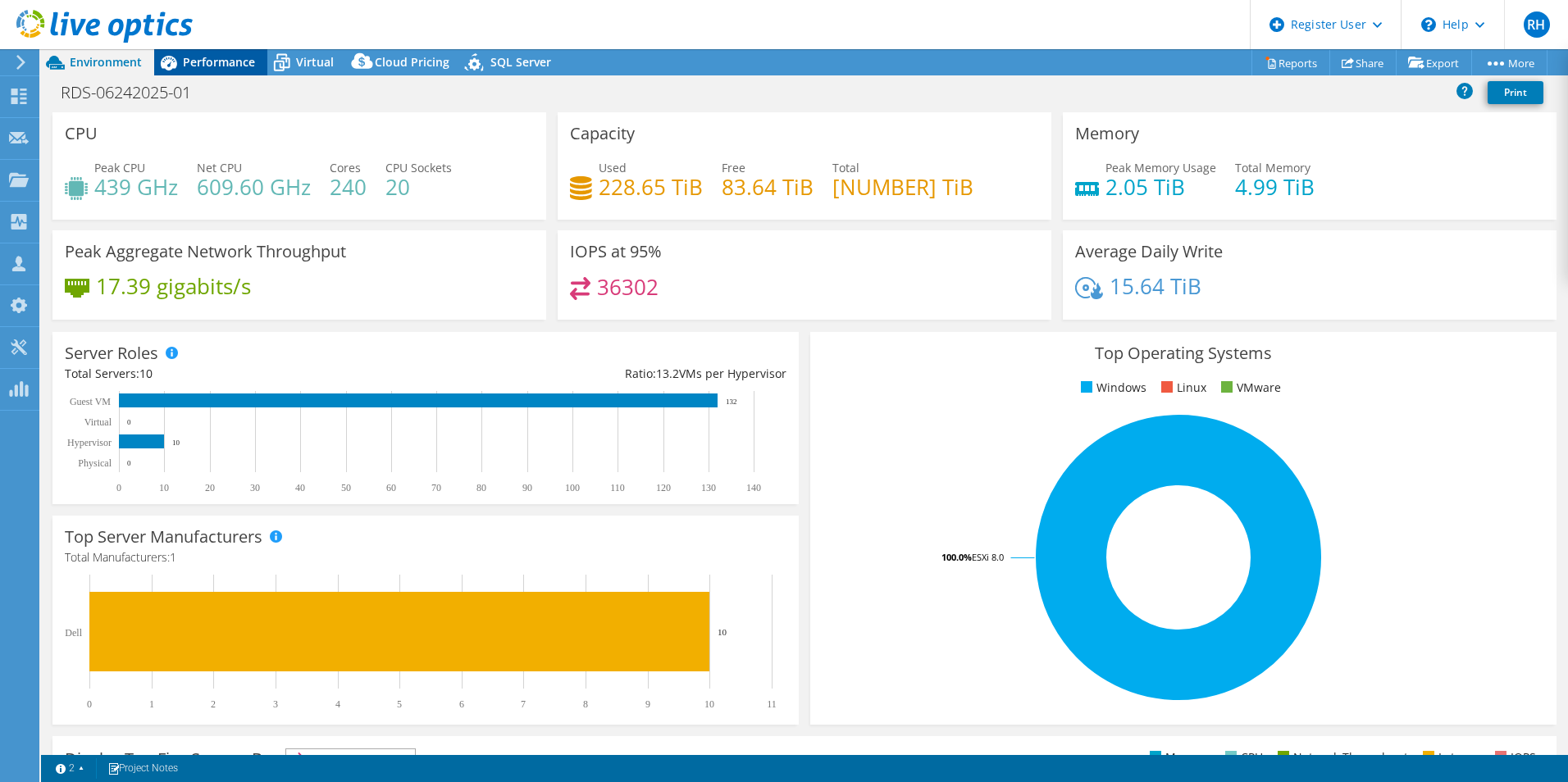 click on "Performance" at bounding box center [219, 61] 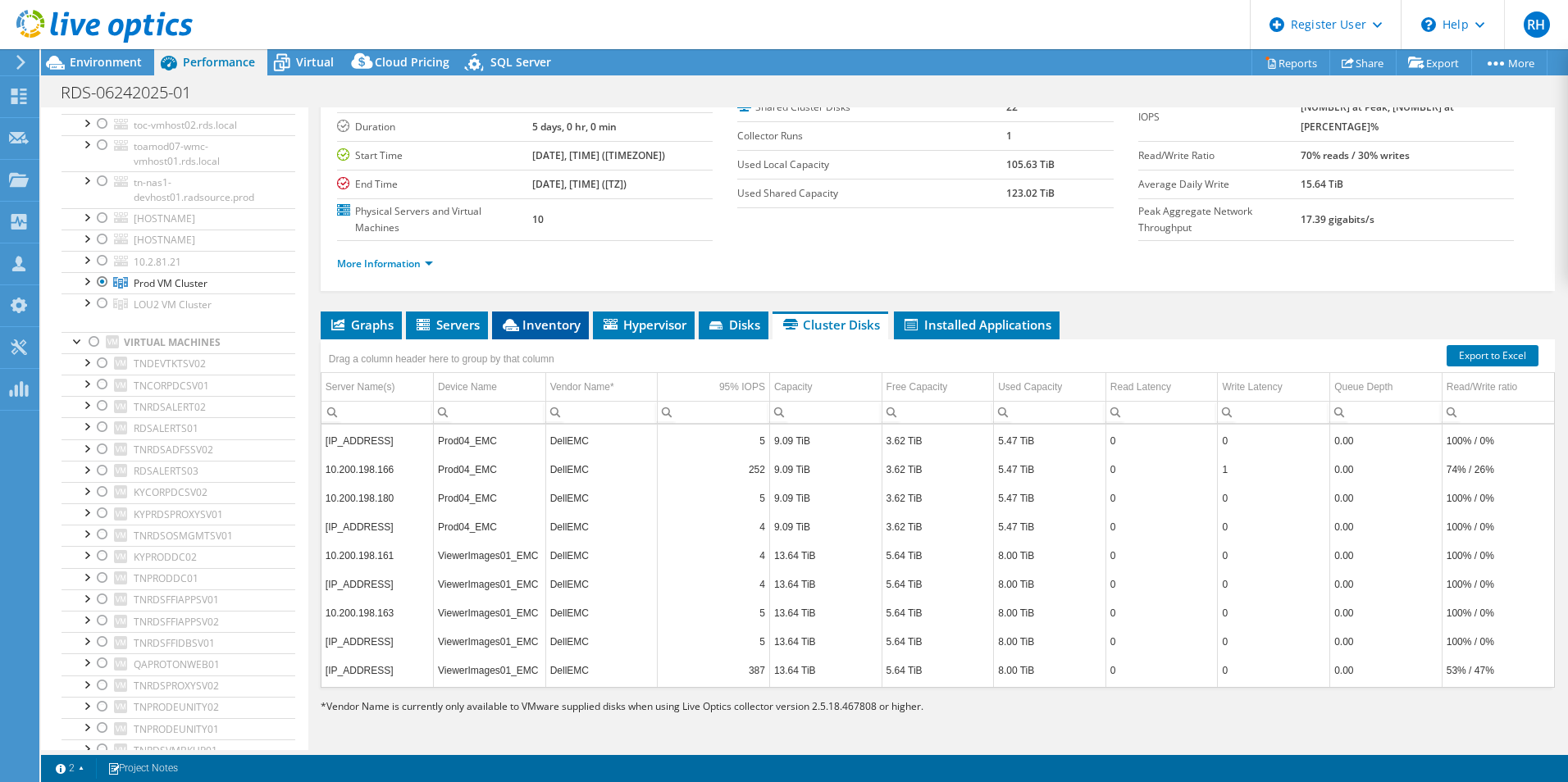 click on "Drag a column header here to group by that column" at bounding box center (441, 357) 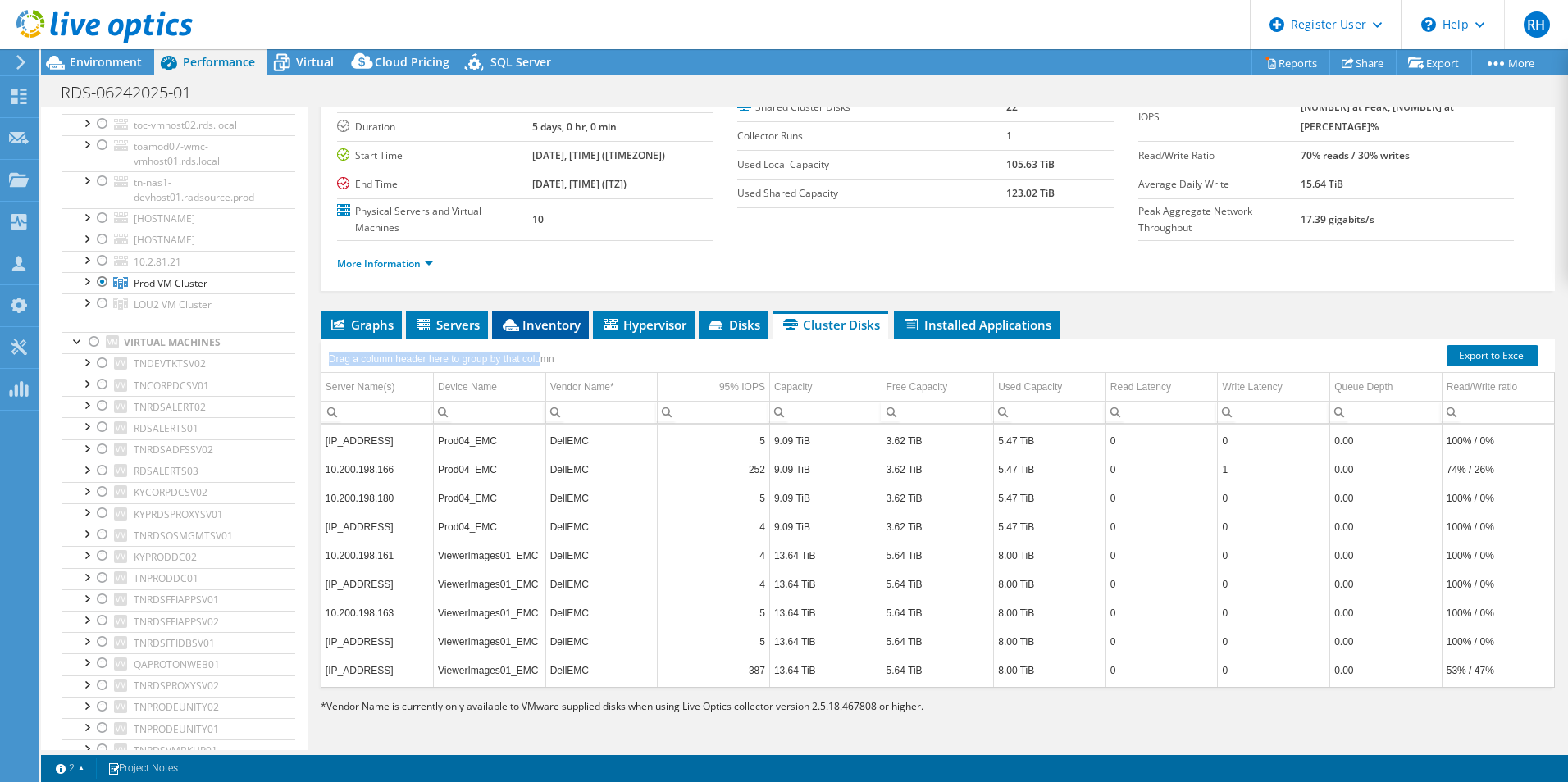 click on "Inventory" at bounding box center [540, 325] 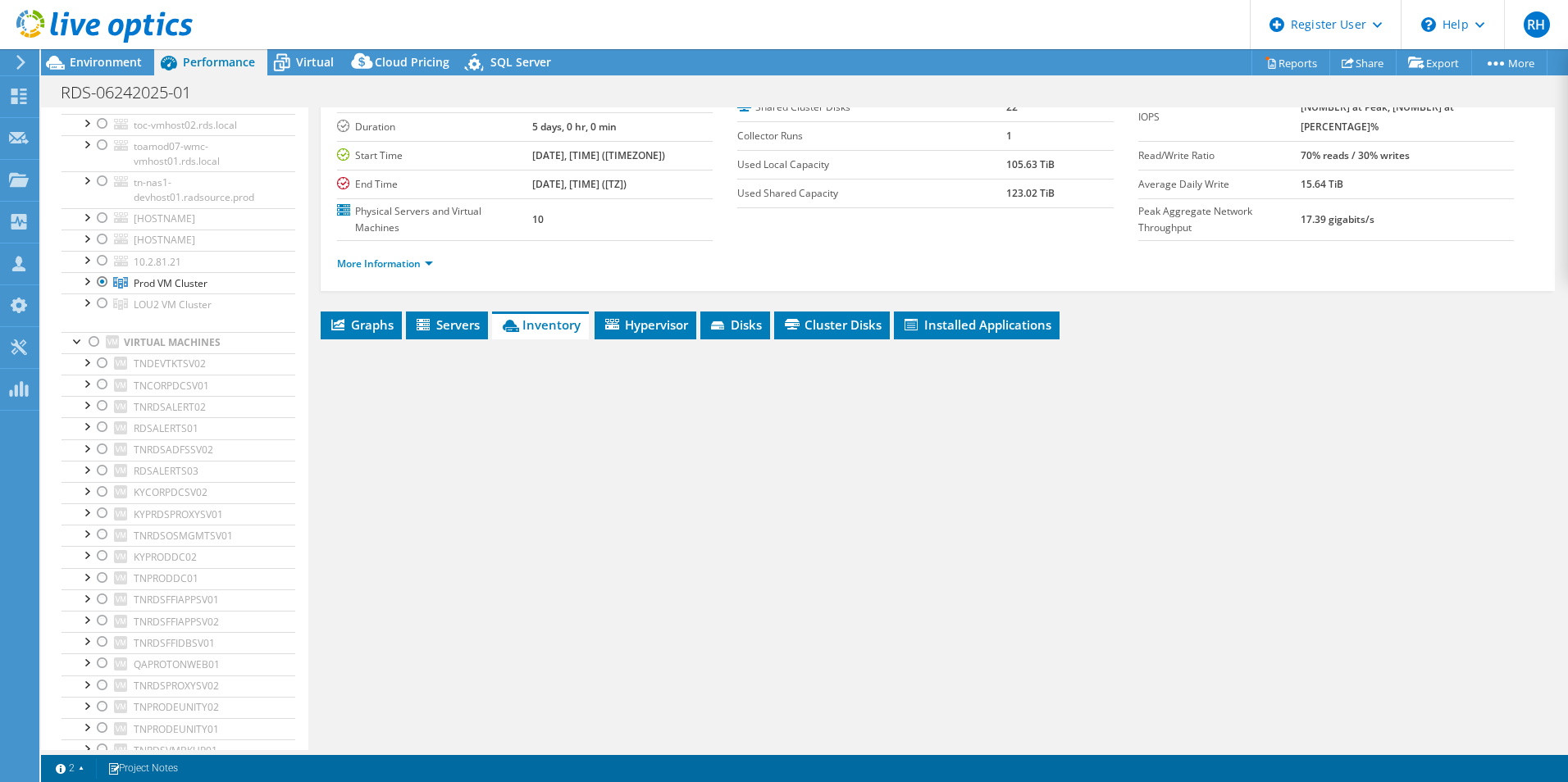 click on "Inventory" at bounding box center [540, 325] 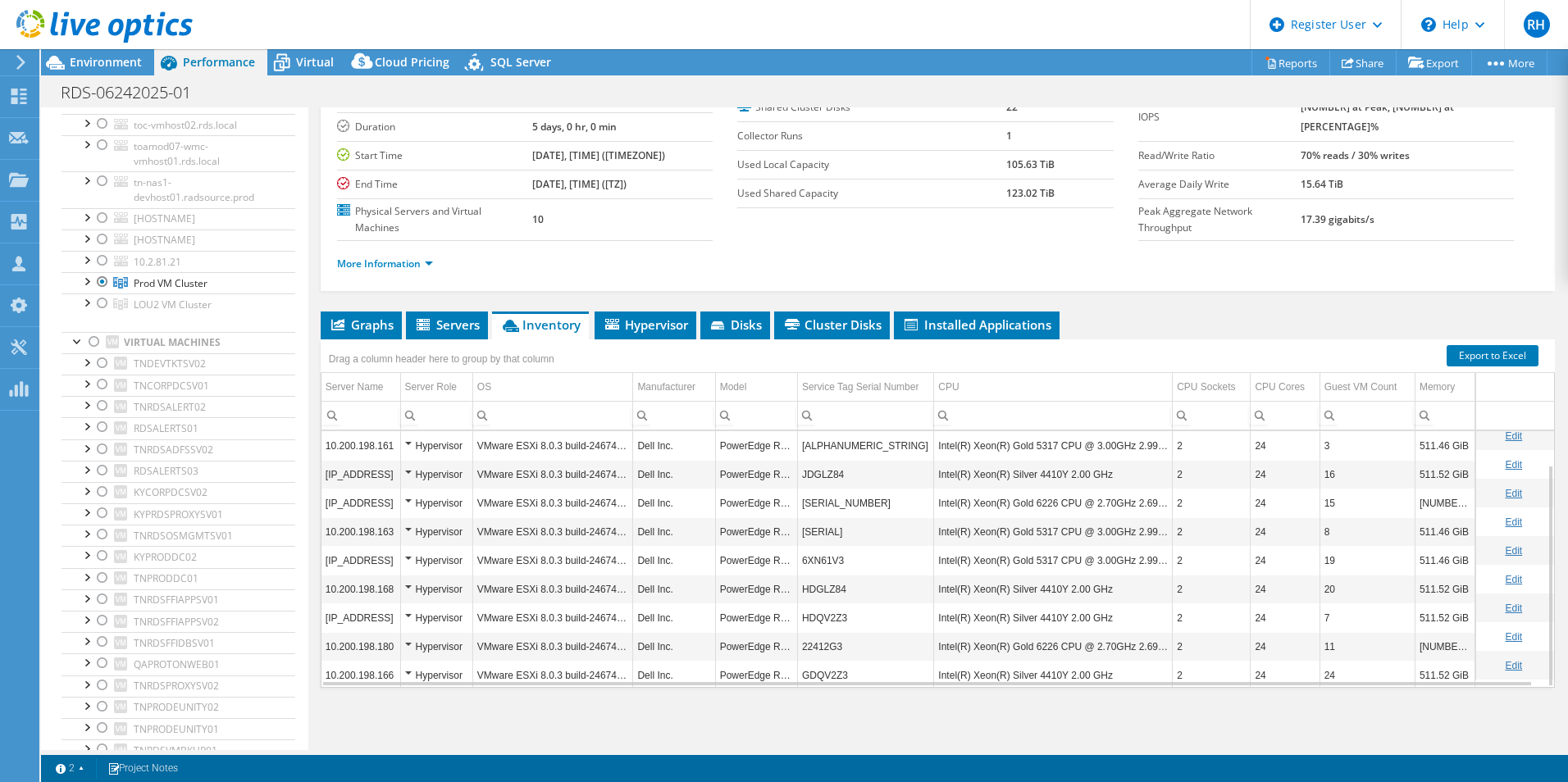 scroll, scrollTop: 39, scrollLeft: 0, axis: vertical 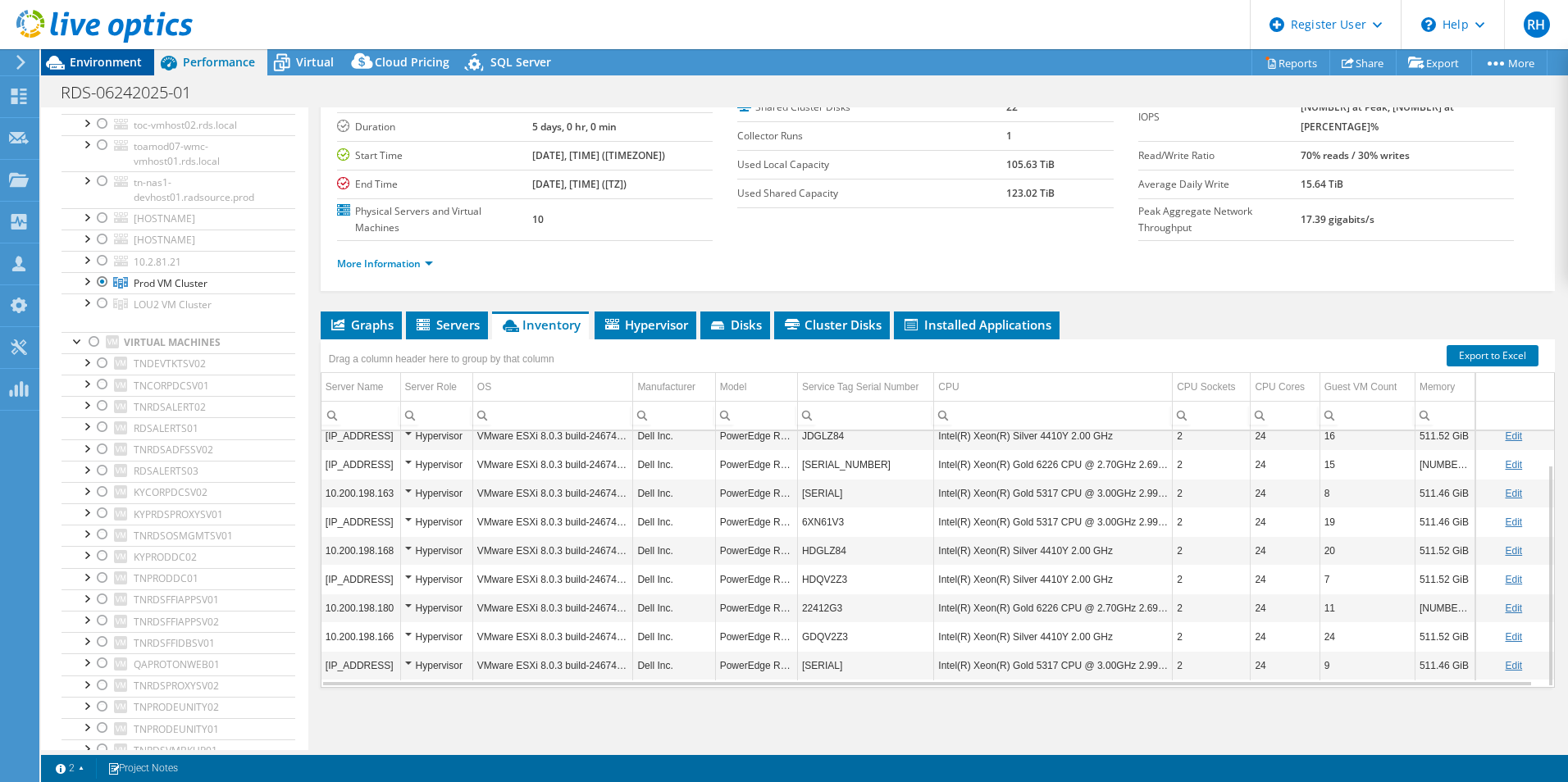 click on "Environment" at bounding box center (106, 61) 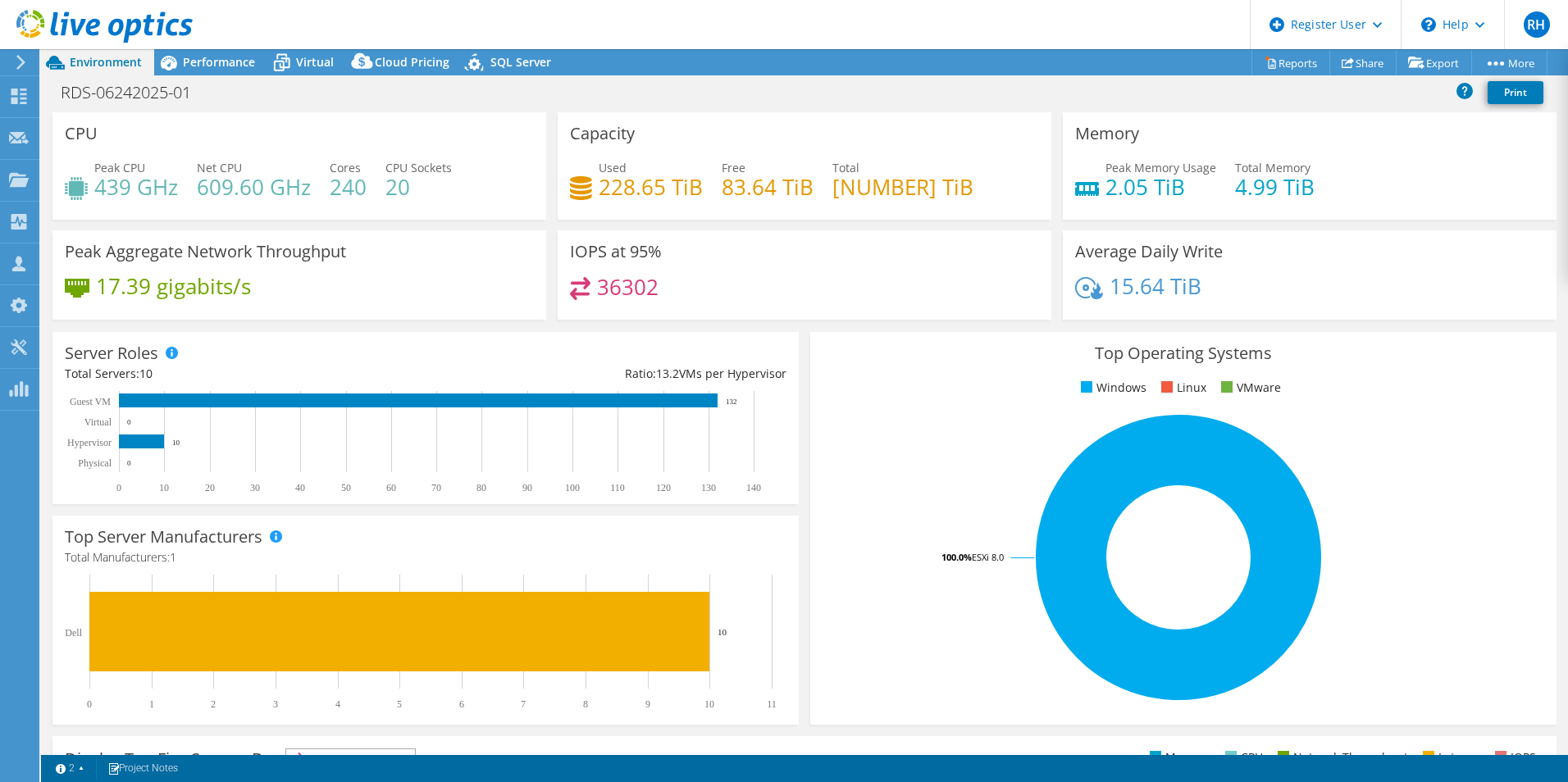 drag, startPoint x: 220, startPoint y: 69, endPoint x: 239, endPoint y: 89, distance: 27.586228 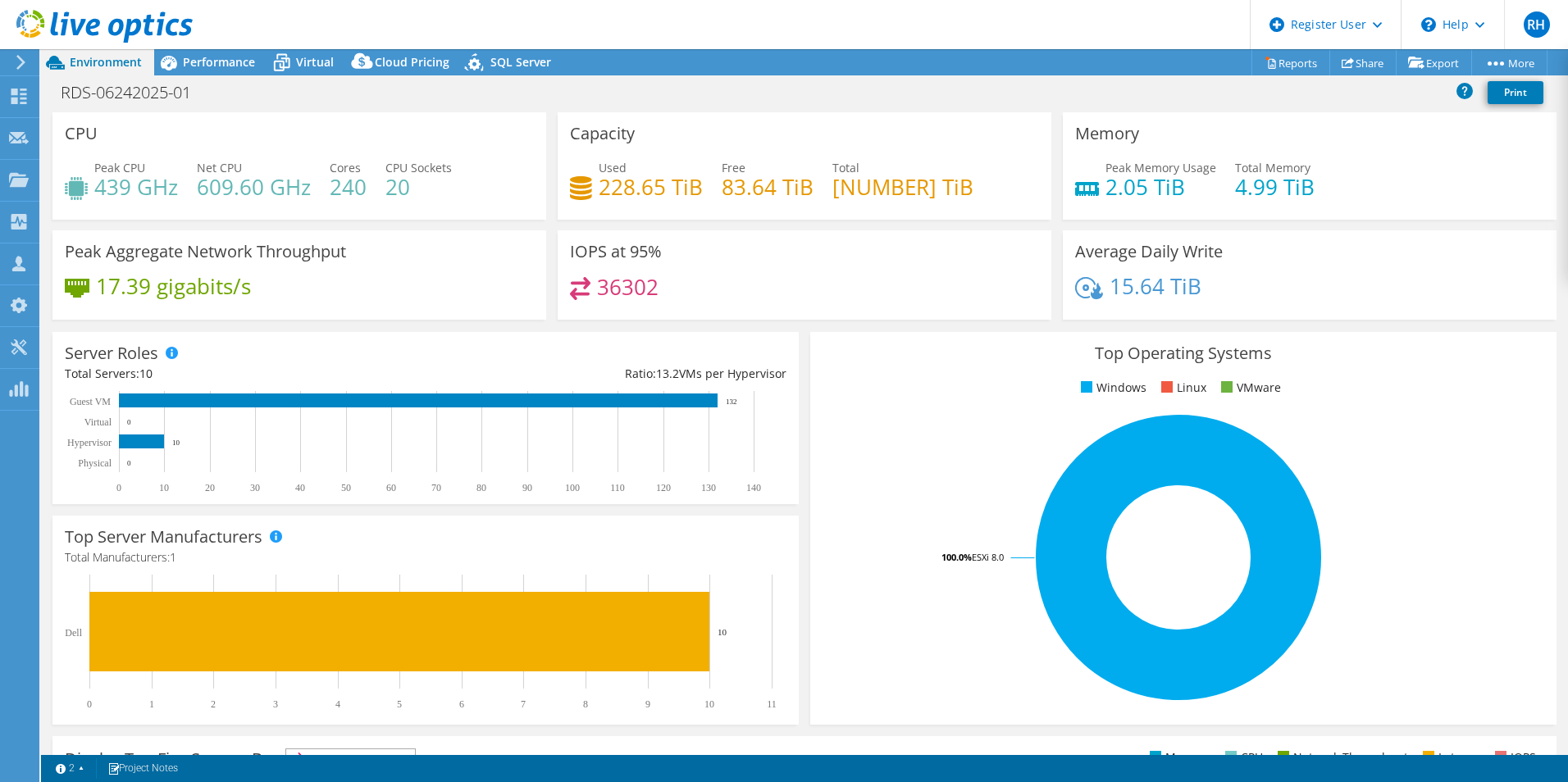 click on "Performance" at bounding box center (219, 61) 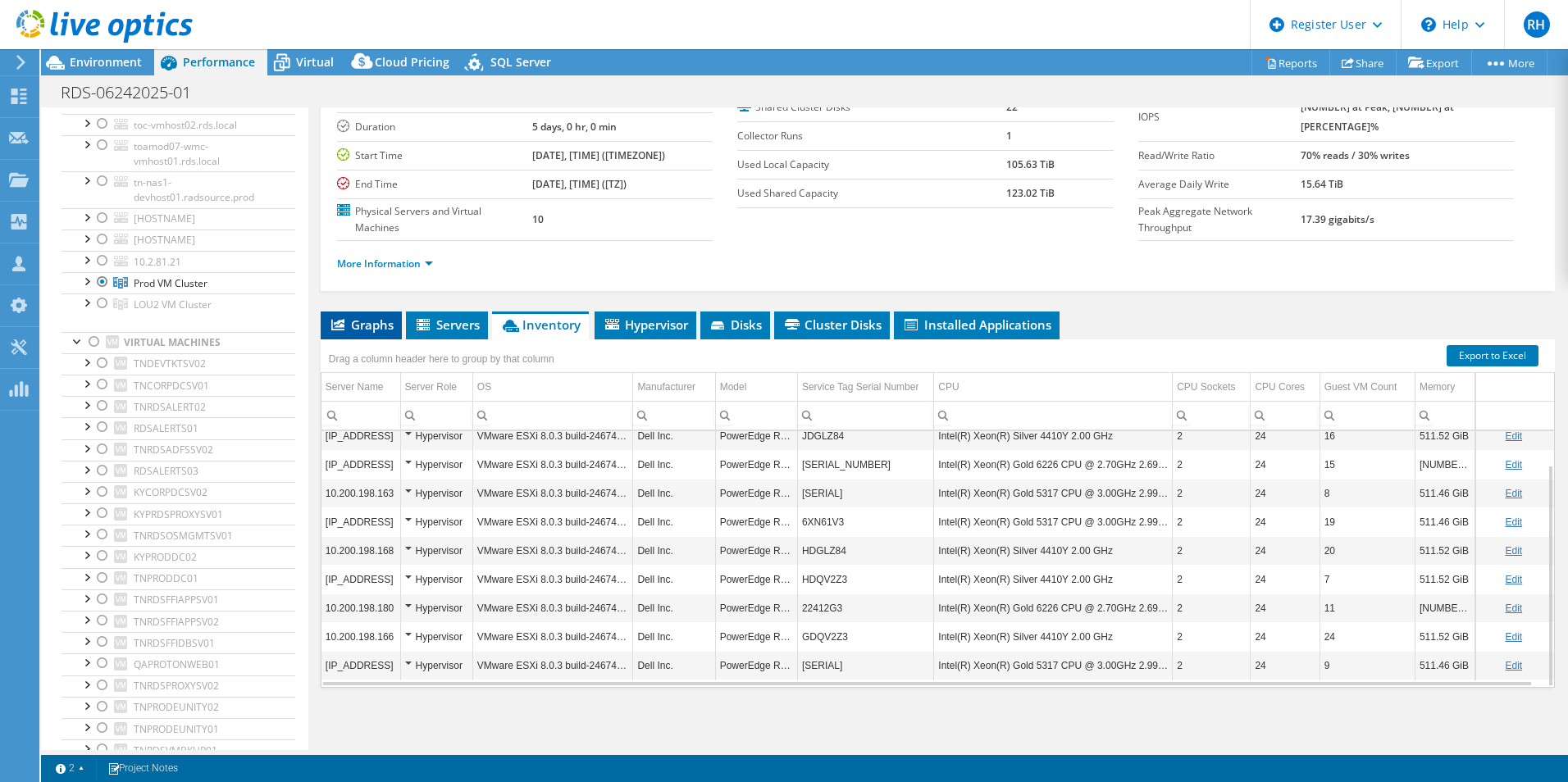 click on "Graphs" at bounding box center (361, 325) 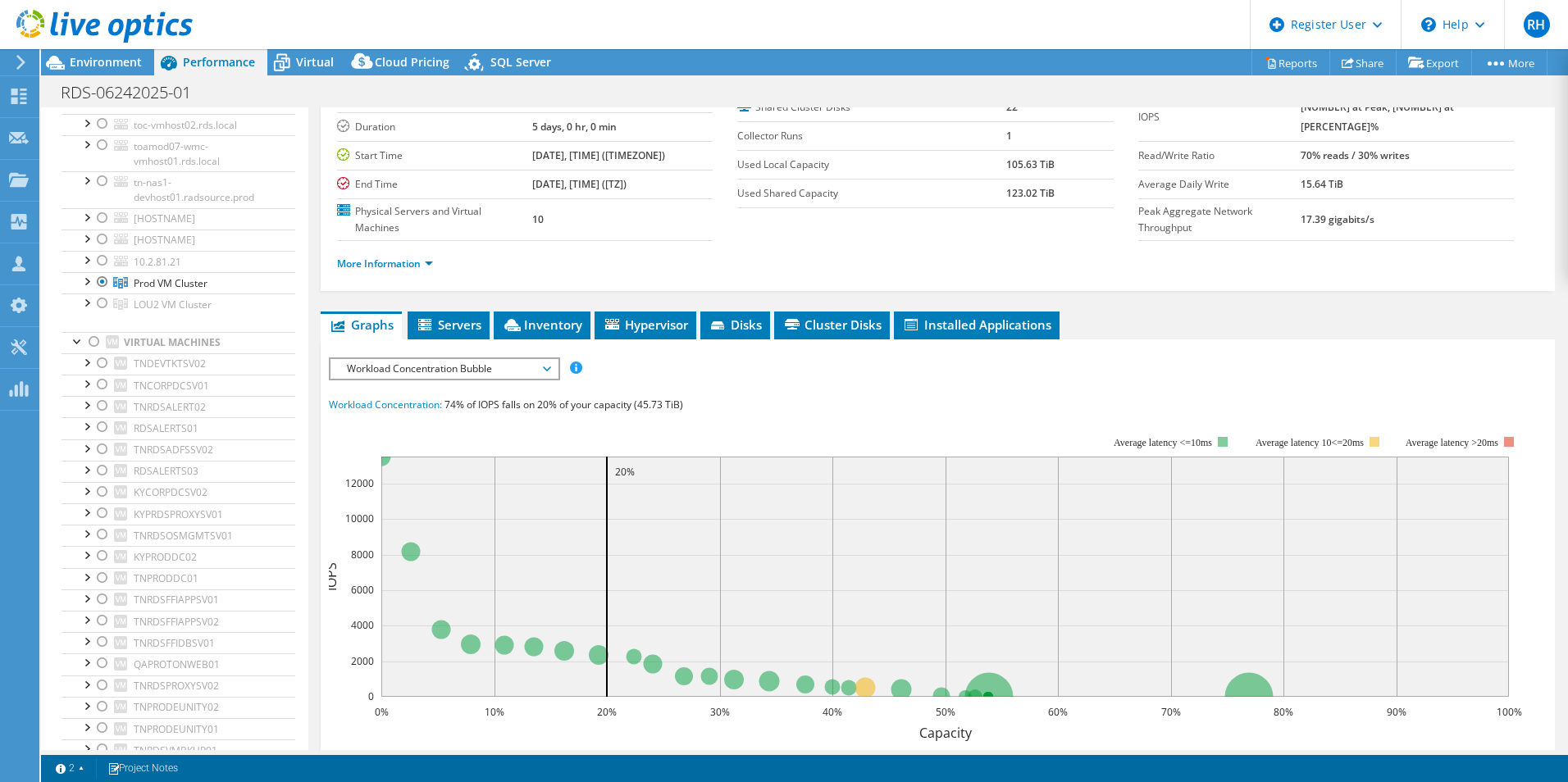 click on "Workload Concentration Bubble" at bounding box center [444, 369] 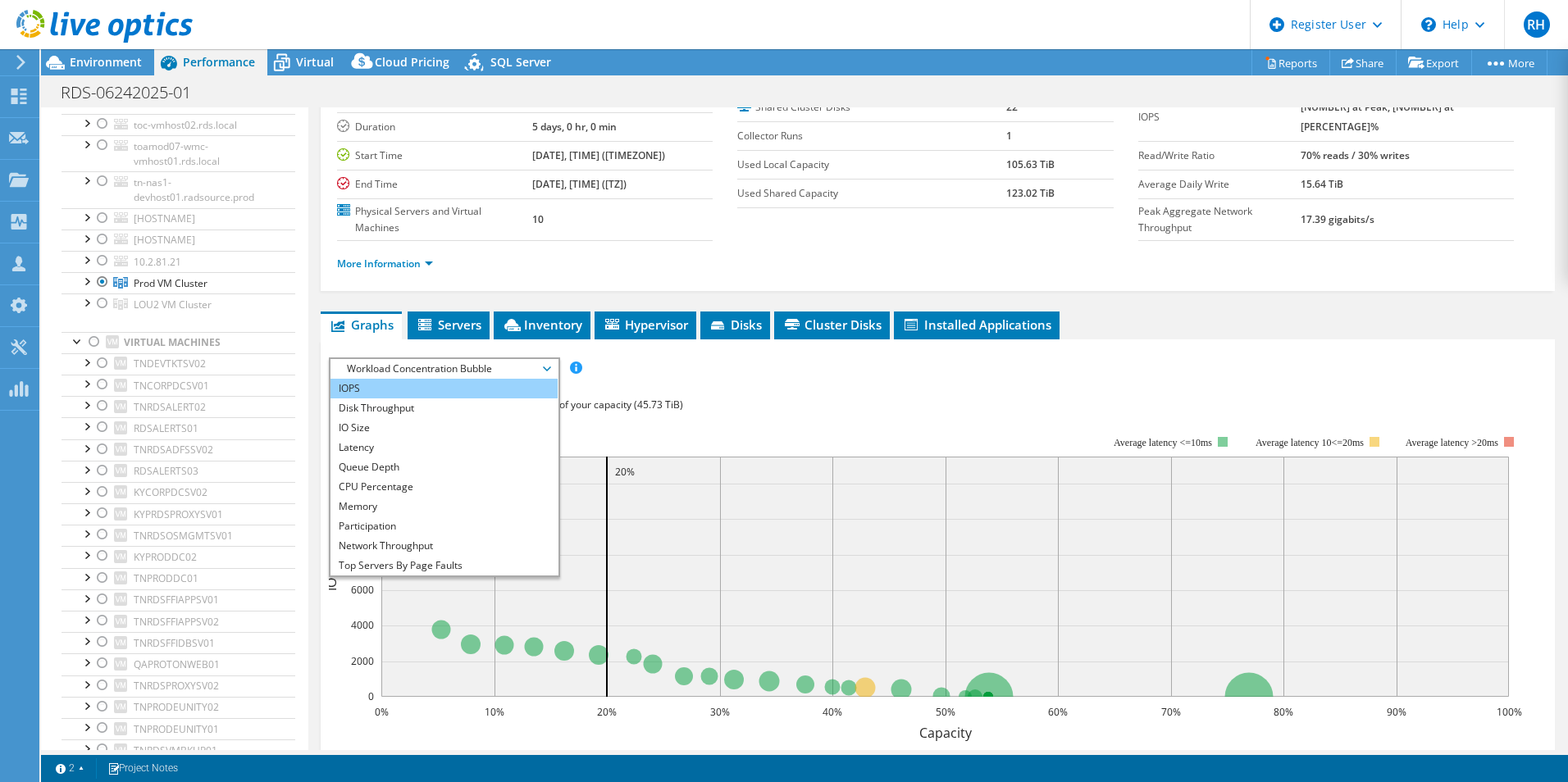 click on "IOPS" at bounding box center [444, 389] 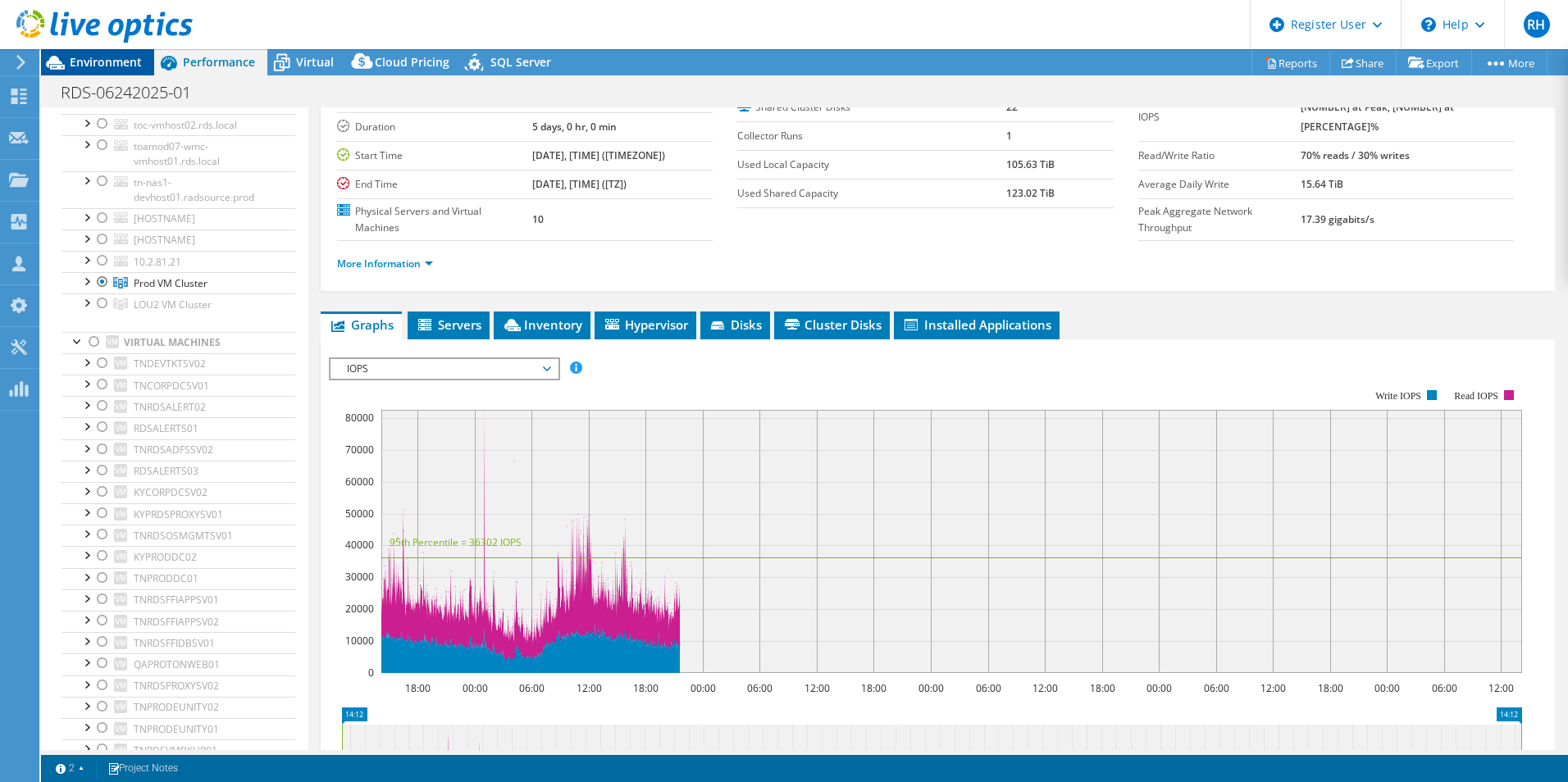 click on "Environment" at bounding box center [106, 61] 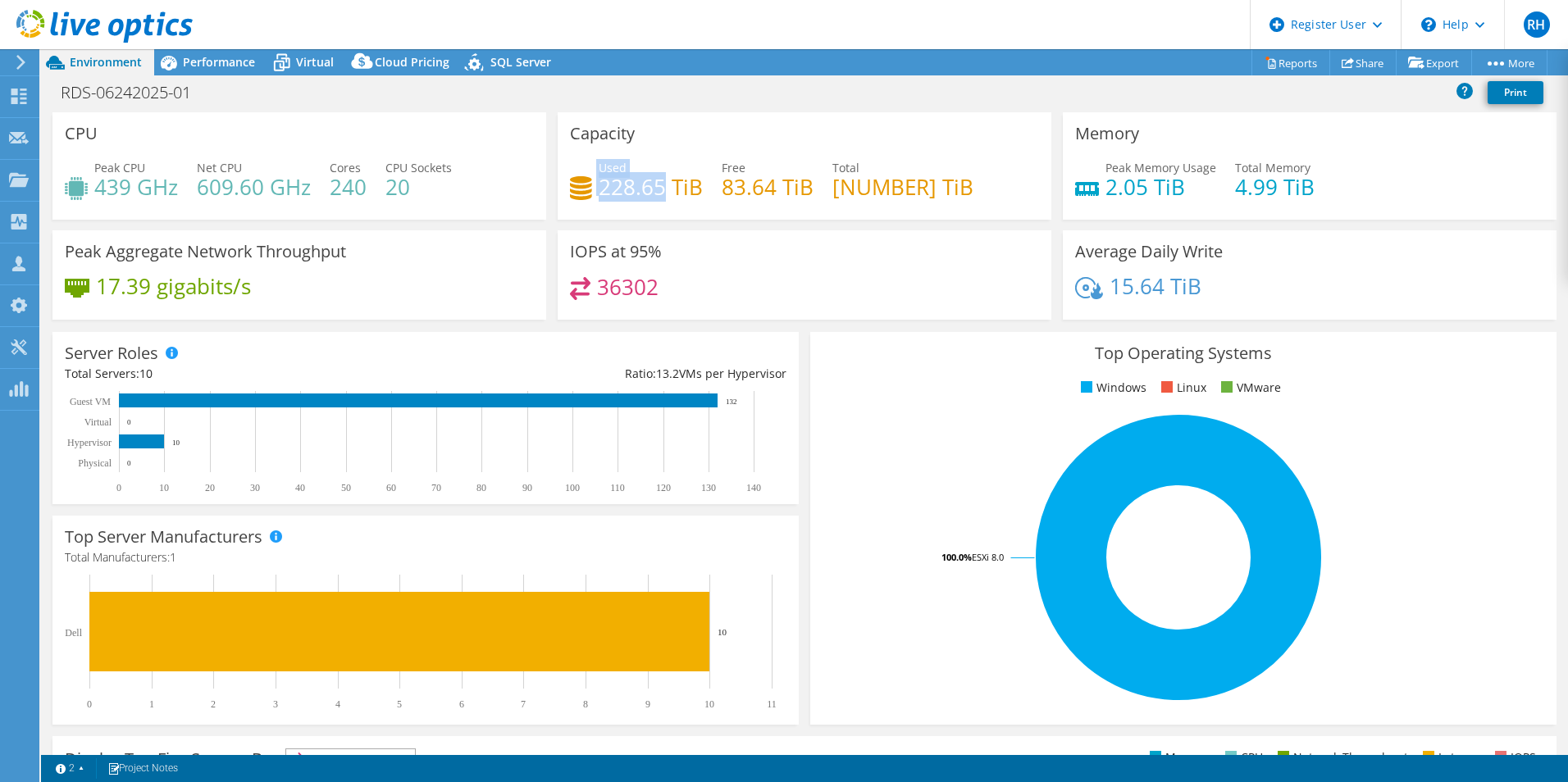 drag, startPoint x: 591, startPoint y: 194, endPoint x: 660, endPoint y: 196, distance: 69.029 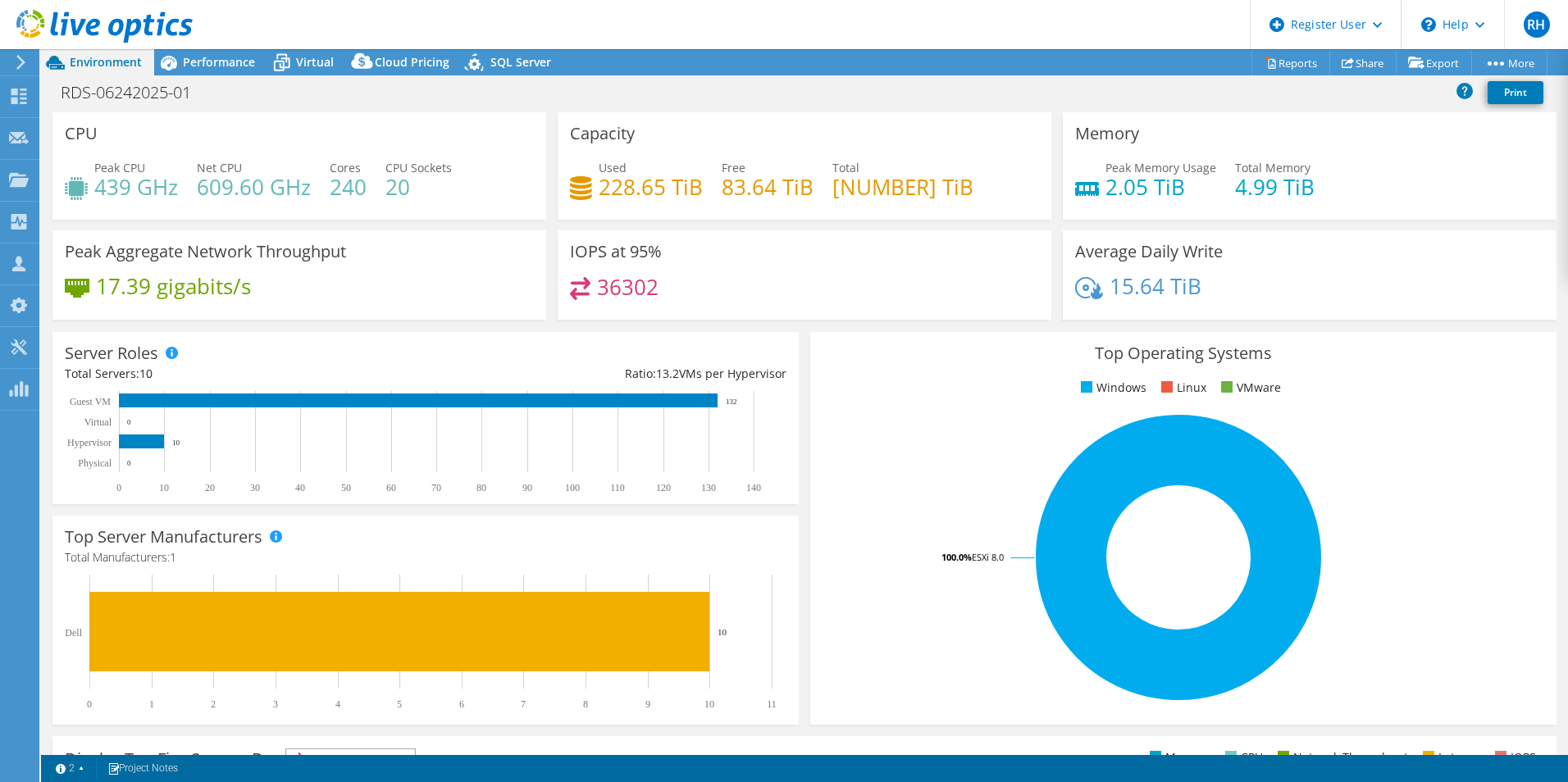 drag, startPoint x: 660, startPoint y: 196, endPoint x: 703, endPoint y: 221, distance: 49.73932 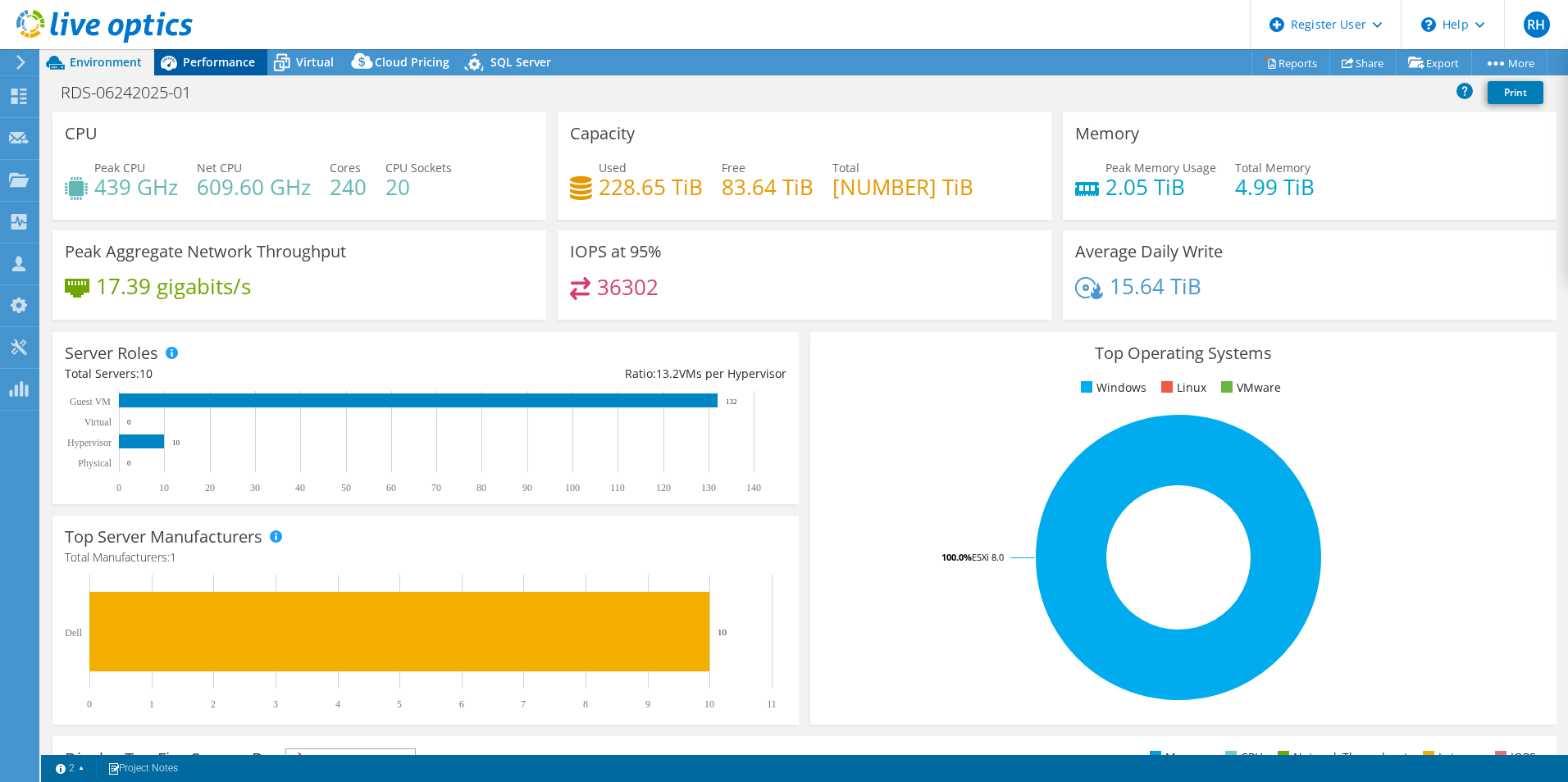 click on "Performance" at bounding box center [219, 61] 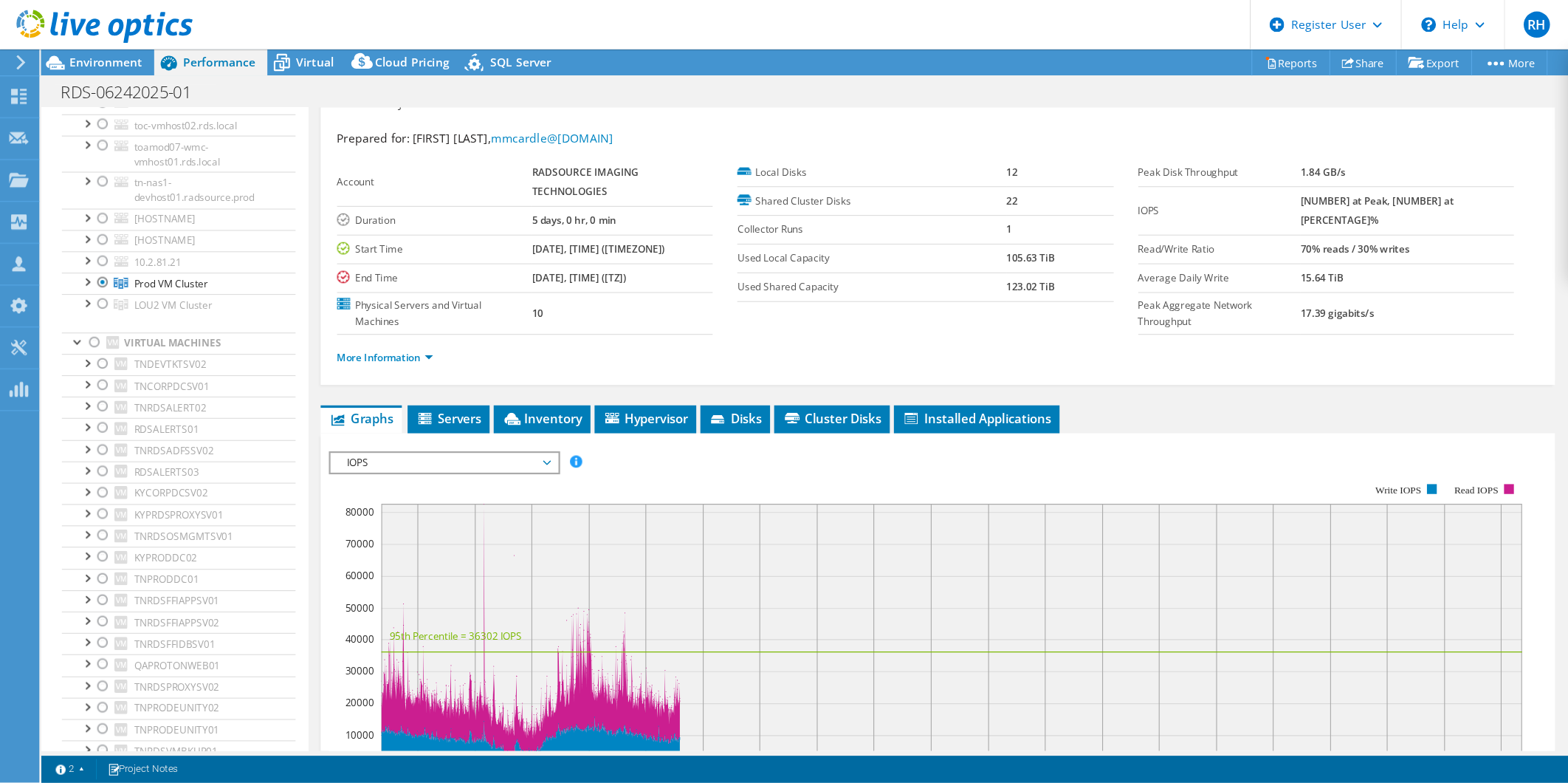 scroll, scrollTop: 24, scrollLeft: 0, axis: vertical 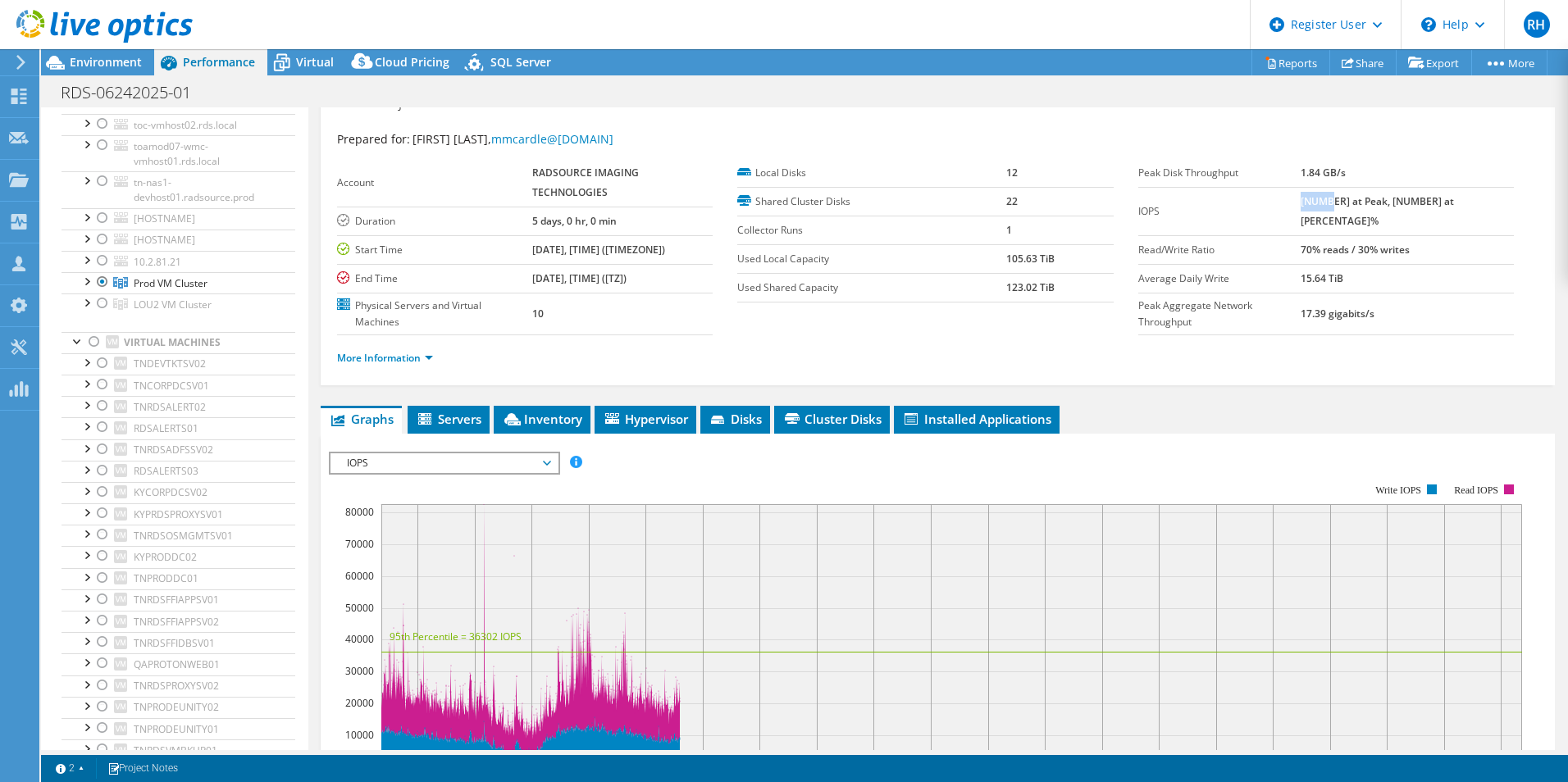 drag, startPoint x: 1343, startPoint y: 203, endPoint x: 1369, endPoint y: 202, distance: 26.01922 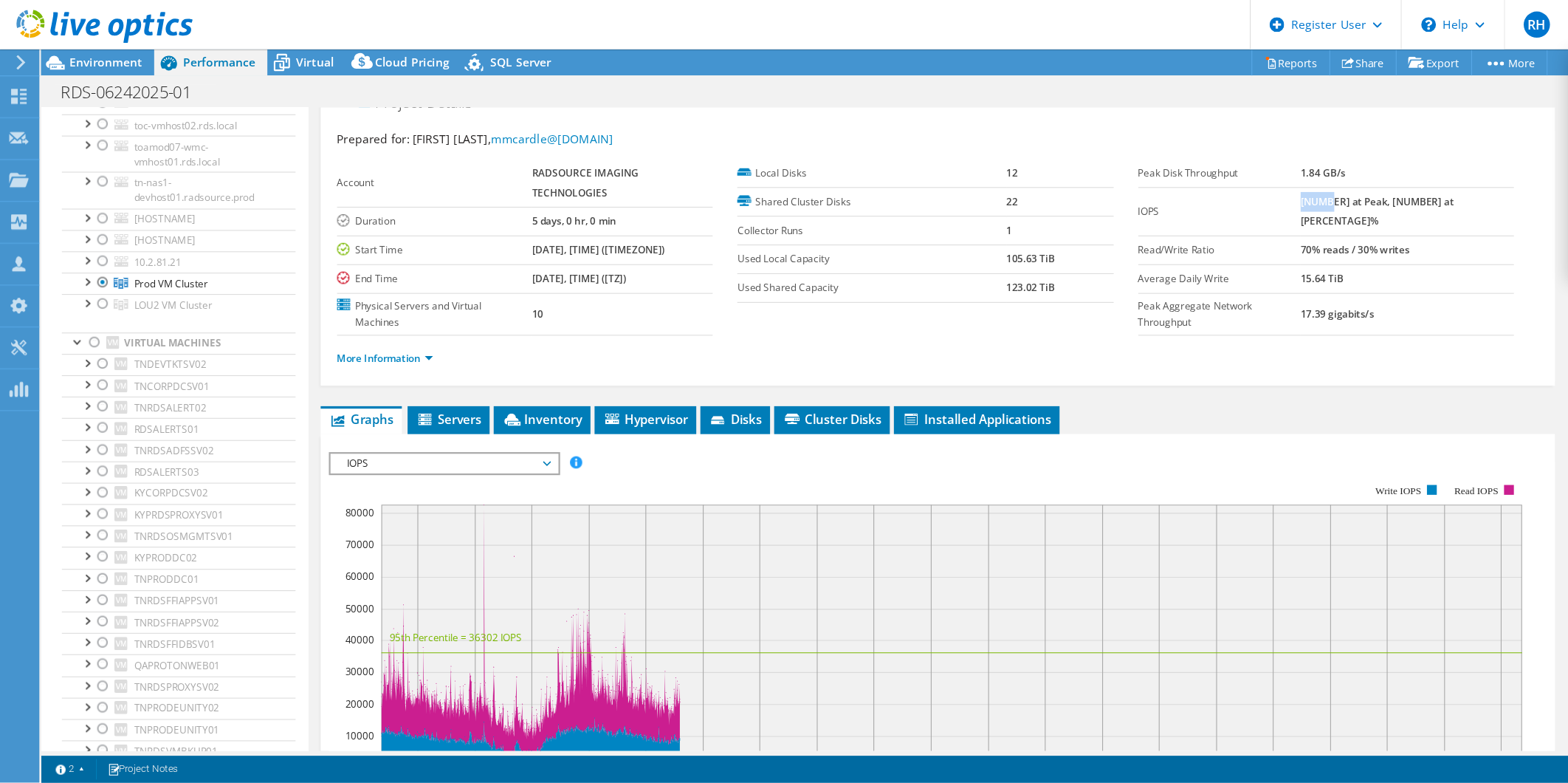 scroll, scrollTop: 3357, scrollLeft: 0, axis: vertical 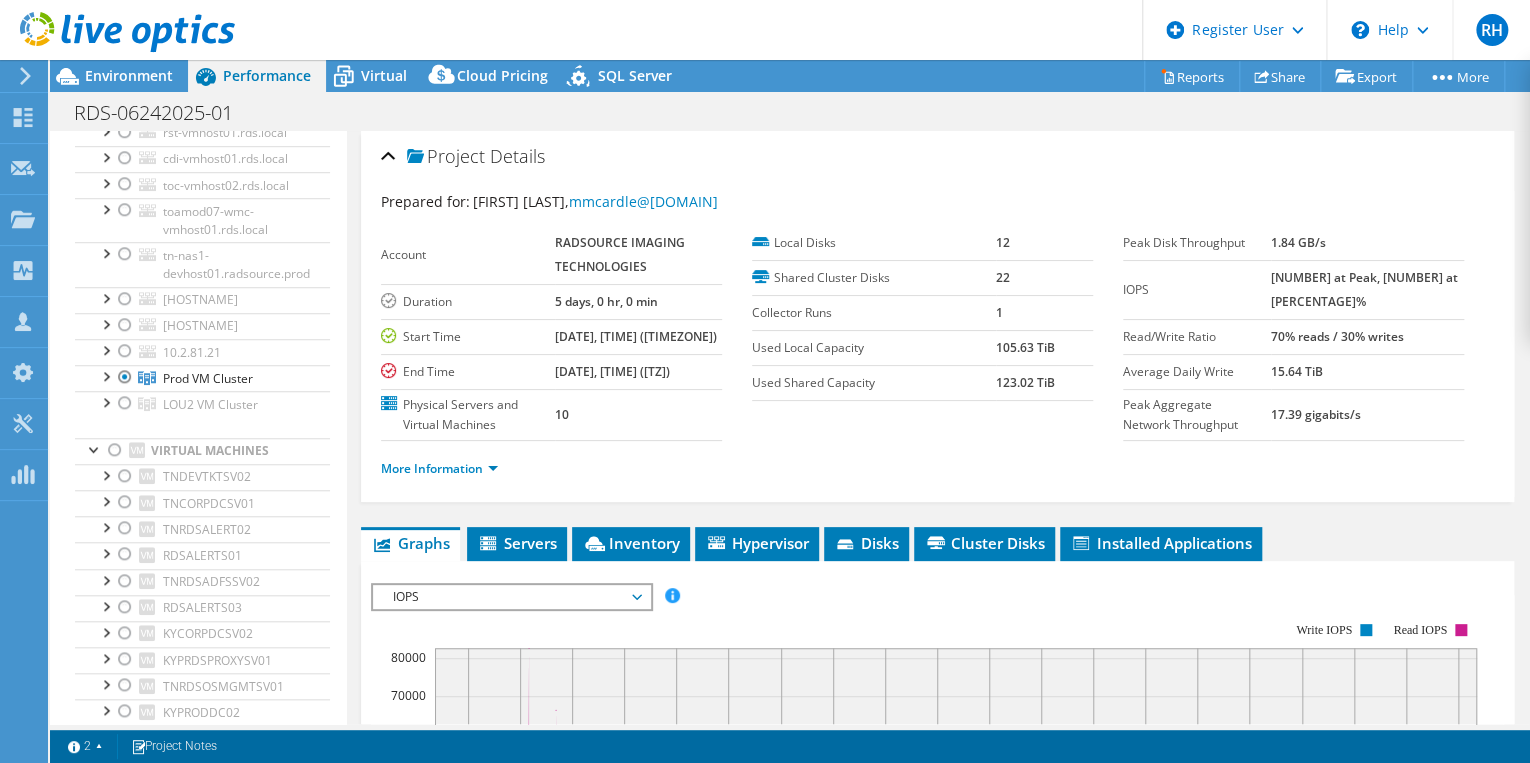 click on "70% reads / 30% writes" at bounding box center [1337, 336] 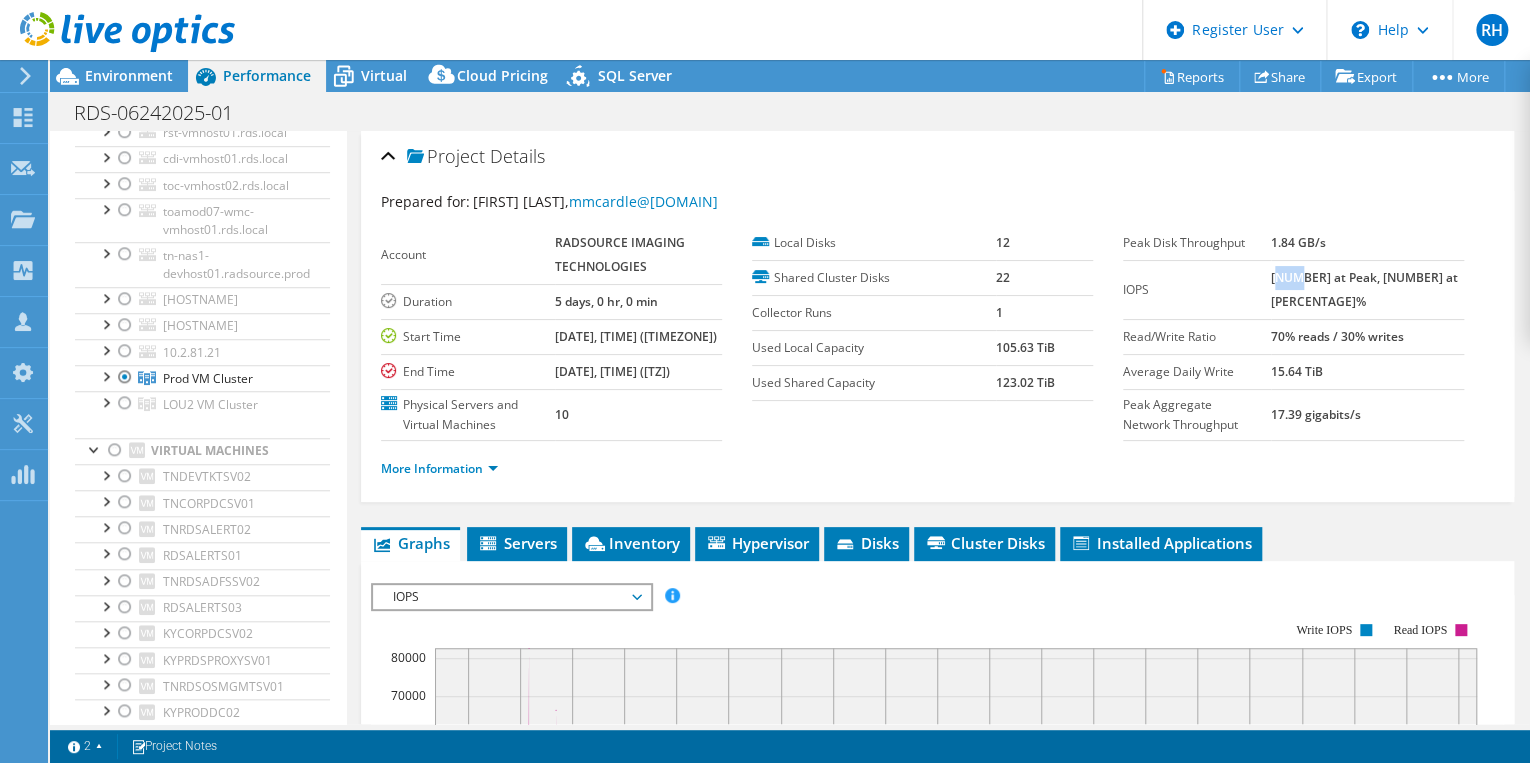 drag, startPoint x: 1311, startPoint y: 269, endPoint x: 1337, endPoint y: 270, distance: 26.019224 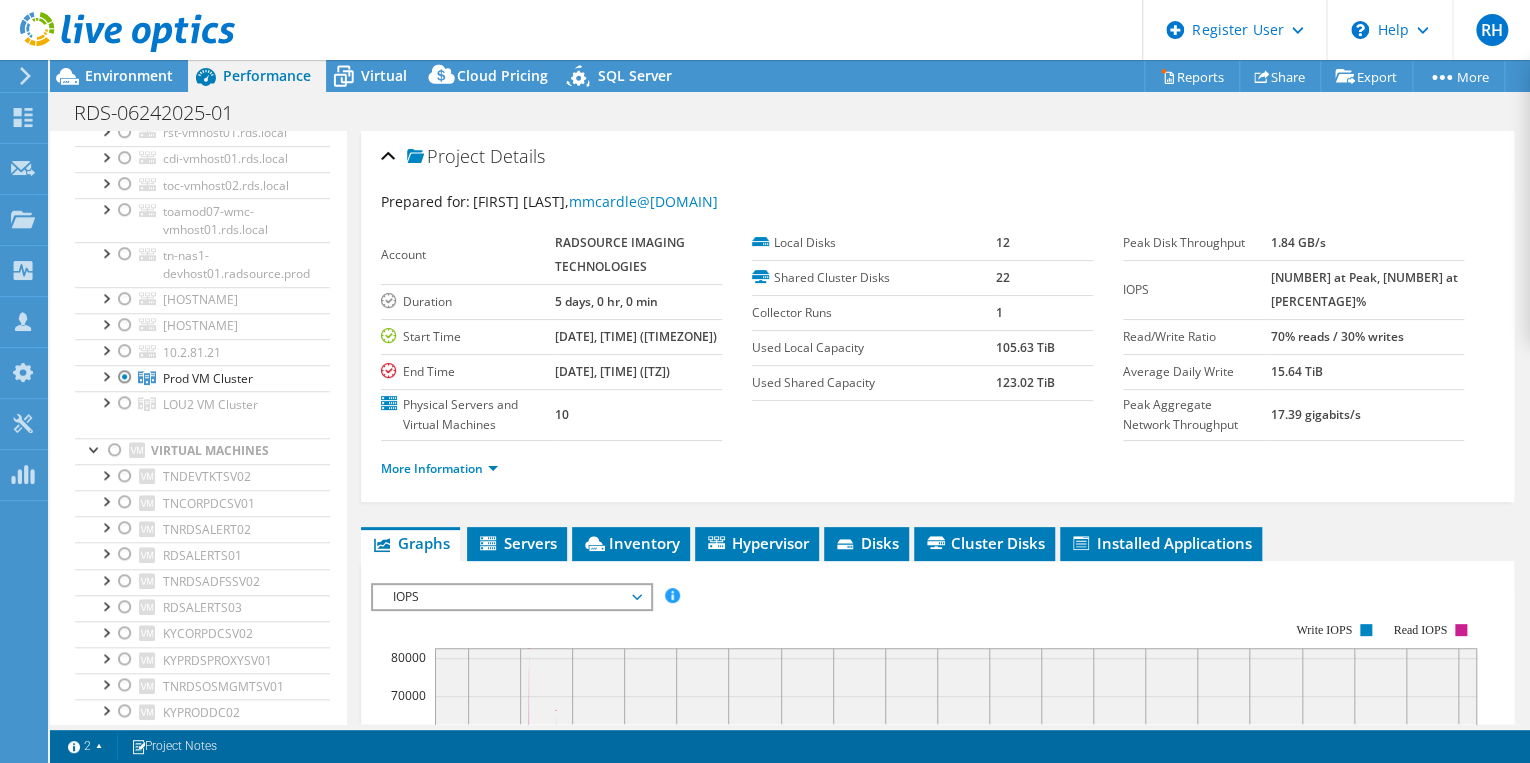 drag, startPoint x: 1337, startPoint y: 270, endPoint x: 1400, endPoint y: 292, distance: 66.730804 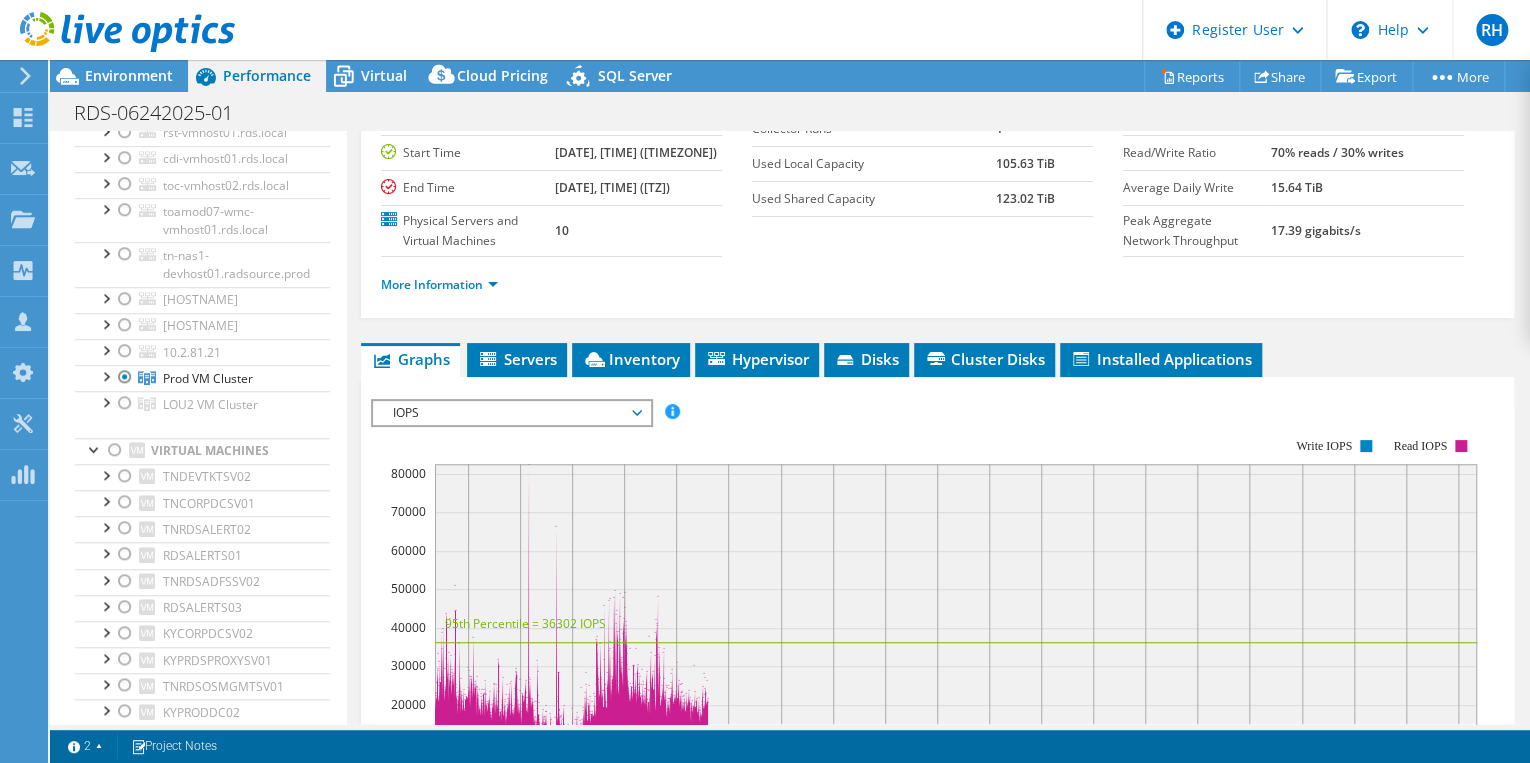 scroll, scrollTop: 0, scrollLeft: 0, axis: both 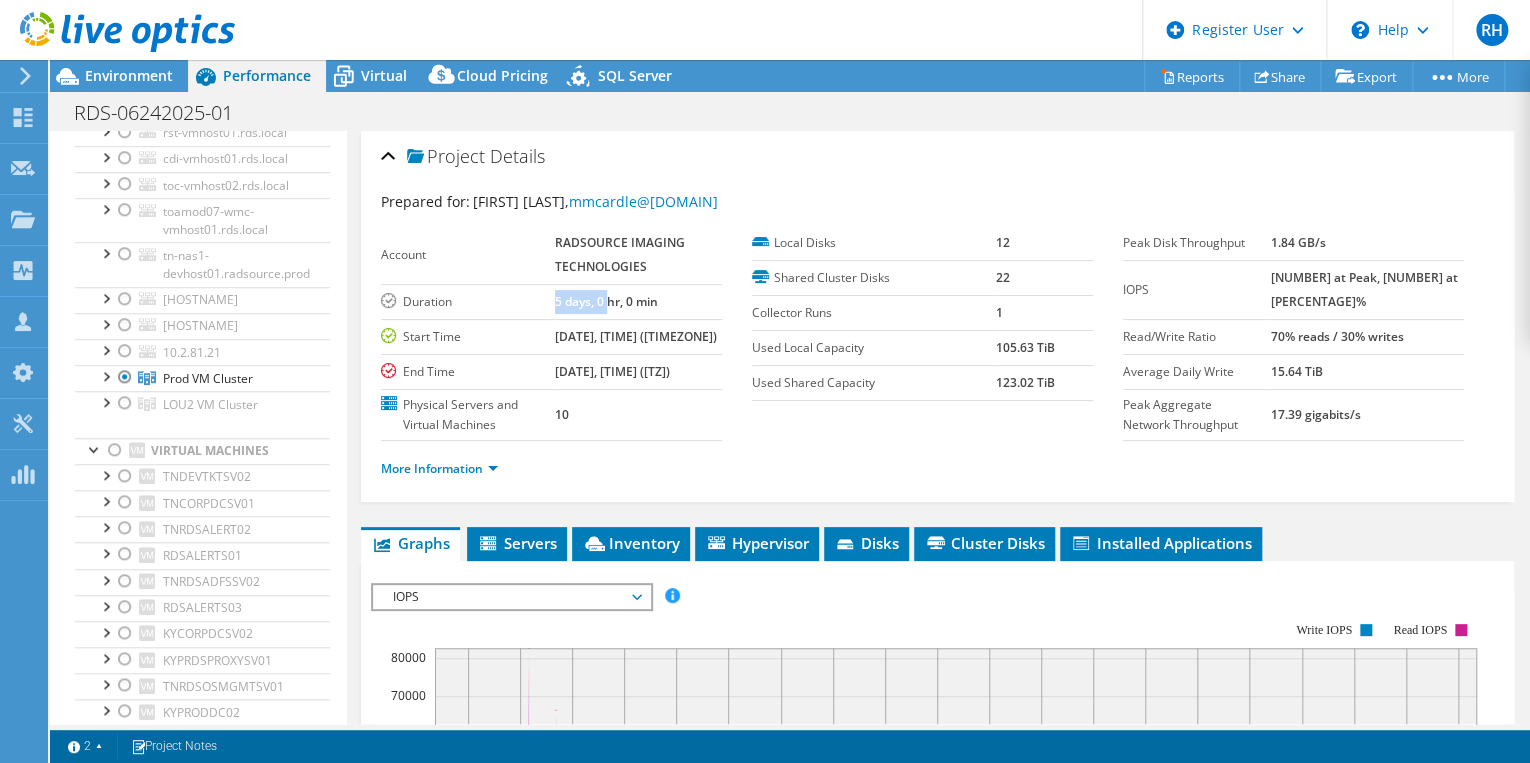drag, startPoint x: 556, startPoint y: 292, endPoint x: 610, endPoint y: 299, distance: 54.451813 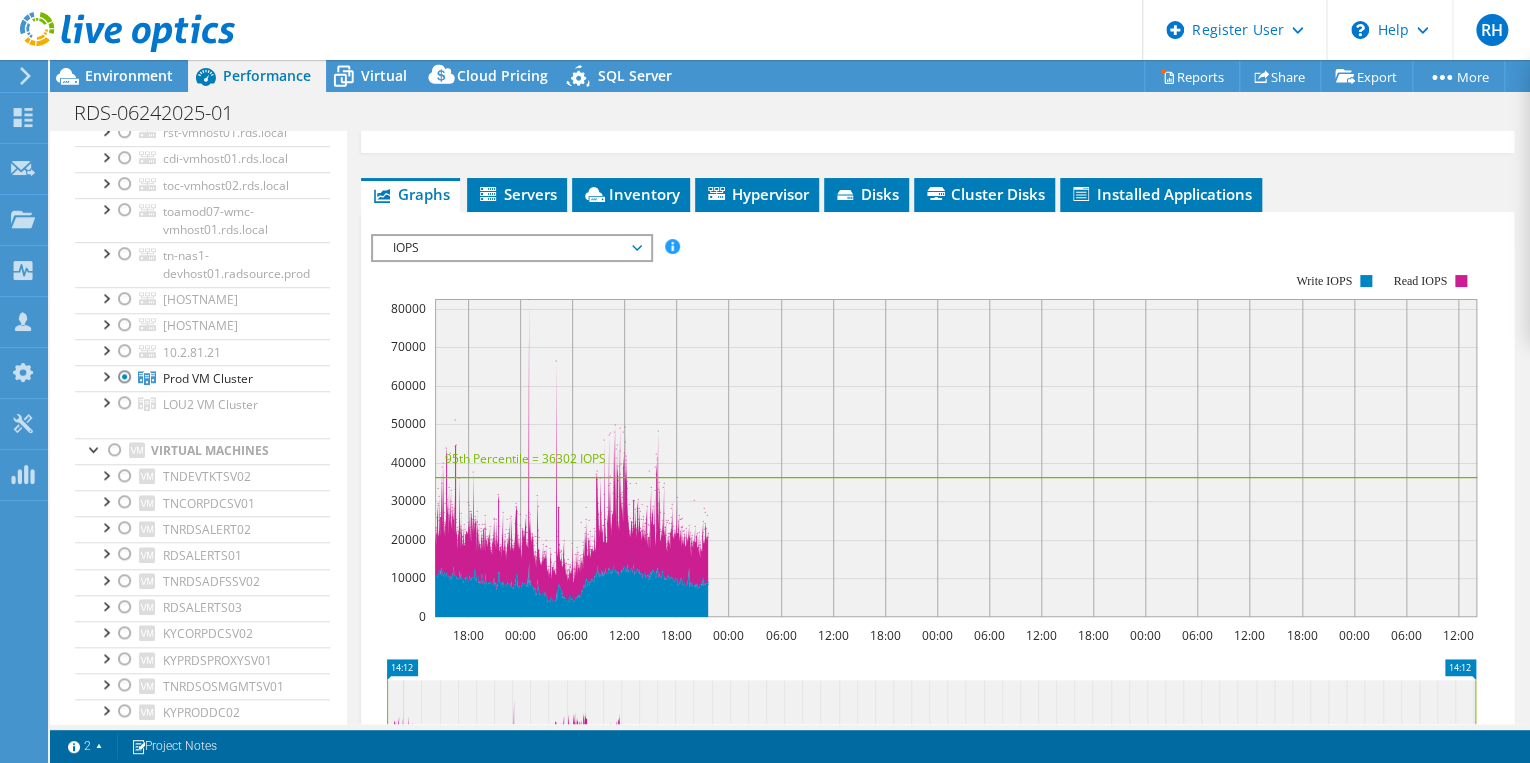 scroll, scrollTop: 354, scrollLeft: 0, axis: vertical 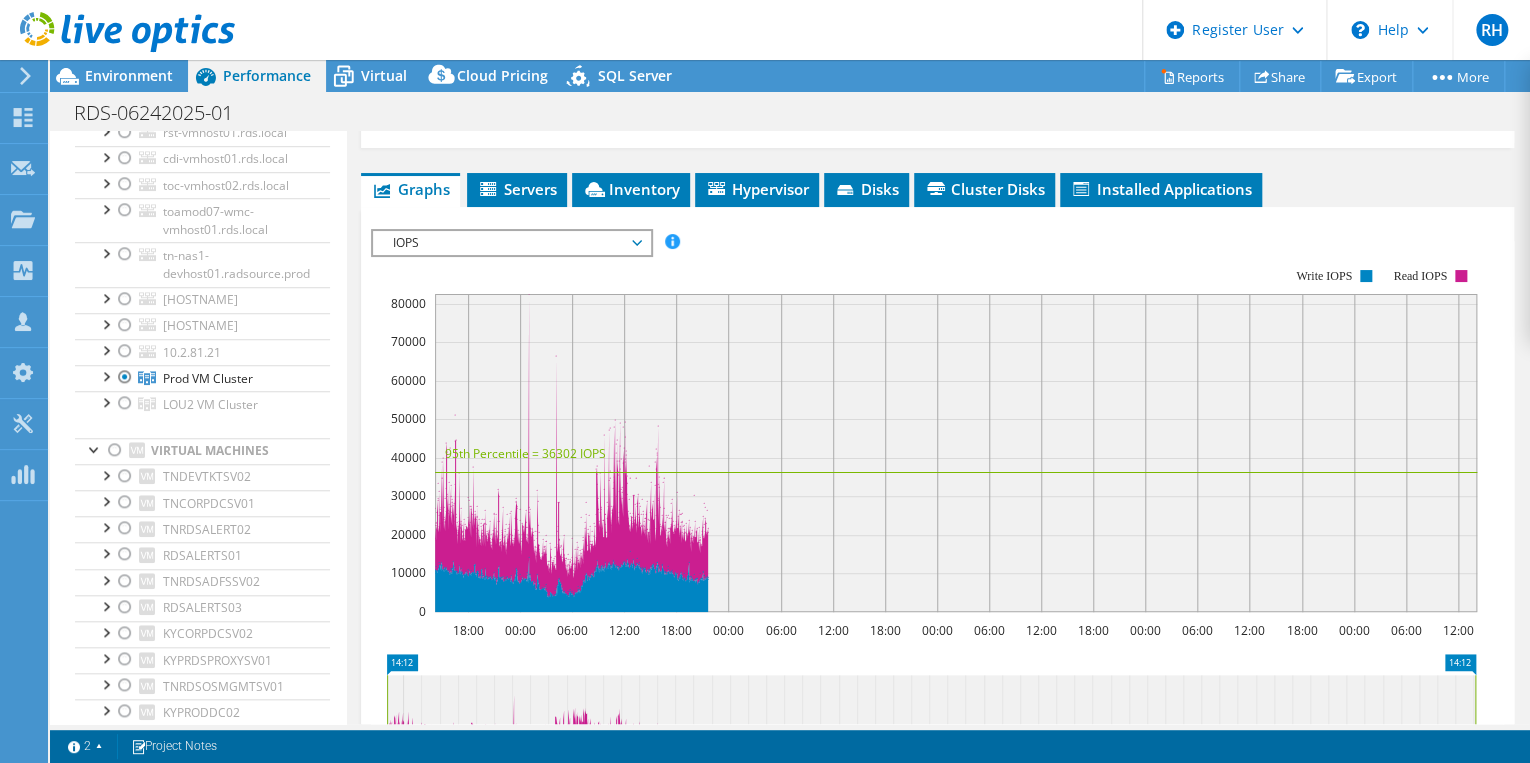 click on "IOPS" at bounding box center (511, 243) 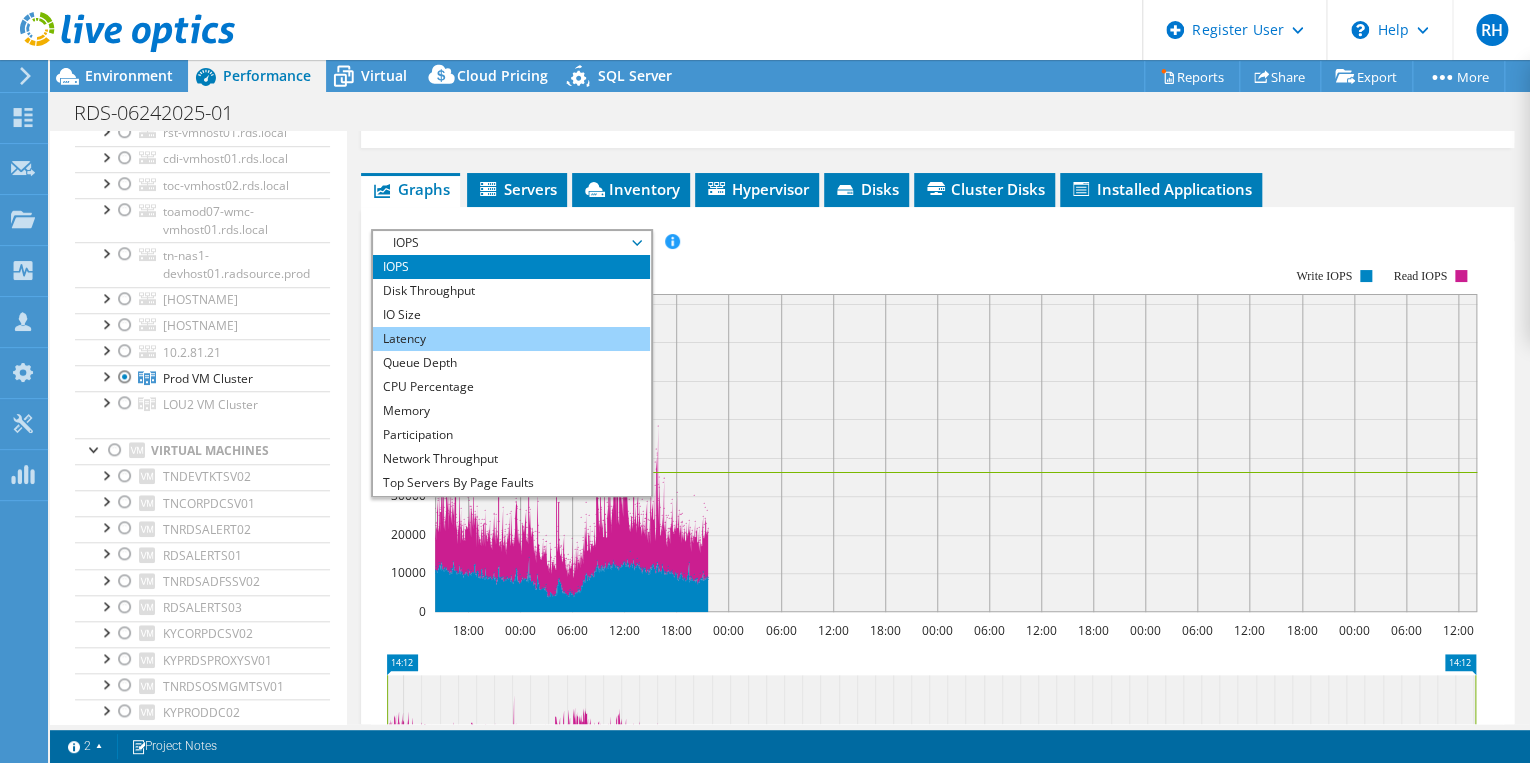 click on "Latency" at bounding box center (511, 339) 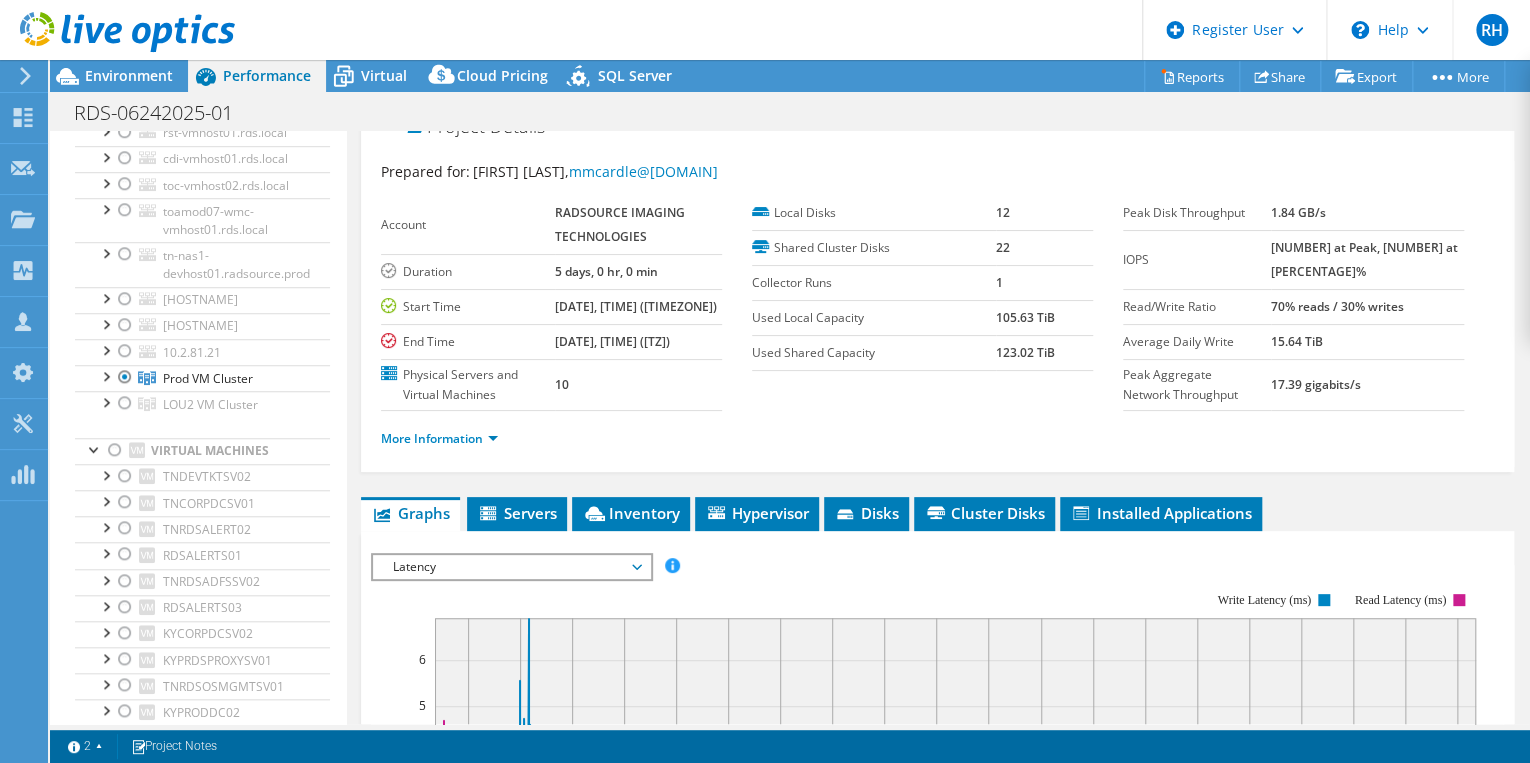 scroll, scrollTop: 29, scrollLeft: 0, axis: vertical 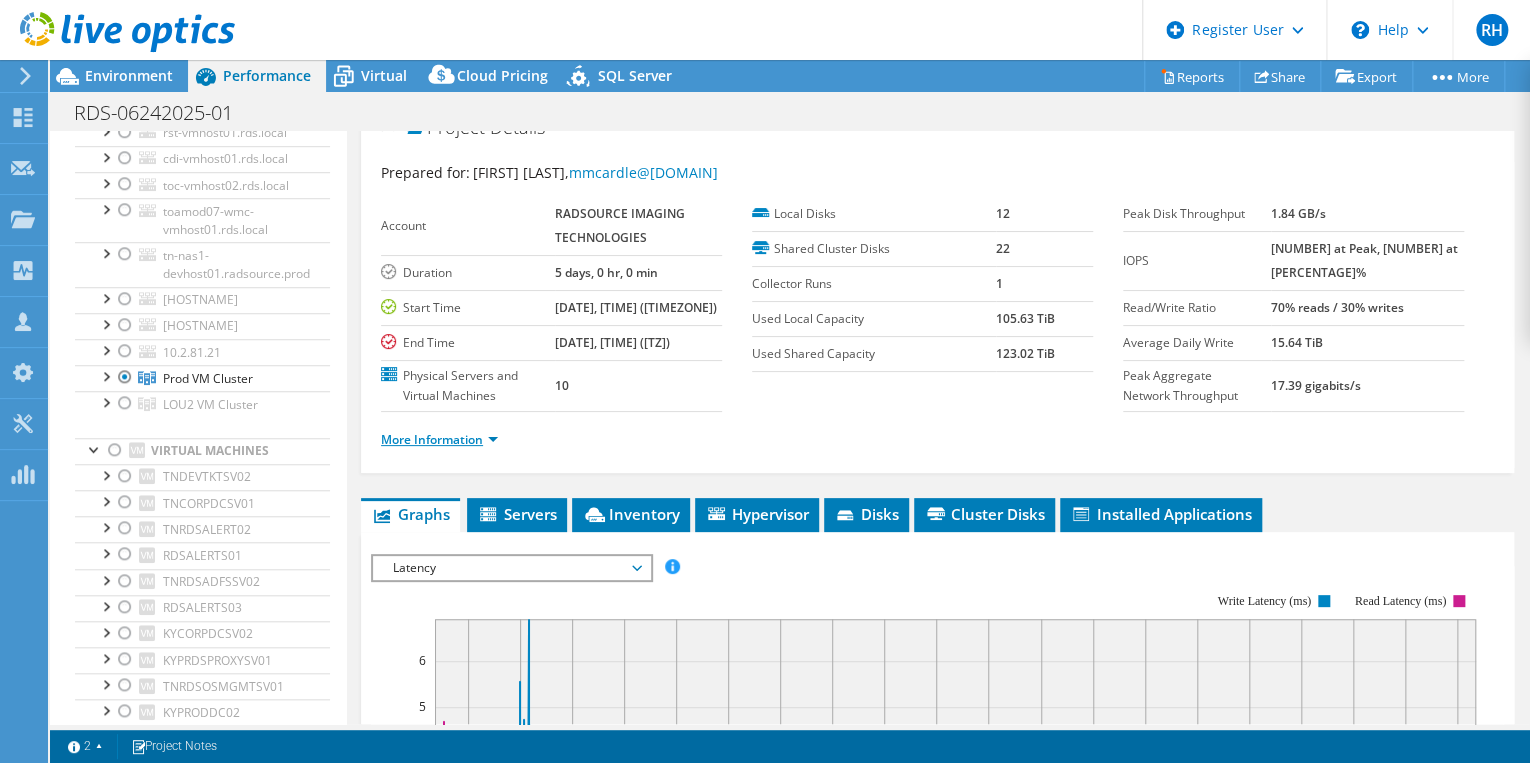 click on "More Information" at bounding box center [439, 439] 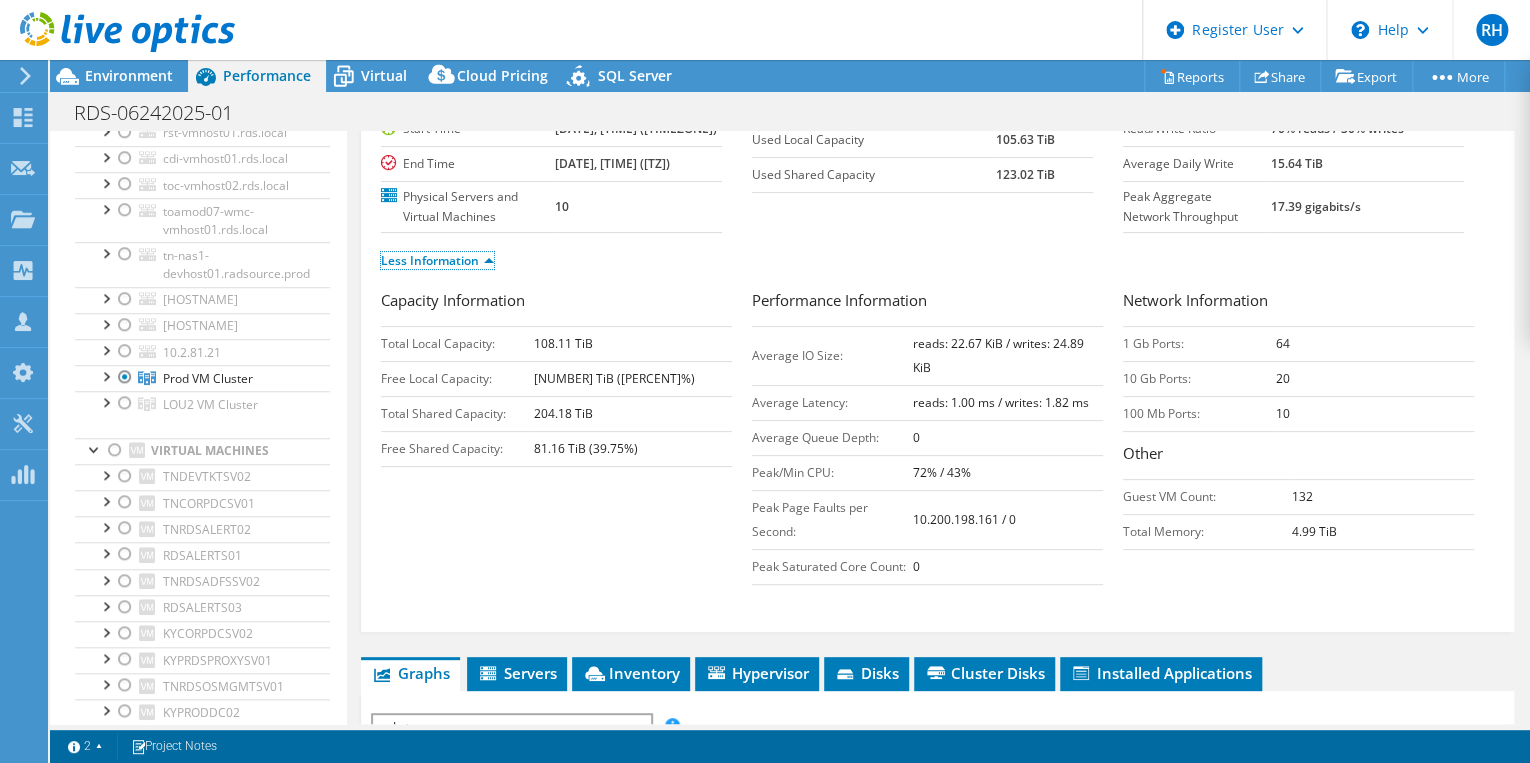 scroll, scrollTop: 211, scrollLeft: 0, axis: vertical 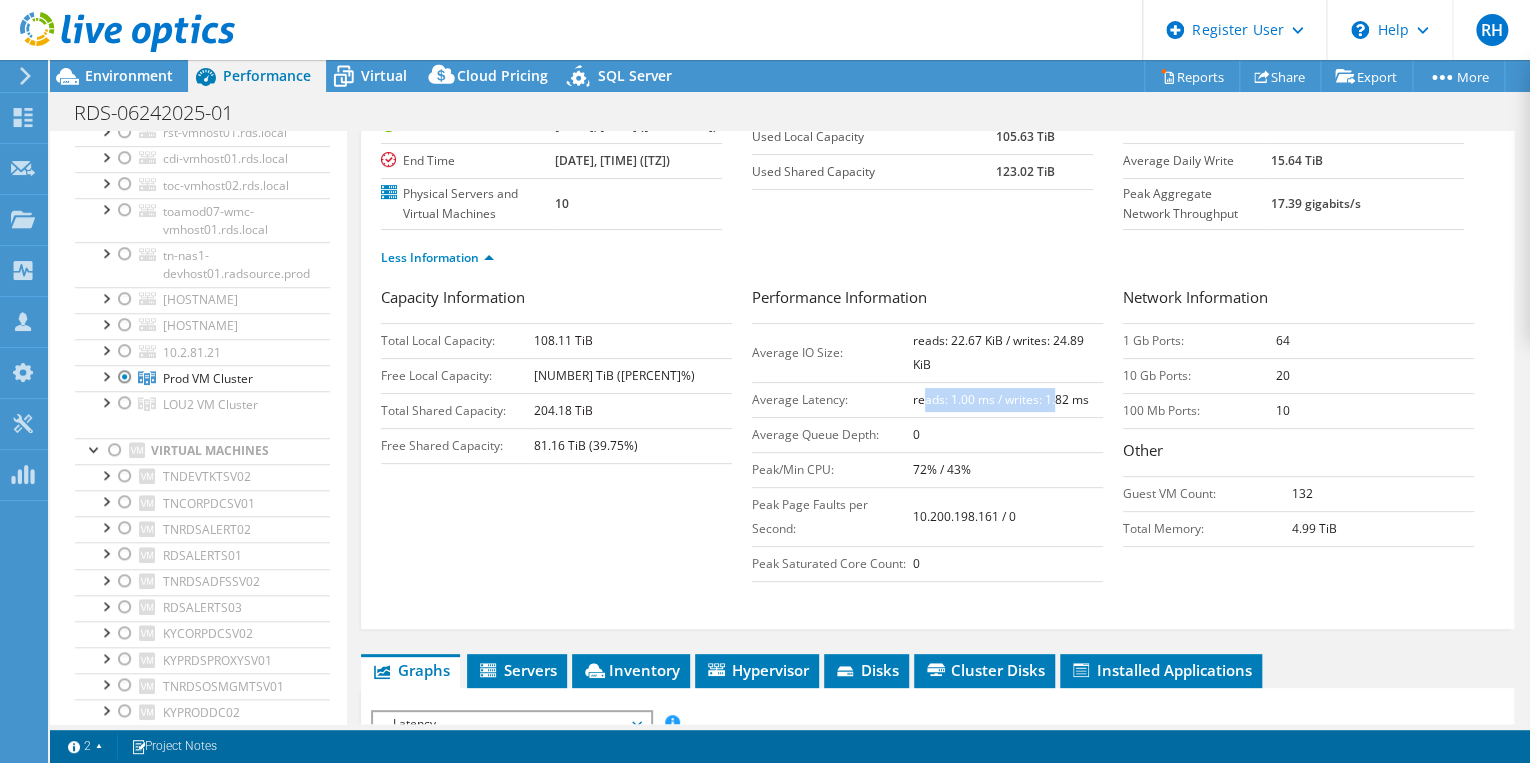 drag, startPoint x: 916, startPoint y: 396, endPoint x: 1047, endPoint y: 404, distance: 131.24405 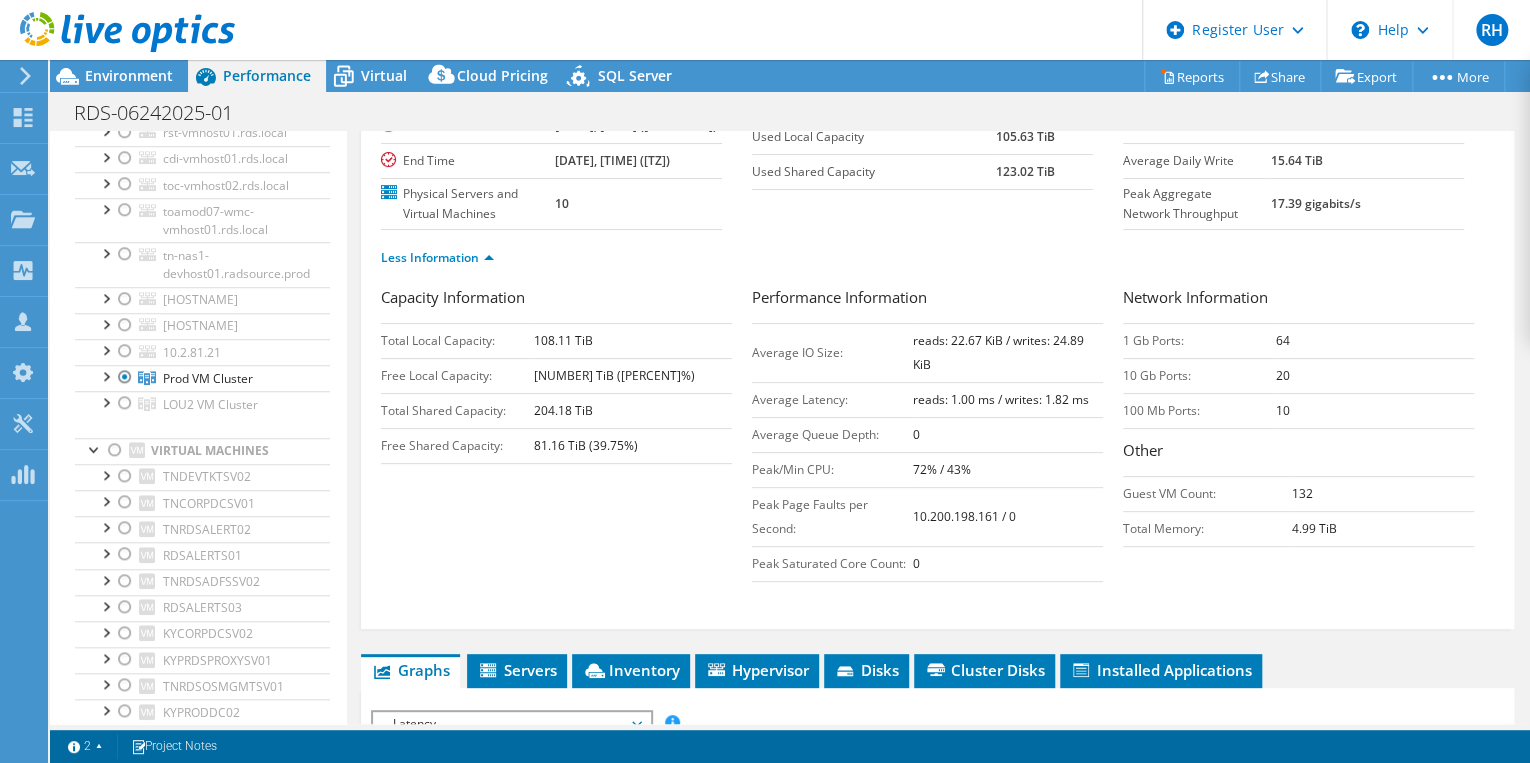 drag, startPoint x: 1047, startPoint y: 404, endPoint x: 1052, endPoint y: 429, distance: 25.495098 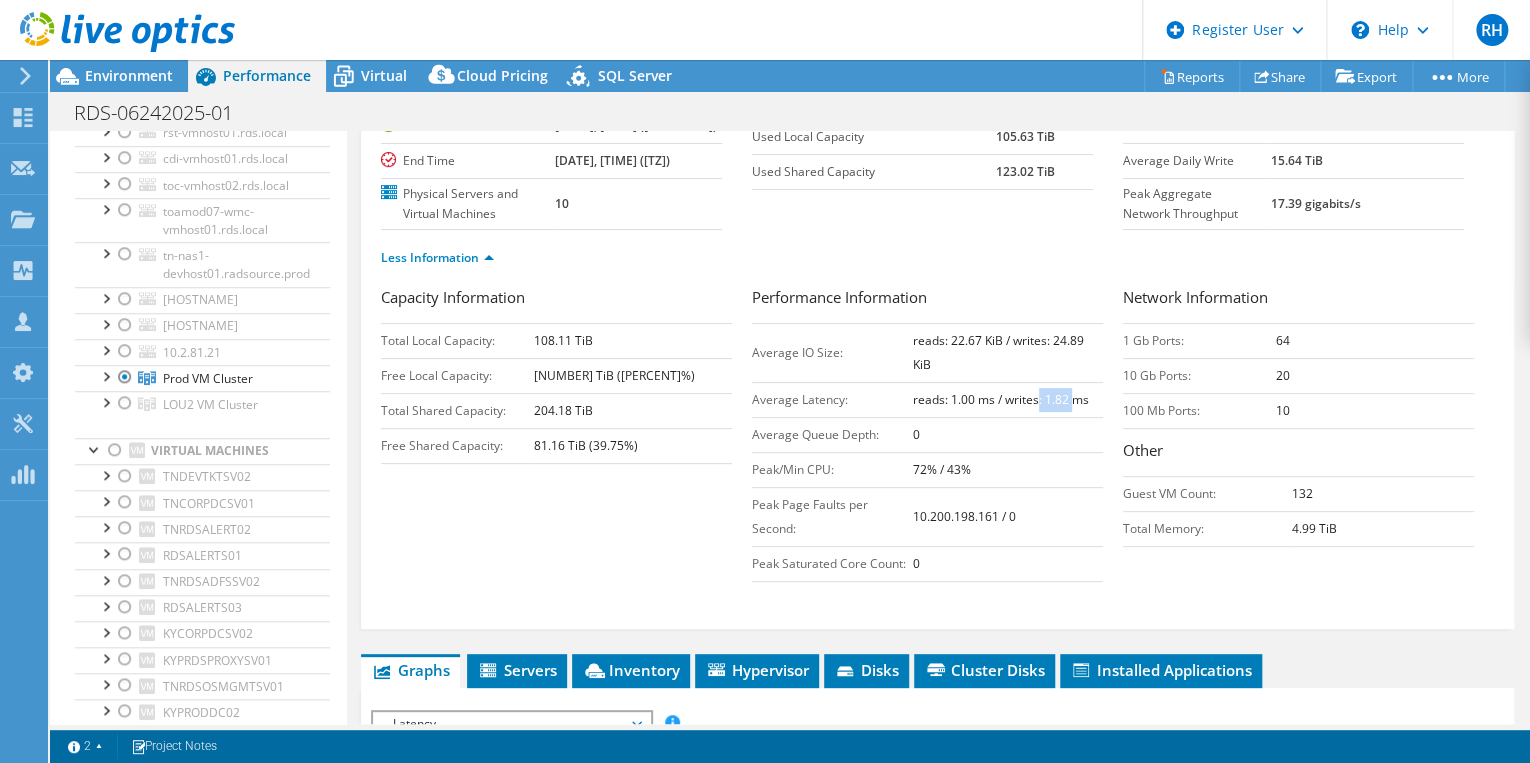 drag, startPoint x: 1050, startPoint y: 398, endPoint x: 1069, endPoint y: 402, distance: 19.416489 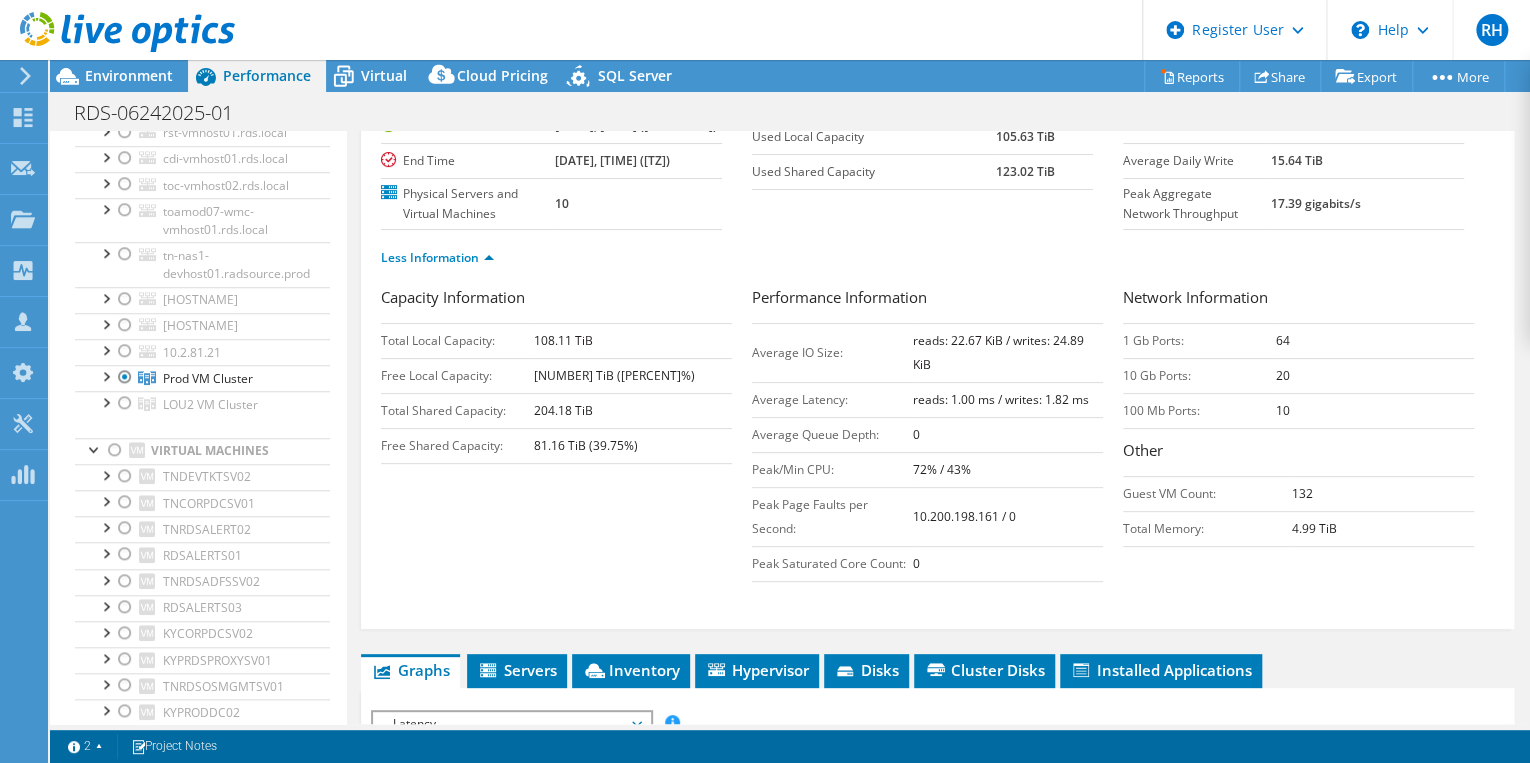 drag, startPoint x: 1069, startPoint y: 402, endPoint x: 1044, endPoint y: 434, distance: 40.60788 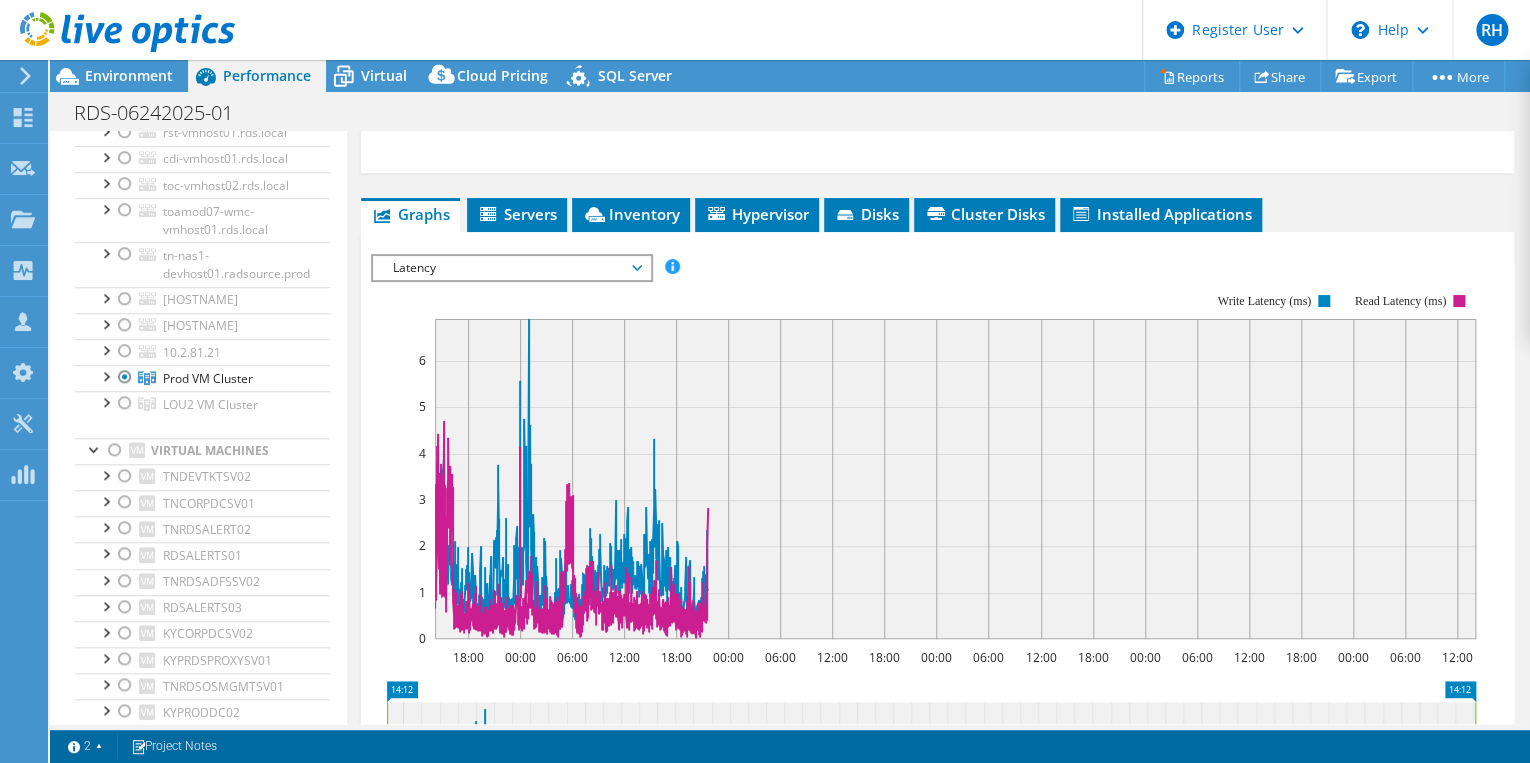 scroll, scrollTop: 705, scrollLeft: 0, axis: vertical 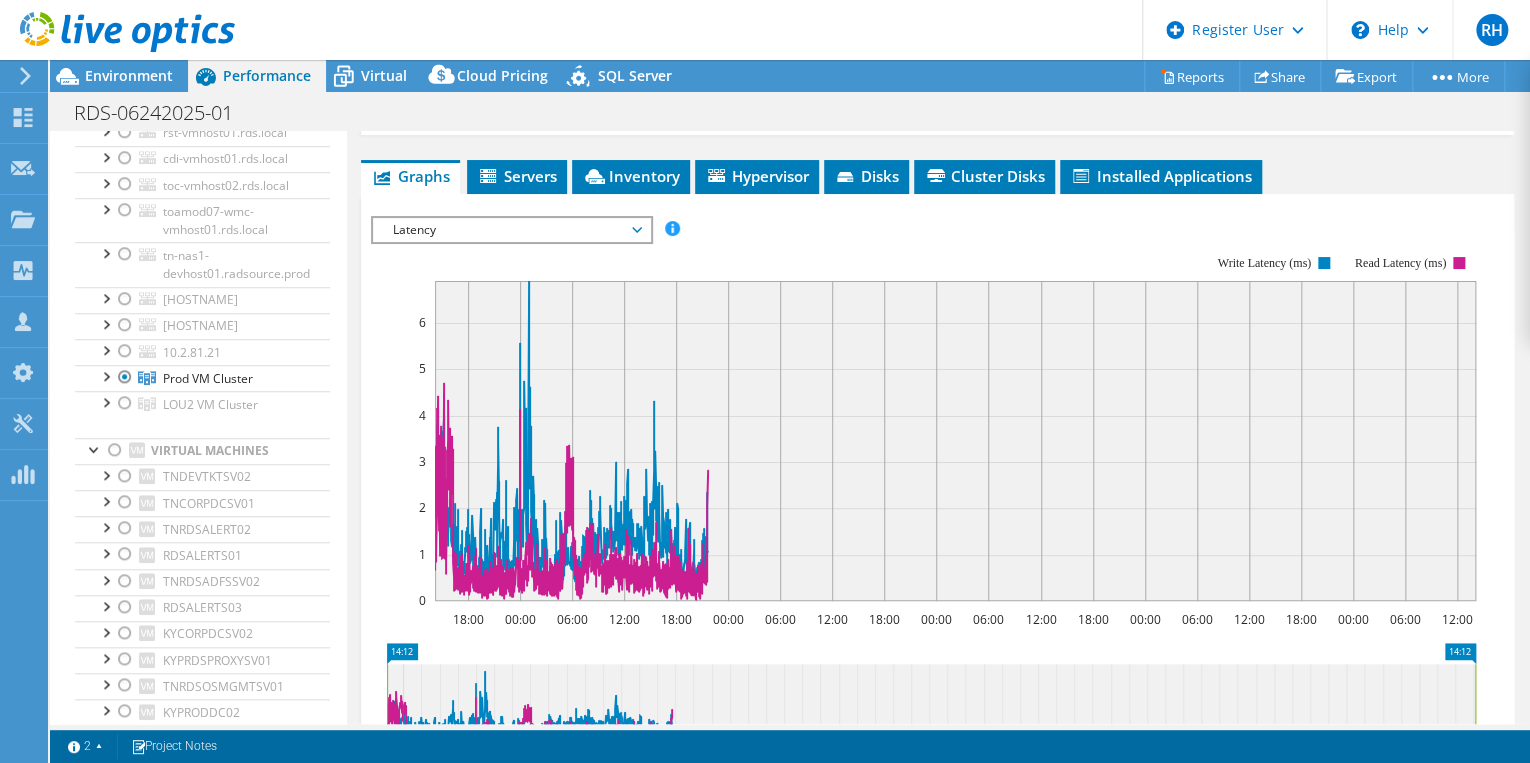 click on "Latency" at bounding box center [511, 230] 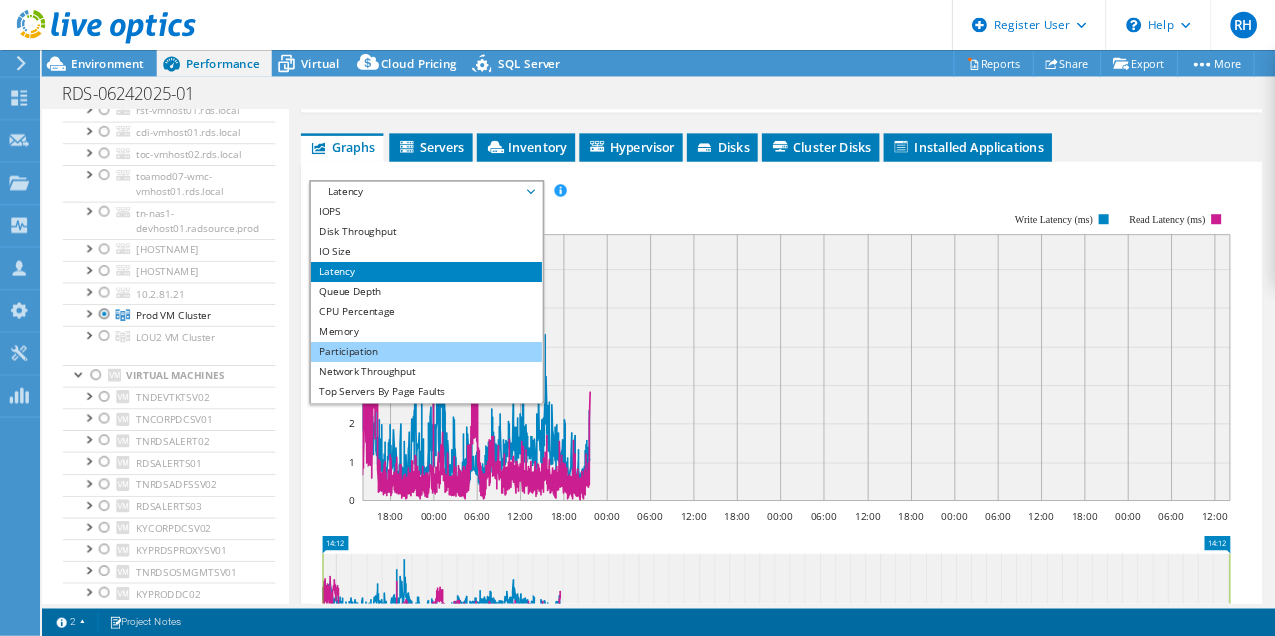 scroll, scrollTop: 72, scrollLeft: 0, axis: vertical 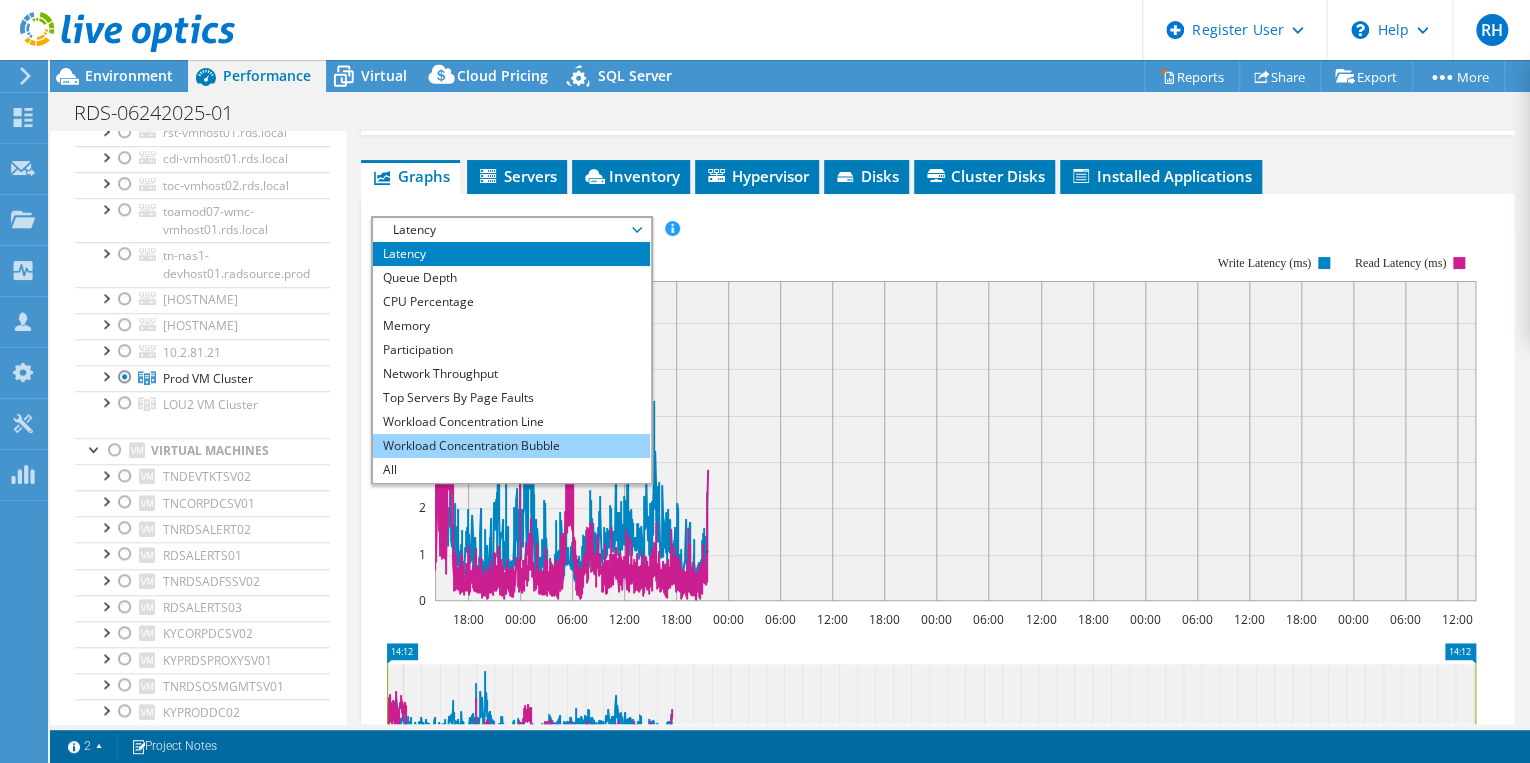 click on "Workload Concentration Bubble" at bounding box center [511, 446] 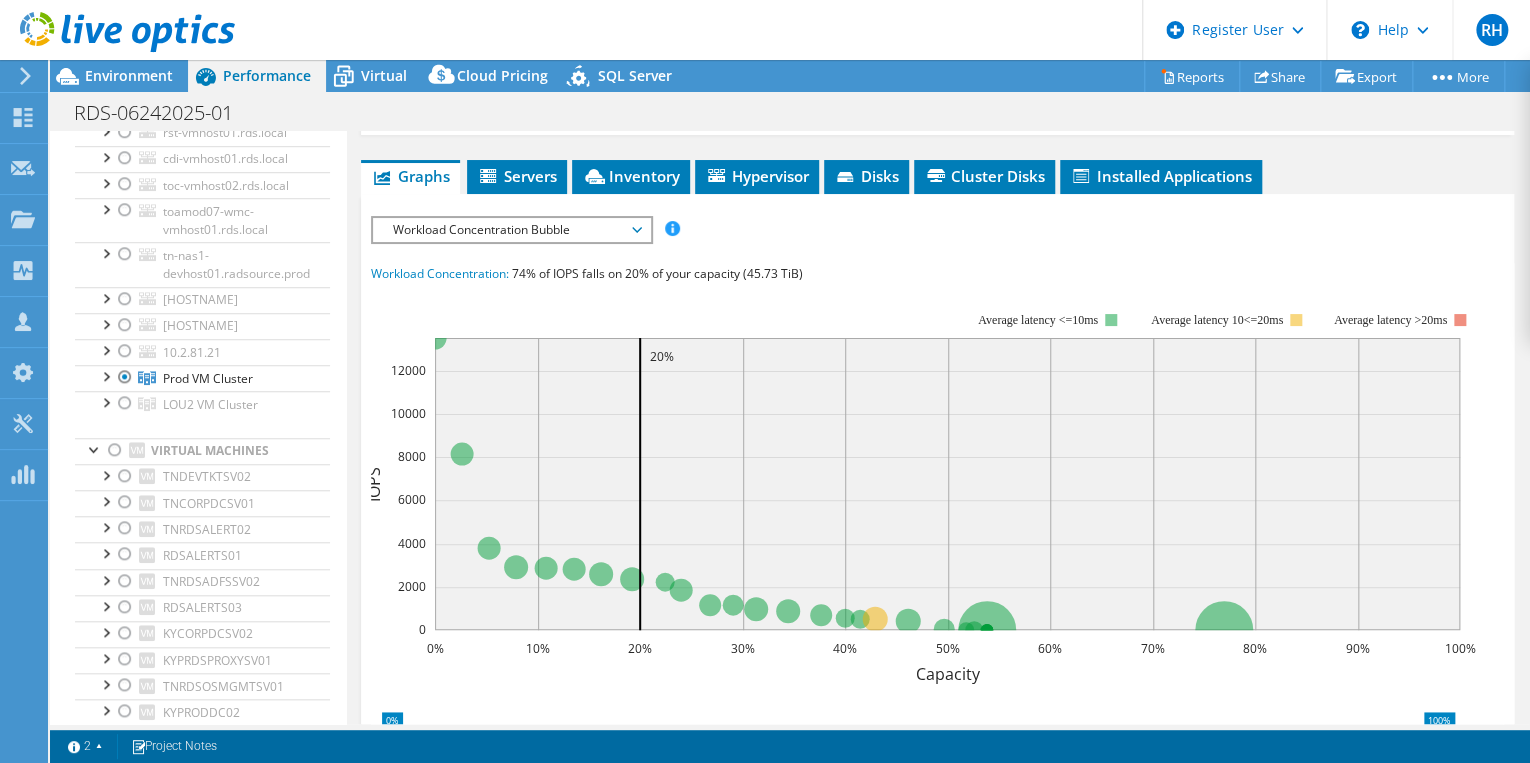 click on "IOPS
Disk Throughput
IO Size
Latency
Queue Depth
CPU Percentage
Memory
Page Faults
Participation
Network Throughput
Top Servers By Page Faults
Workload Concentration Line
Workload Concentration Bubble
All IOPS" at bounding box center (937, 586) 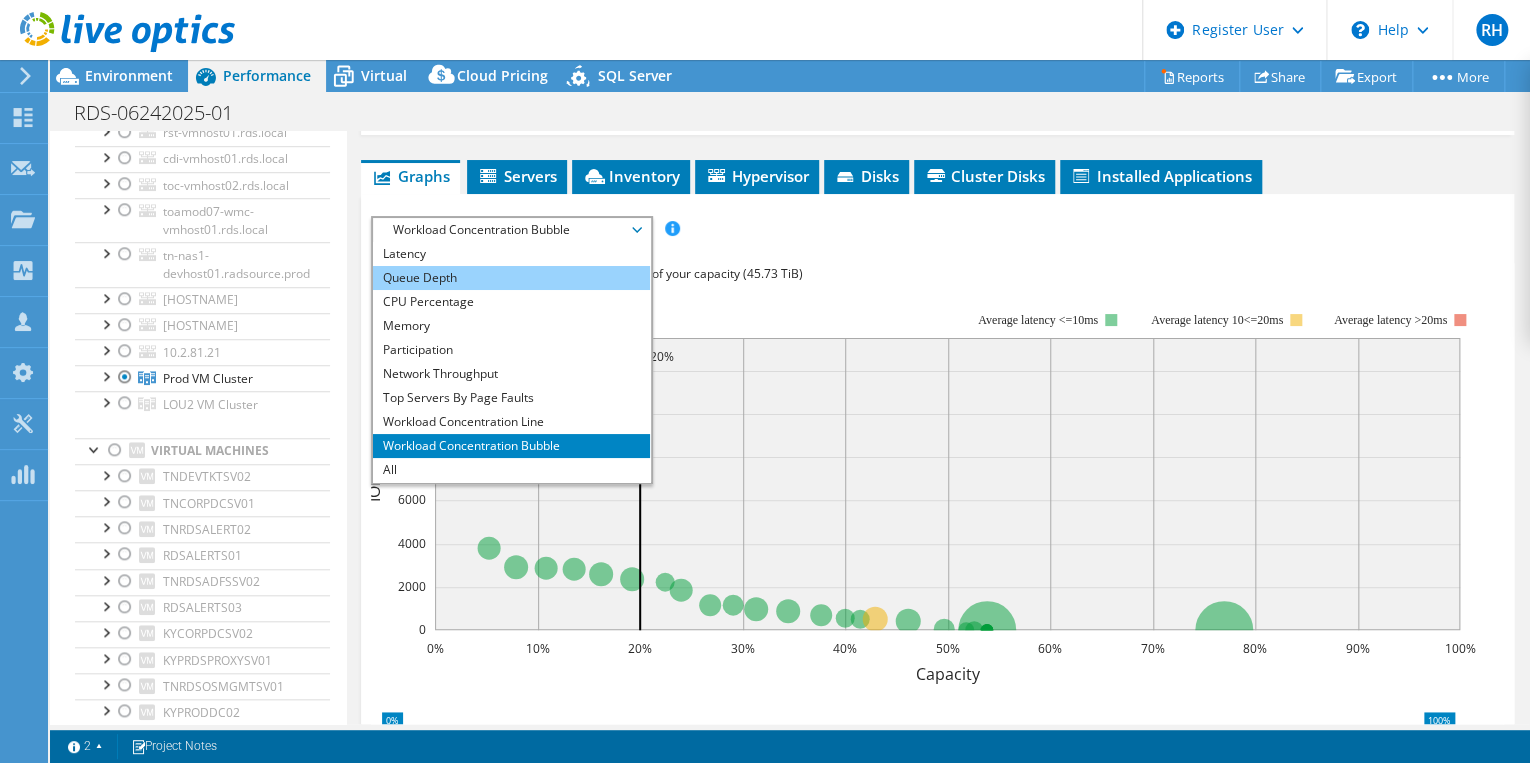 click on "Queue Depth" at bounding box center [511, 278] 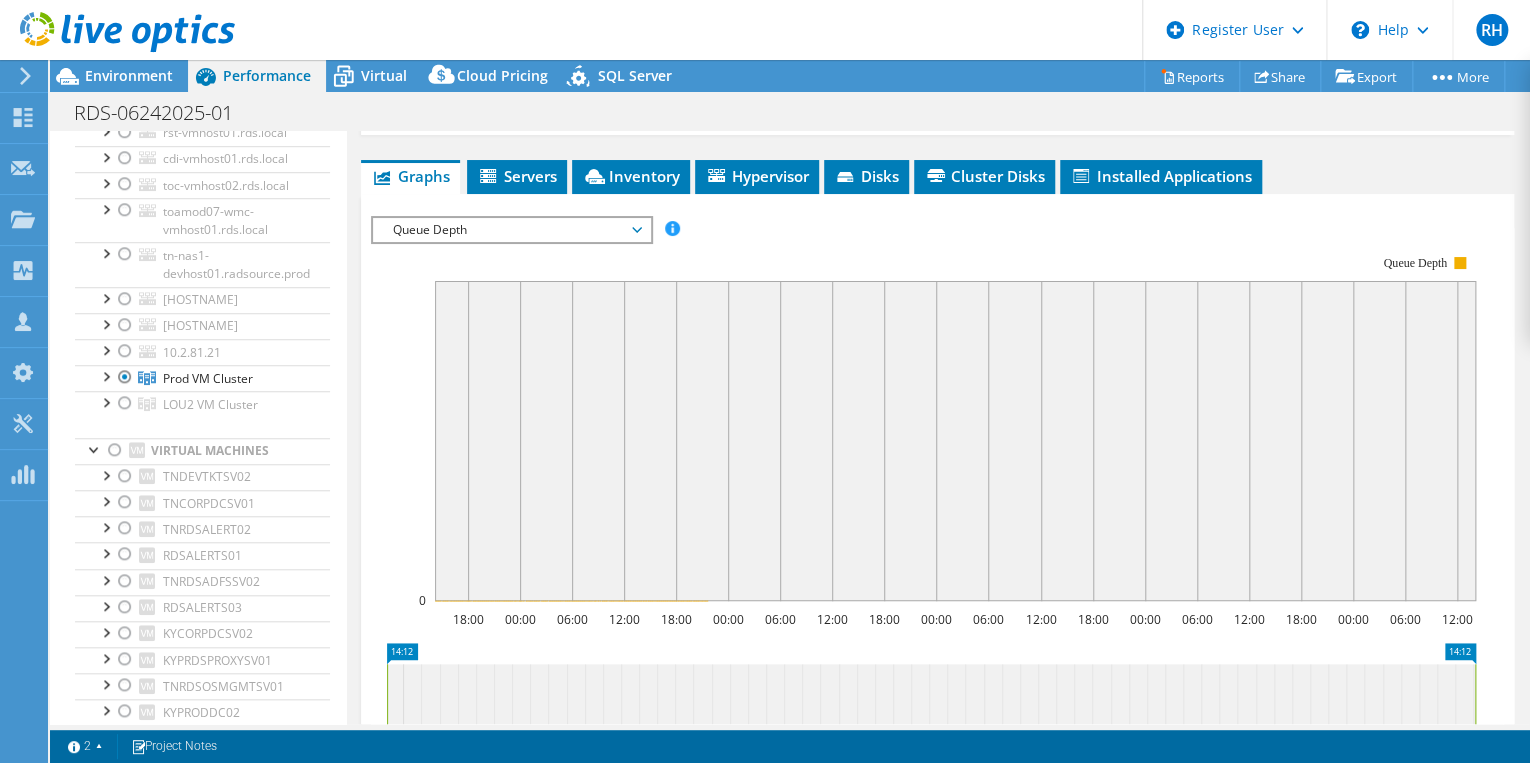 click on "Queue Depth" at bounding box center (511, 230) 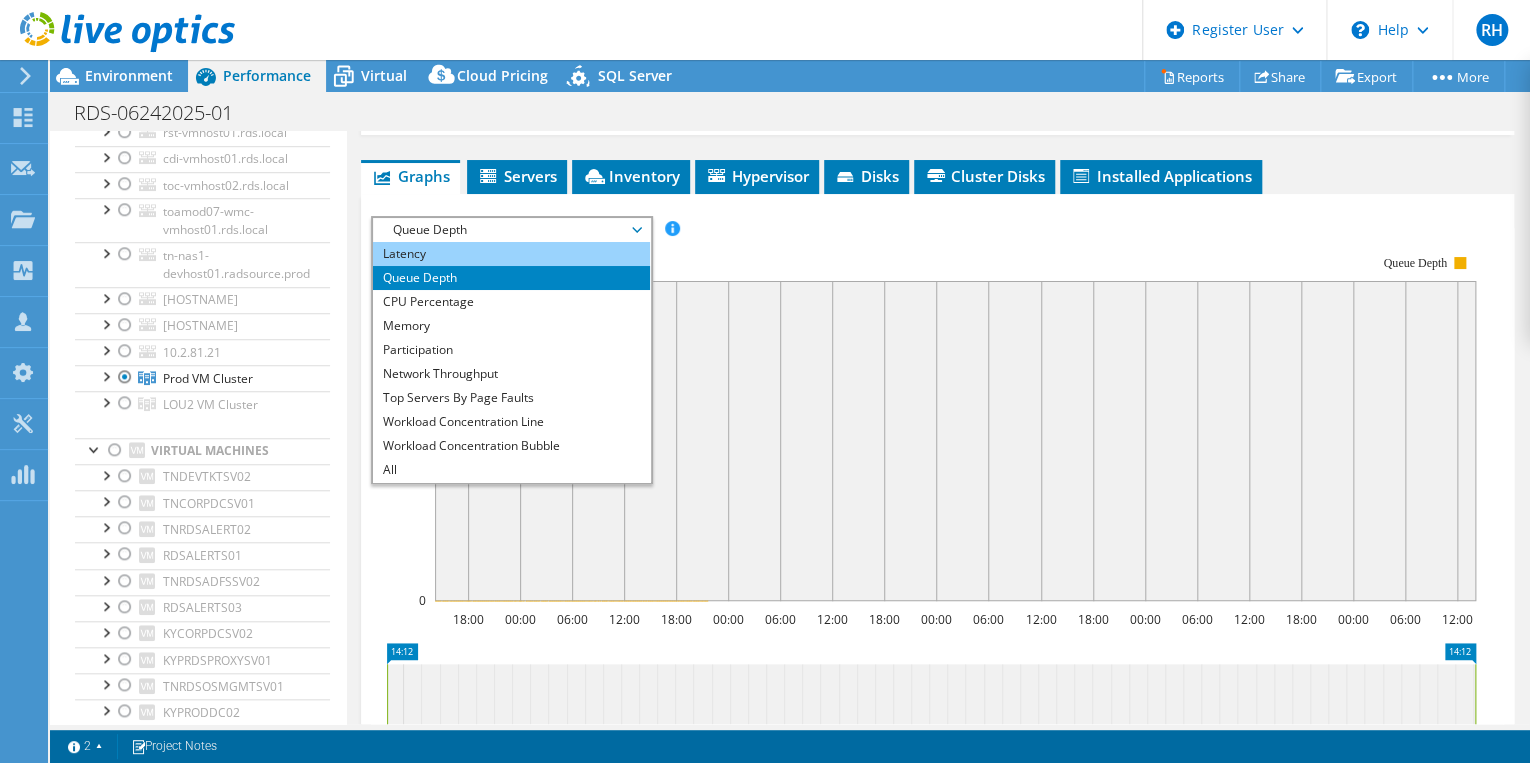 click on "Latency" at bounding box center [511, 254] 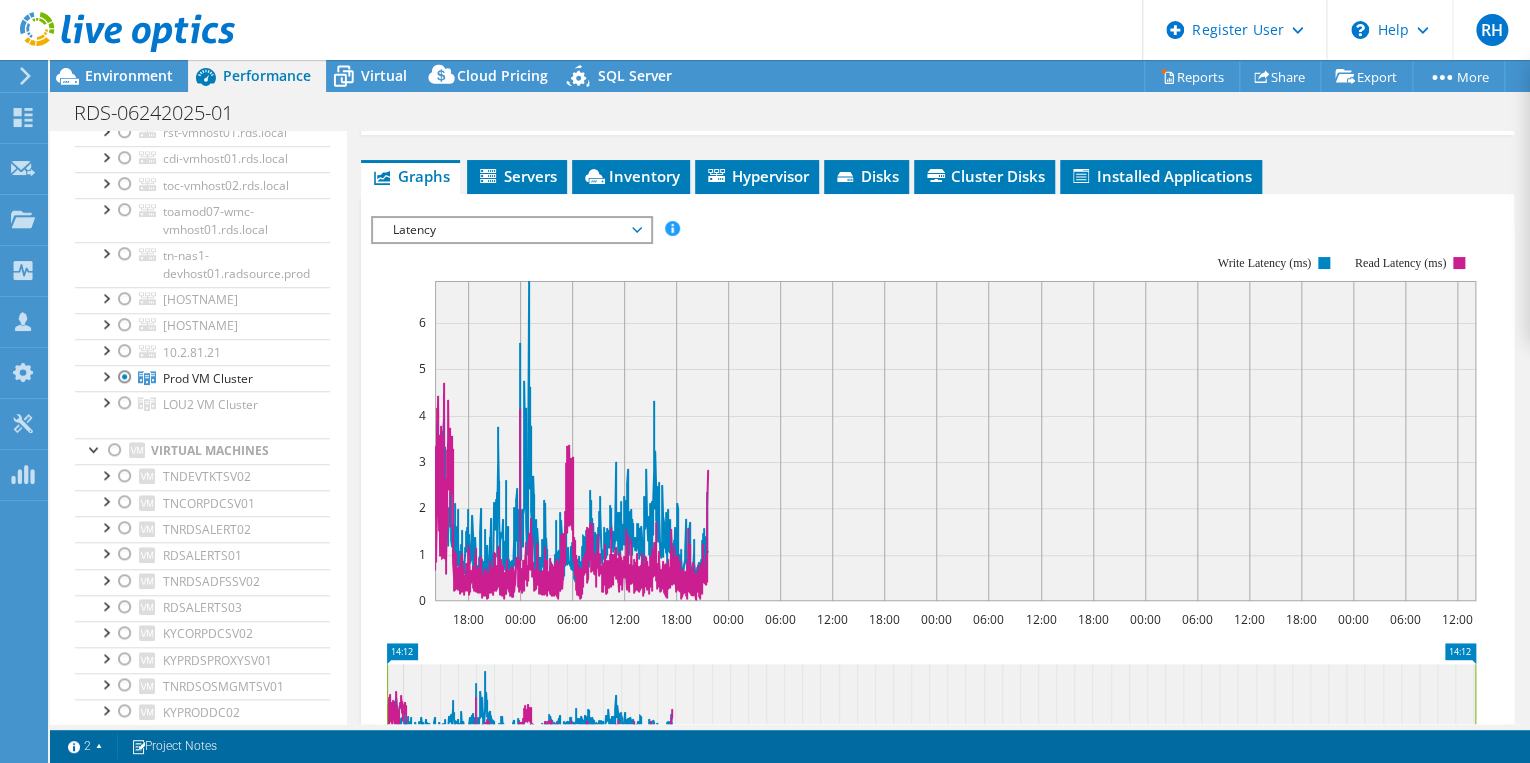 click on "Latency" at bounding box center [511, 230] 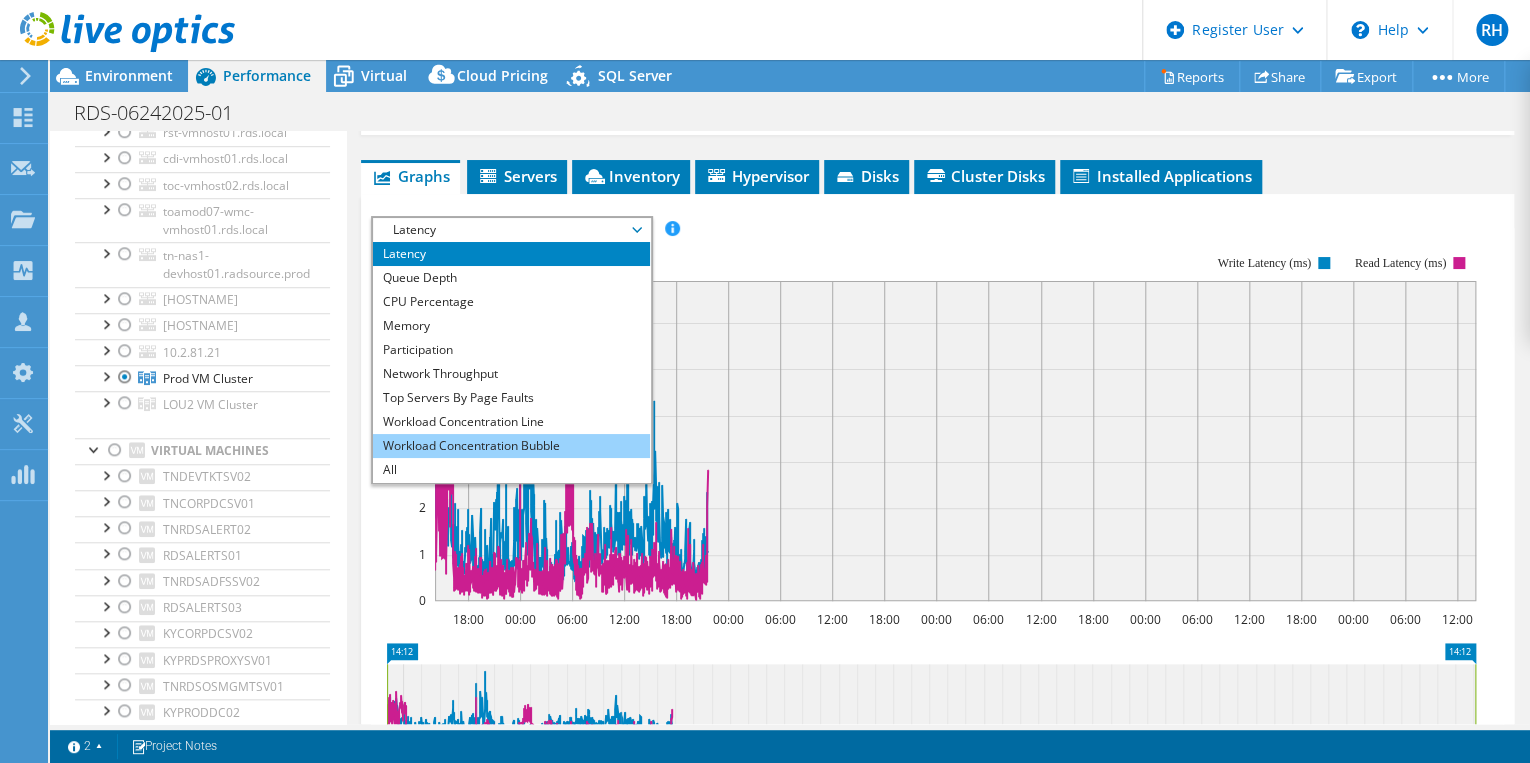 click on "Workload Concentration Bubble" at bounding box center [511, 446] 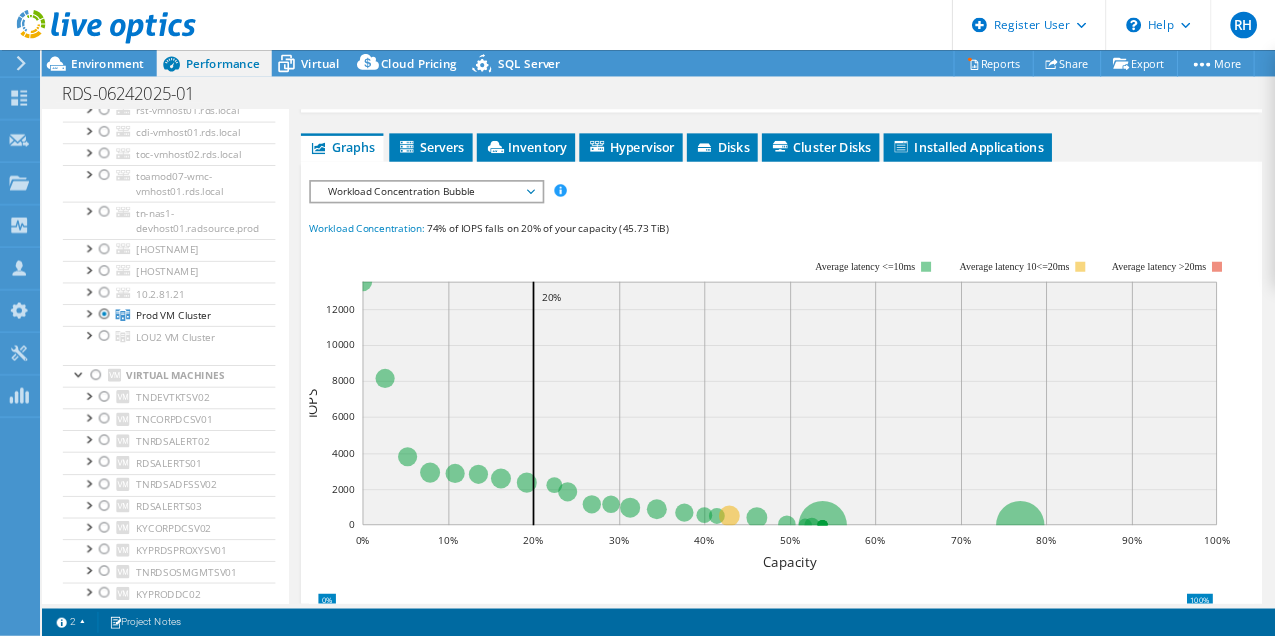scroll, scrollTop: 4547, scrollLeft: 0, axis: vertical 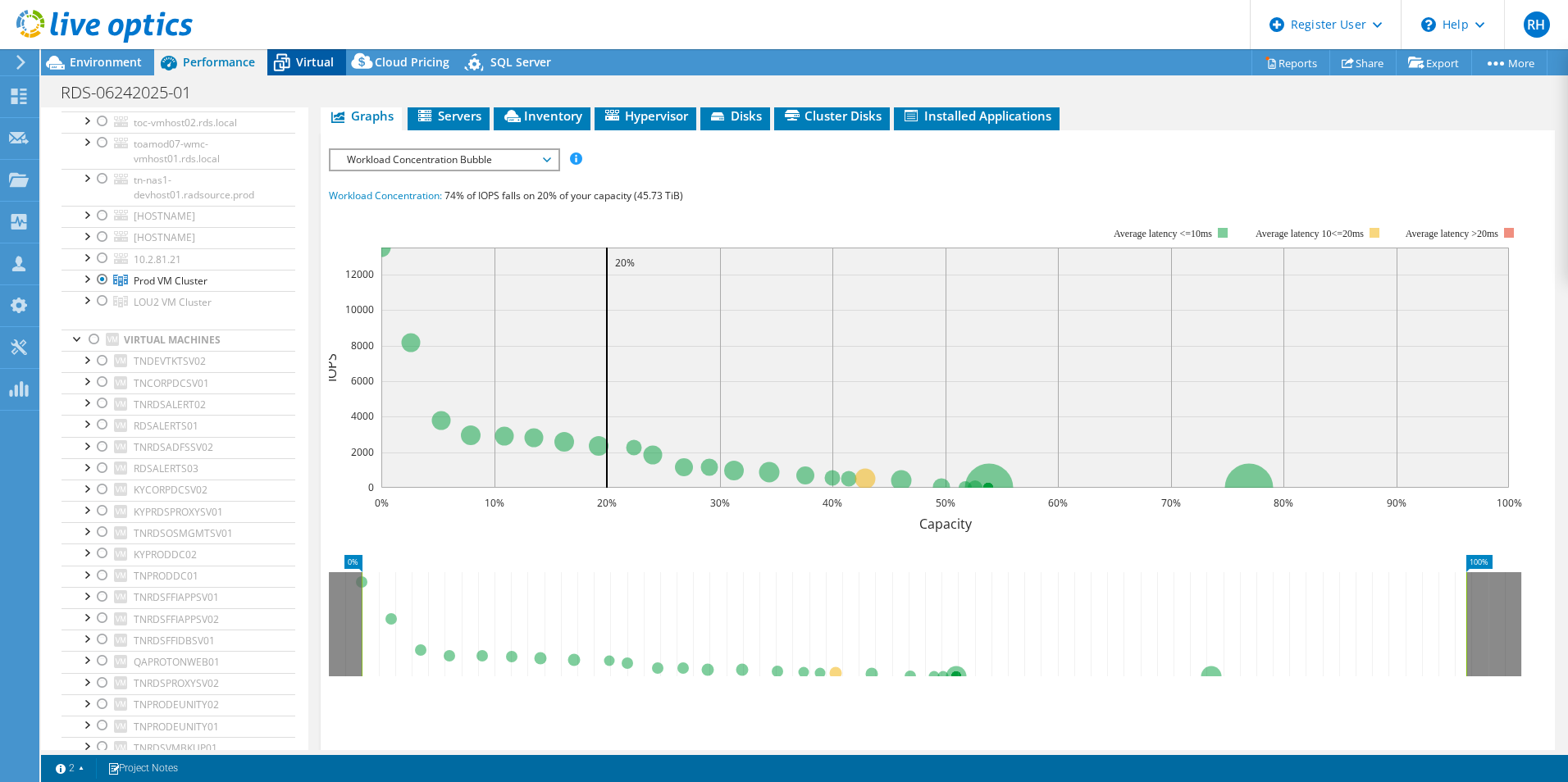 click on "Virtual" at bounding box center (315, 61) 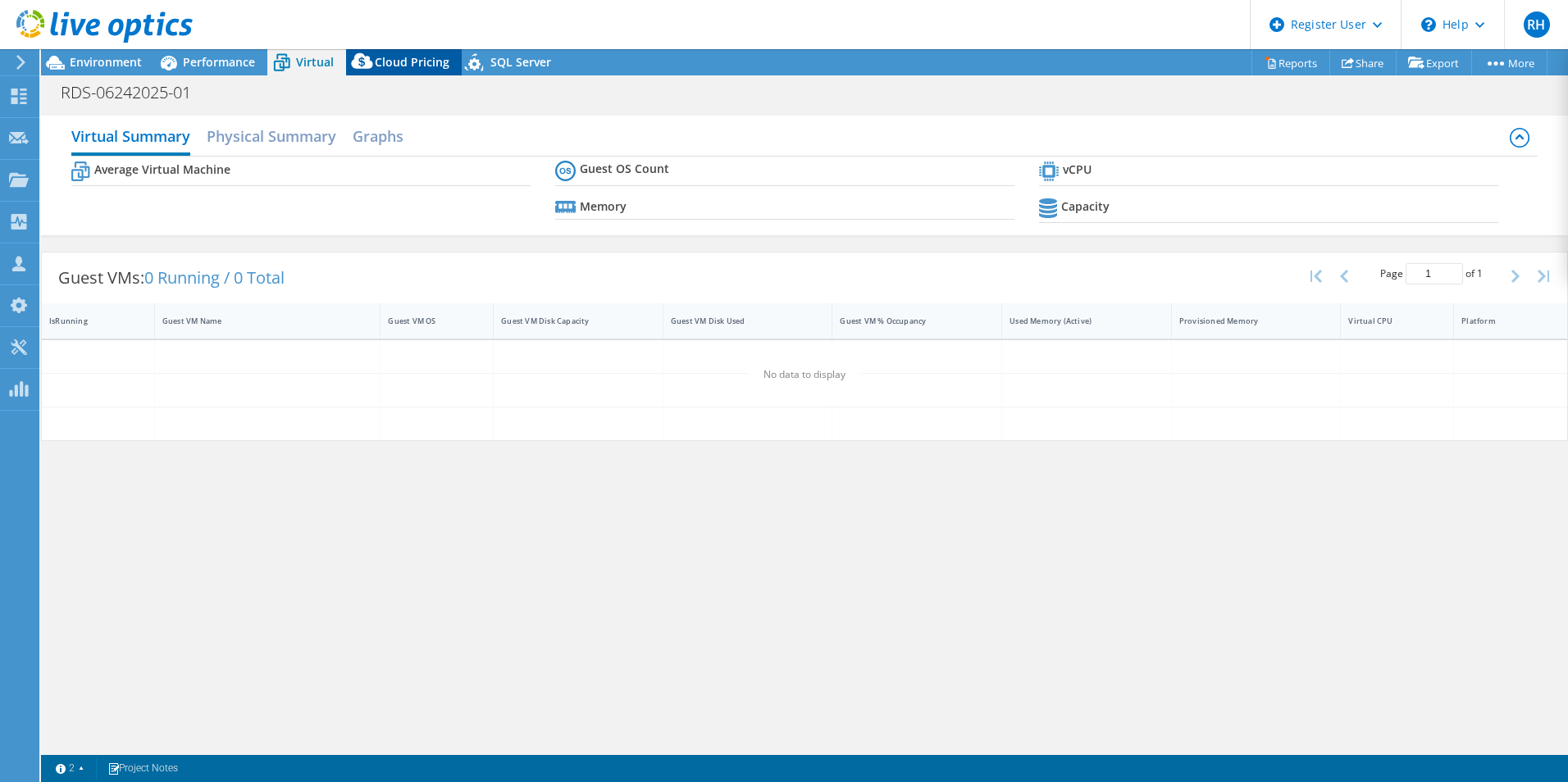 scroll, scrollTop: 3742, scrollLeft: 0, axis: vertical 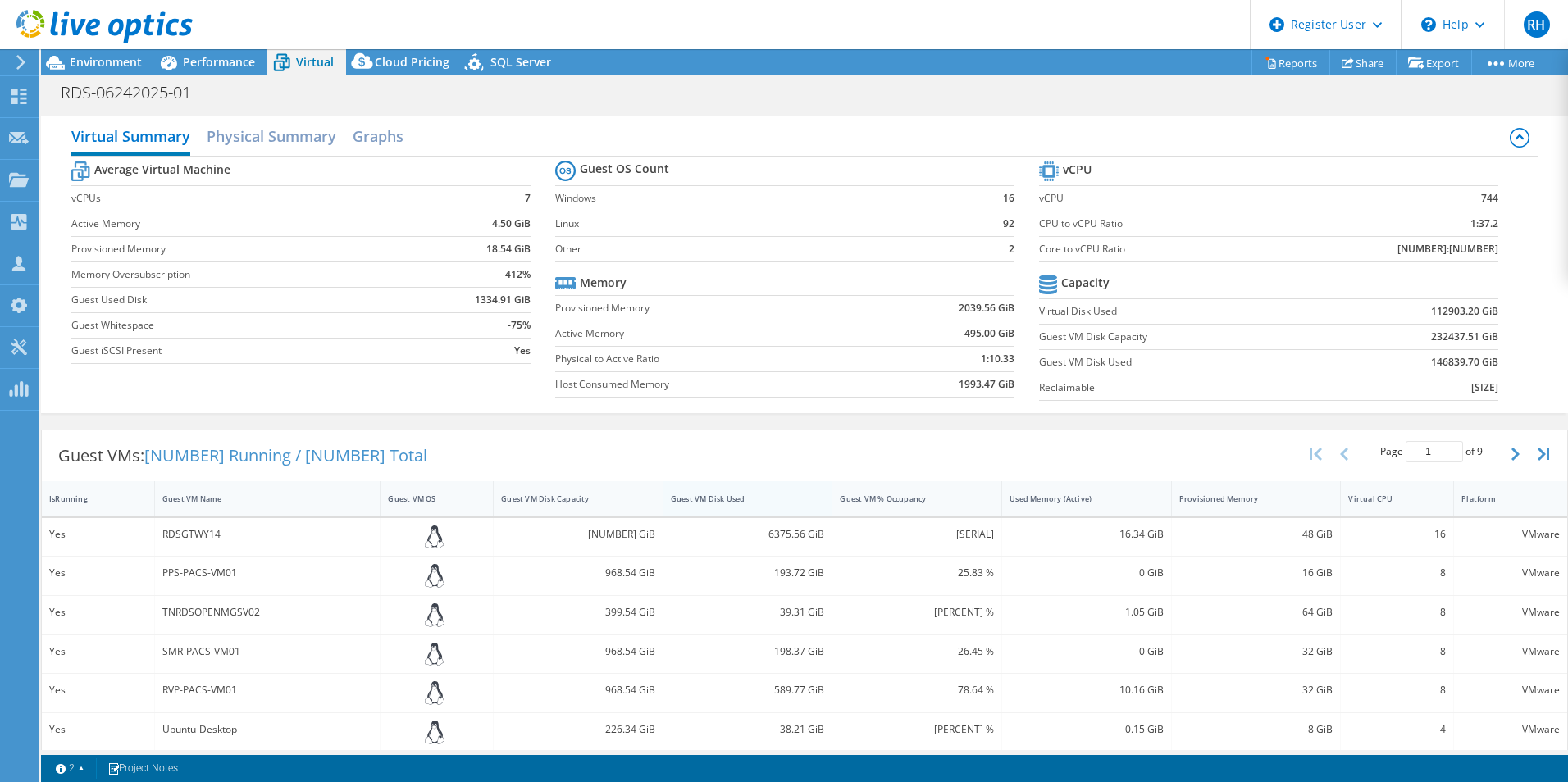 click on "Guest VM Disk Used" at bounding box center (738, 498) 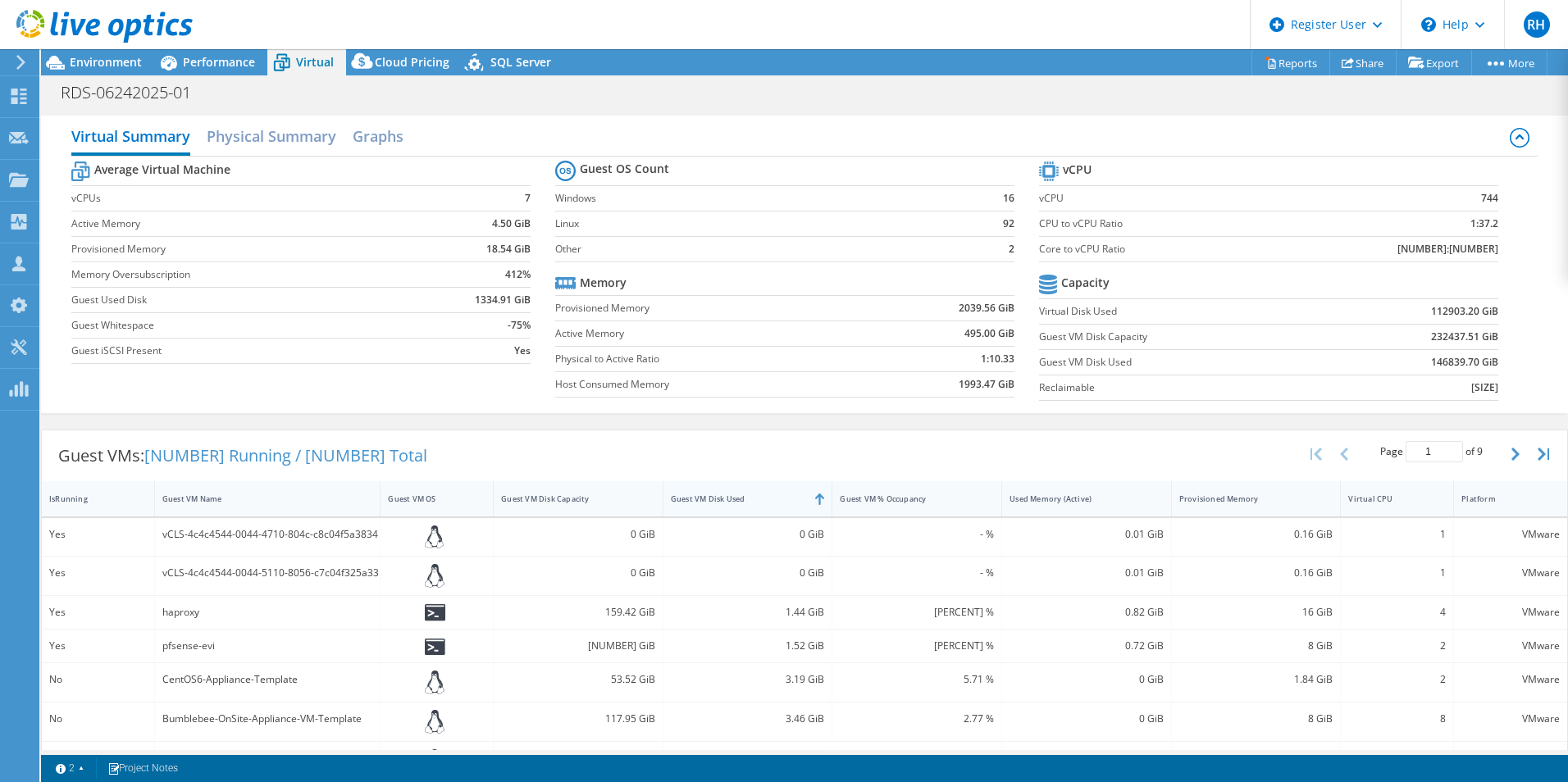 click on "Guest VM Disk Used" at bounding box center (738, 498) 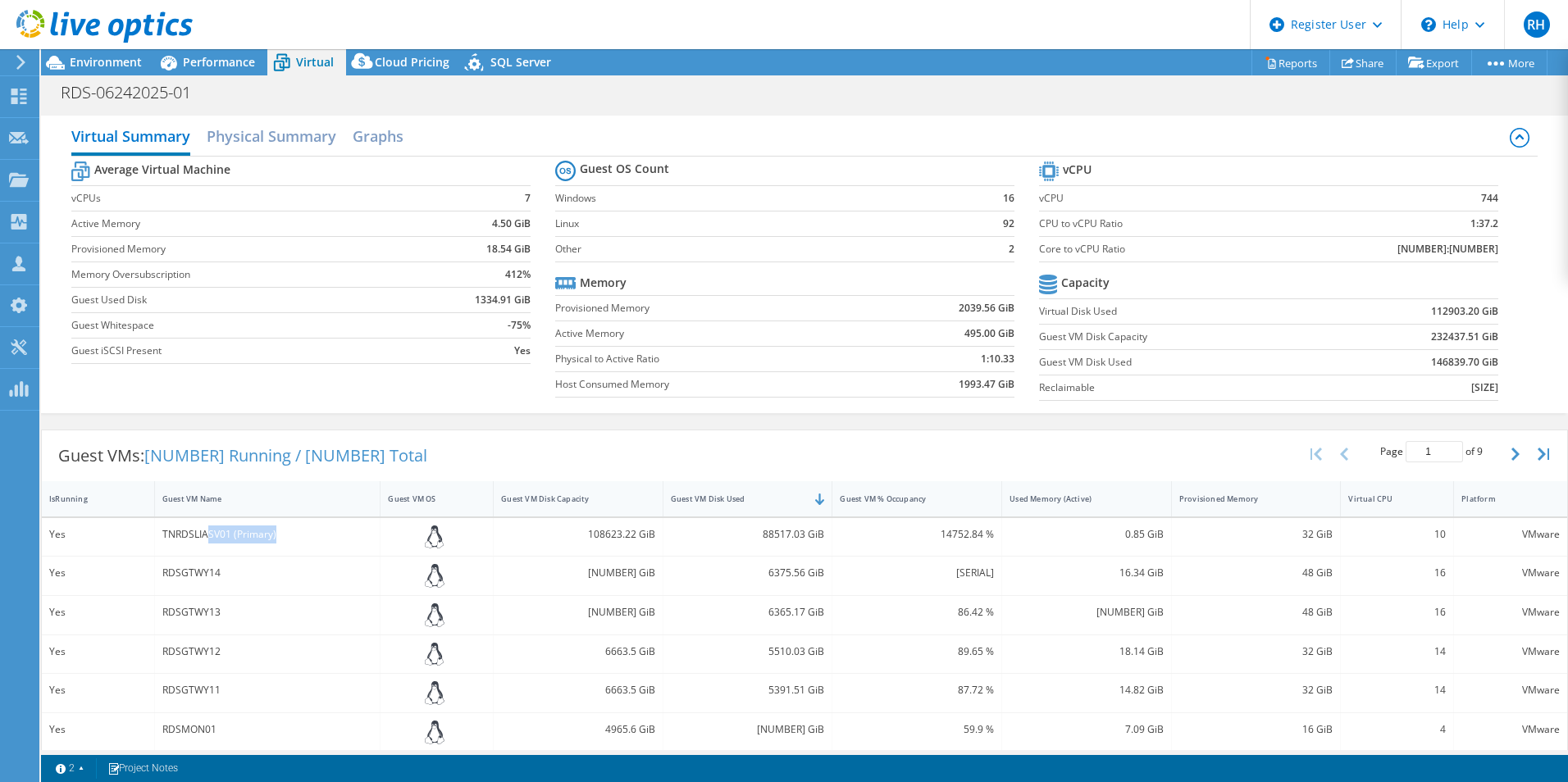drag, startPoint x: 277, startPoint y: 538, endPoint x: 205, endPoint y: 536, distance: 72.02777 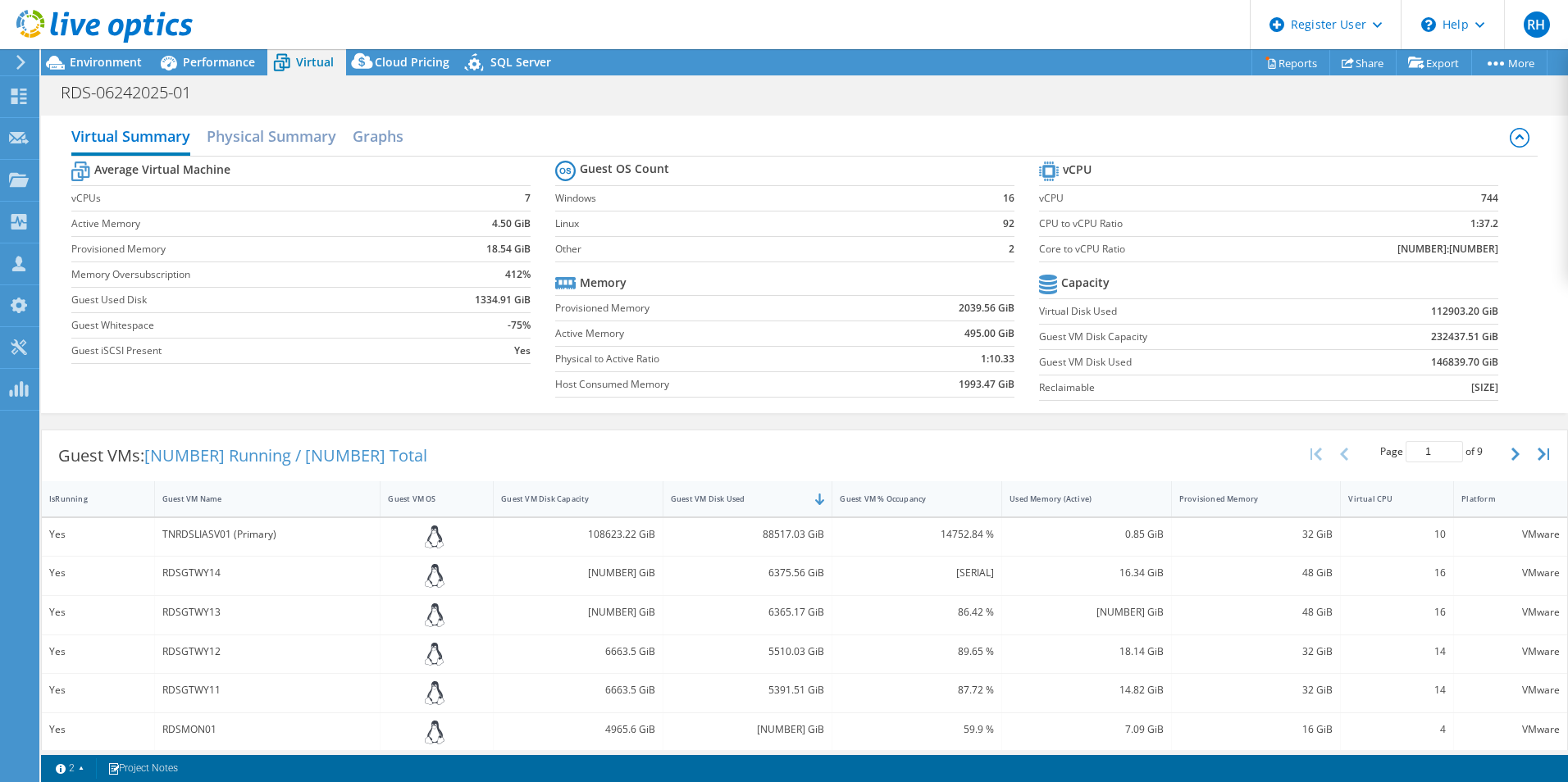 drag, startPoint x: 205, startPoint y: 536, endPoint x: 374, endPoint y: 455, distance: 187.40864 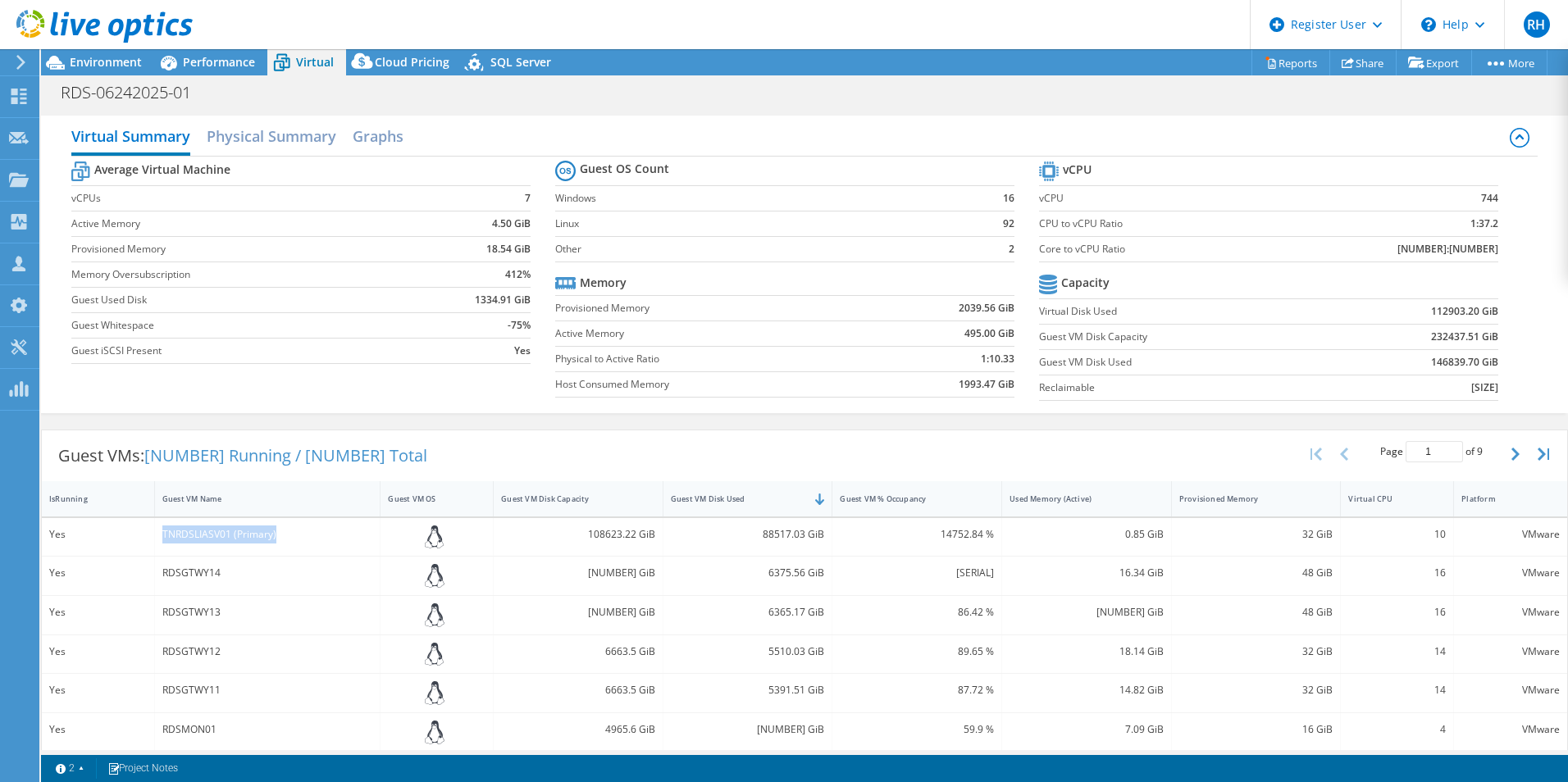 drag, startPoint x: 291, startPoint y: 535, endPoint x: 152, endPoint y: 535, distance: 139 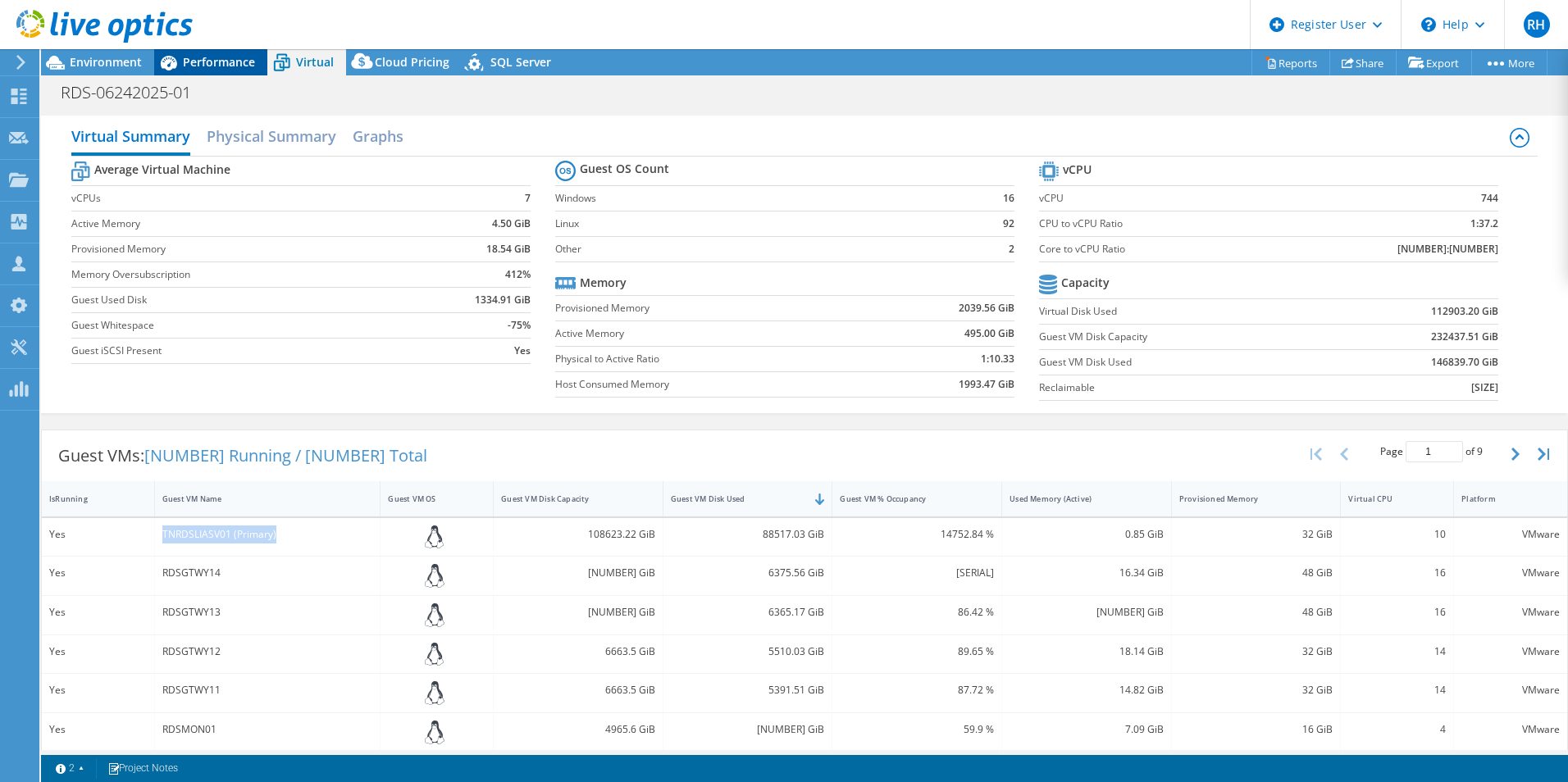 drag, startPoint x: 214, startPoint y: 61, endPoint x: 229, endPoint y: 70, distance: 17.492856 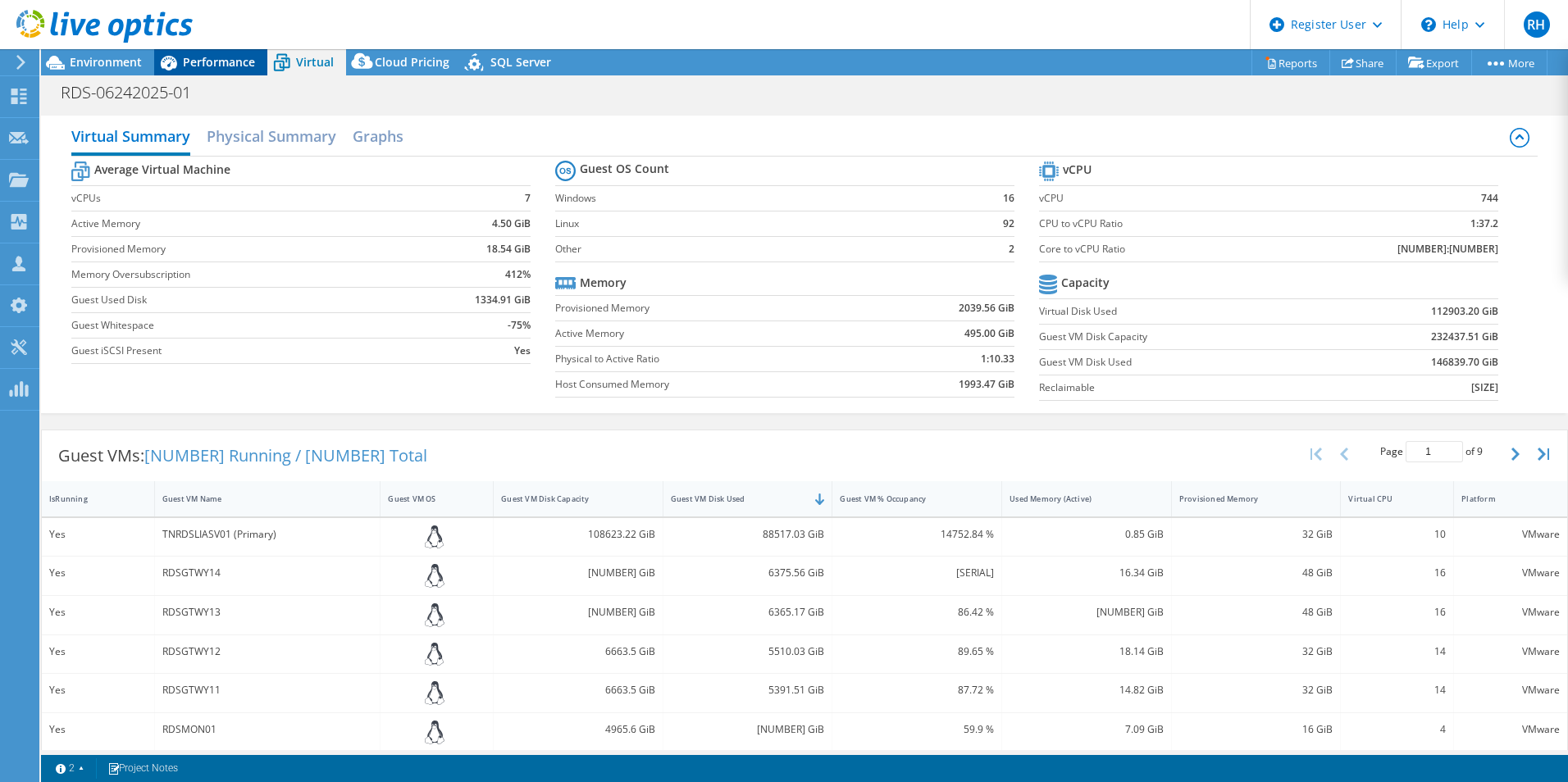 scroll, scrollTop: 3727, scrollLeft: 0, axis: vertical 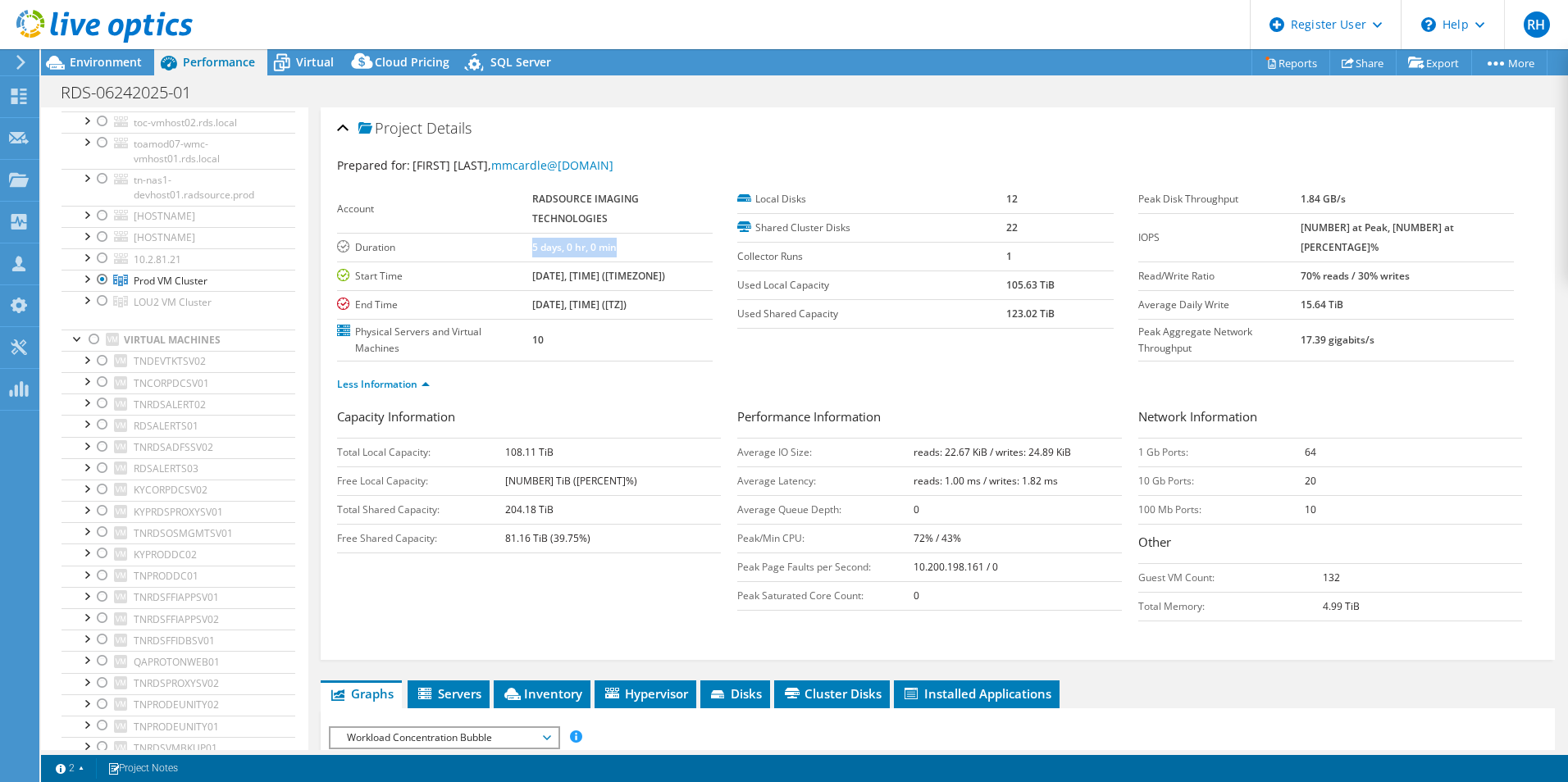 drag, startPoint x: 522, startPoint y: 243, endPoint x: 651, endPoint y: 248, distance: 129.09686 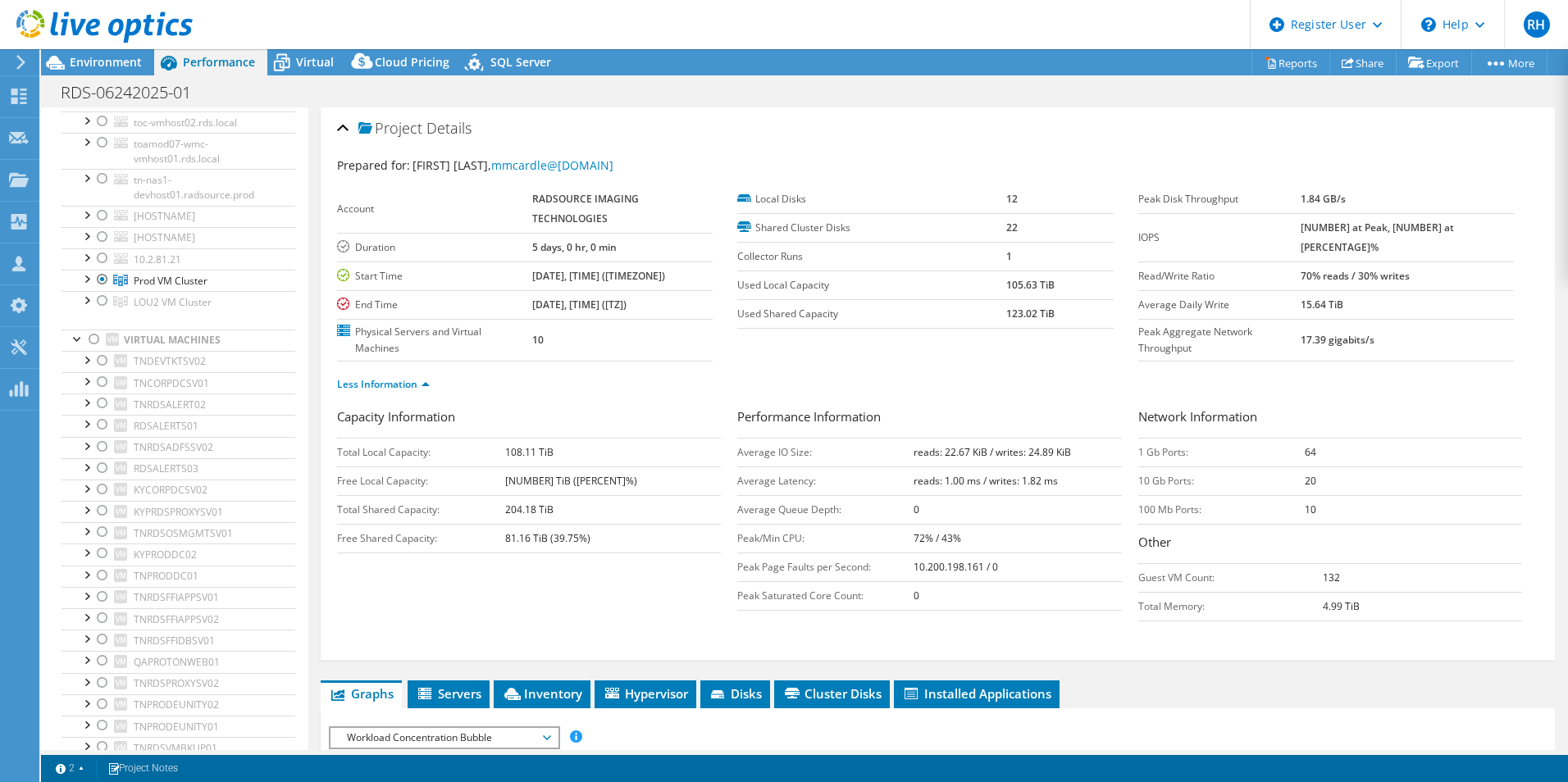 drag, startPoint x: 651, startPoint y: 248, endPoint x: 636, endPoint y: 298, distance: 52.201533 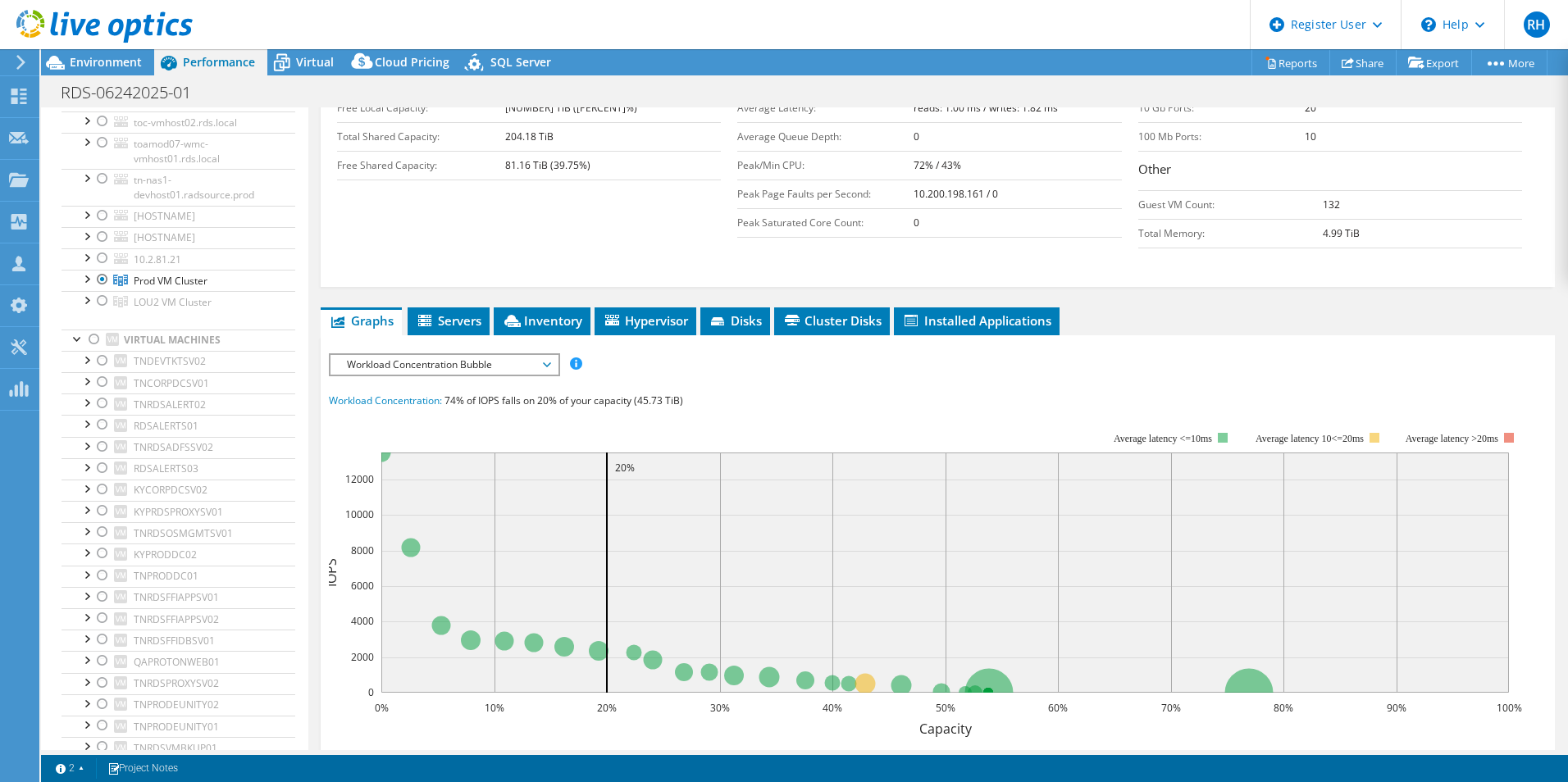 scroll, scrollTop: 398, scrollLeft: 0, axis: vertical 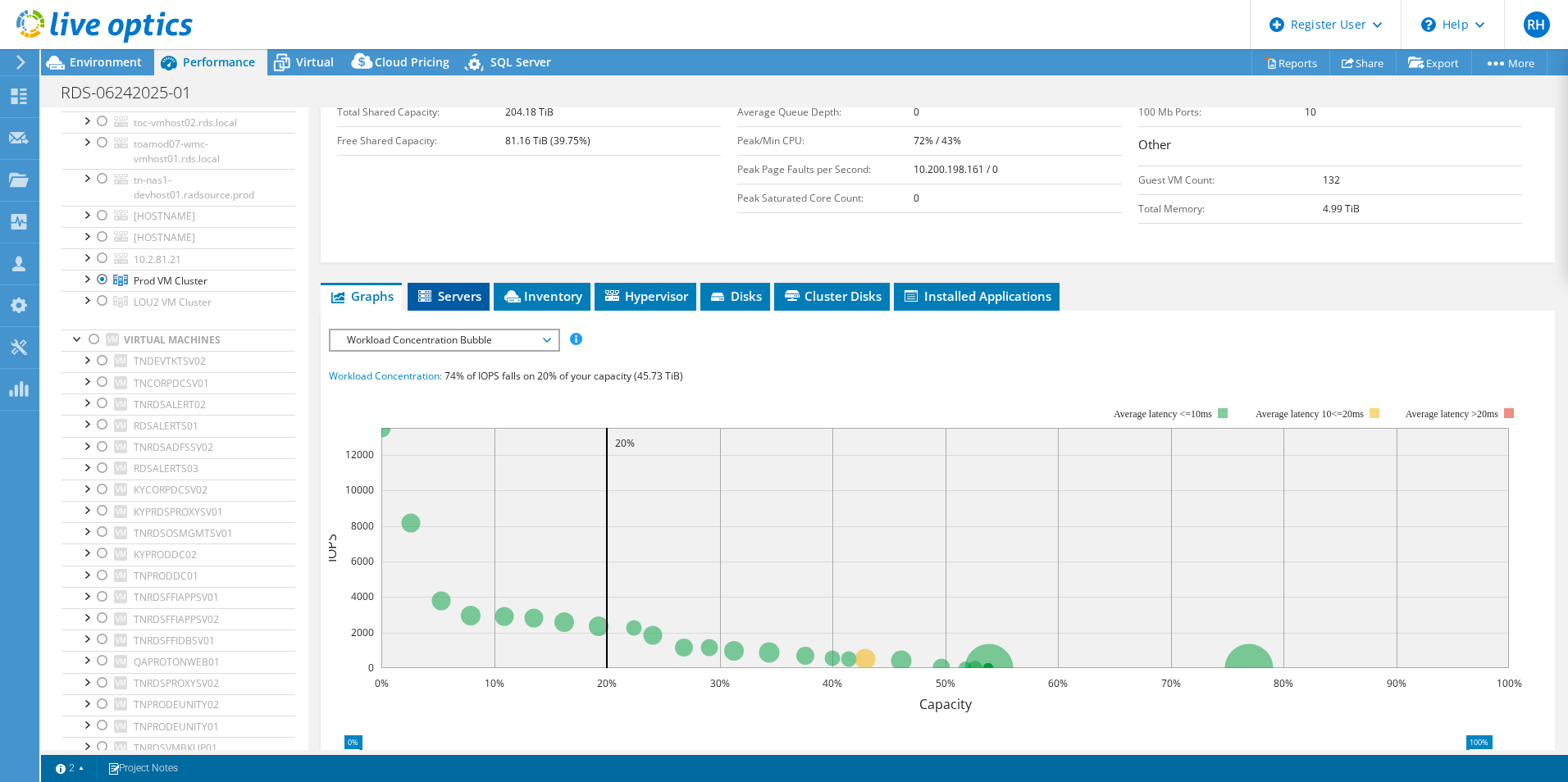 click on "Servers" at bounding box center [449, 296] 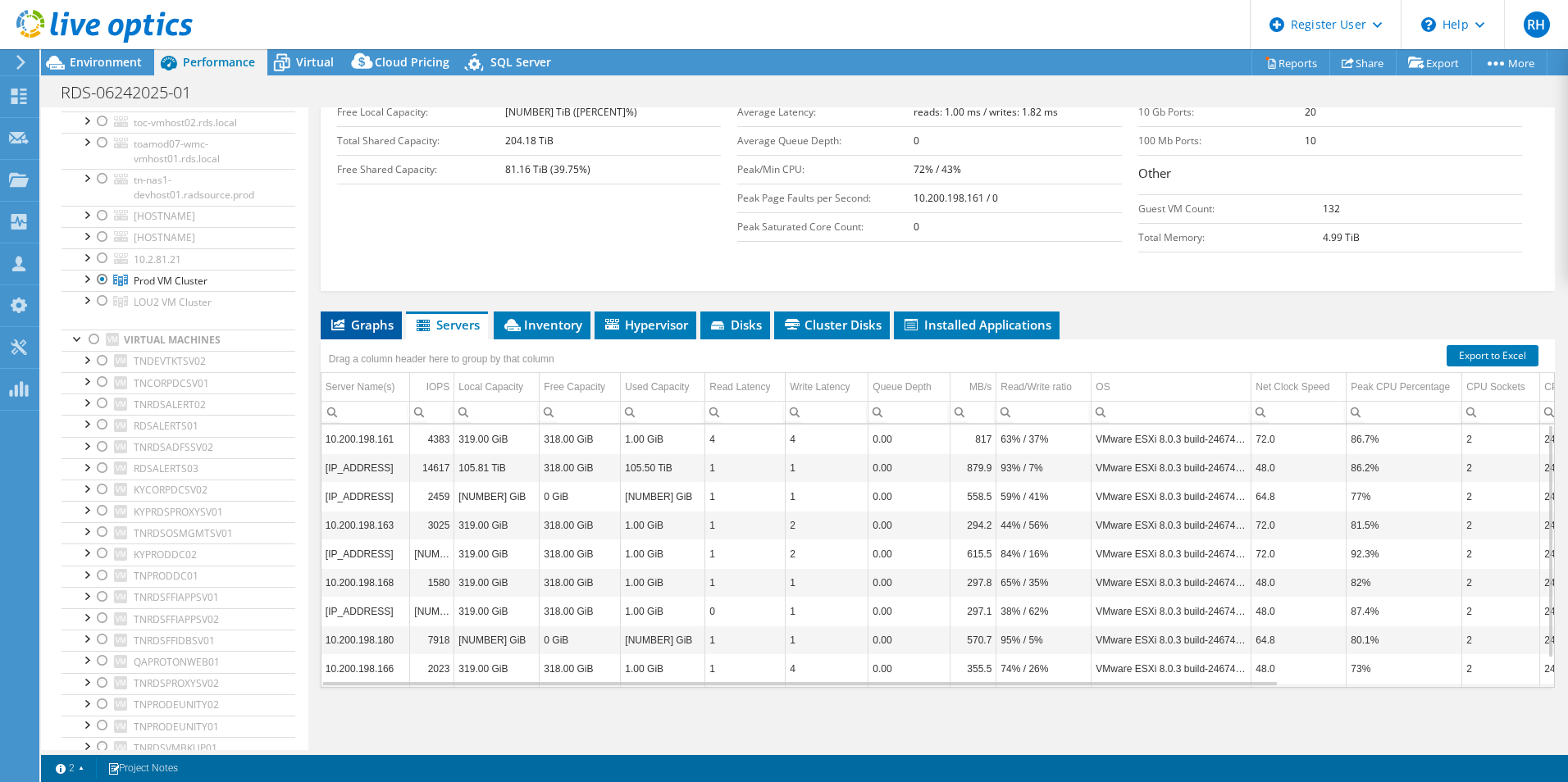 click on "Graphs" at bounding box center [361, 325] 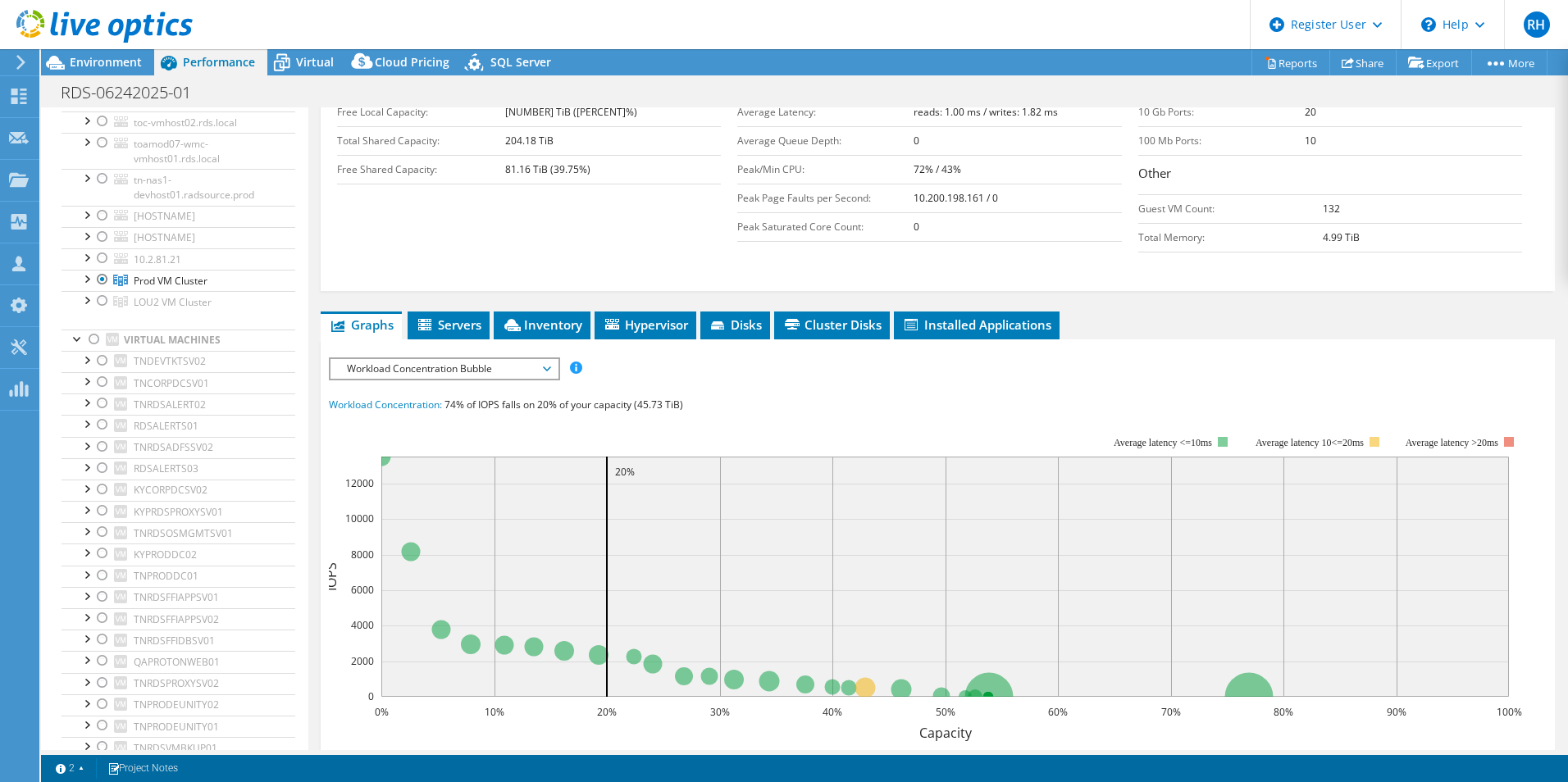 scroll, scrollTop: 398, scrollLeft: 0, axis: vertical 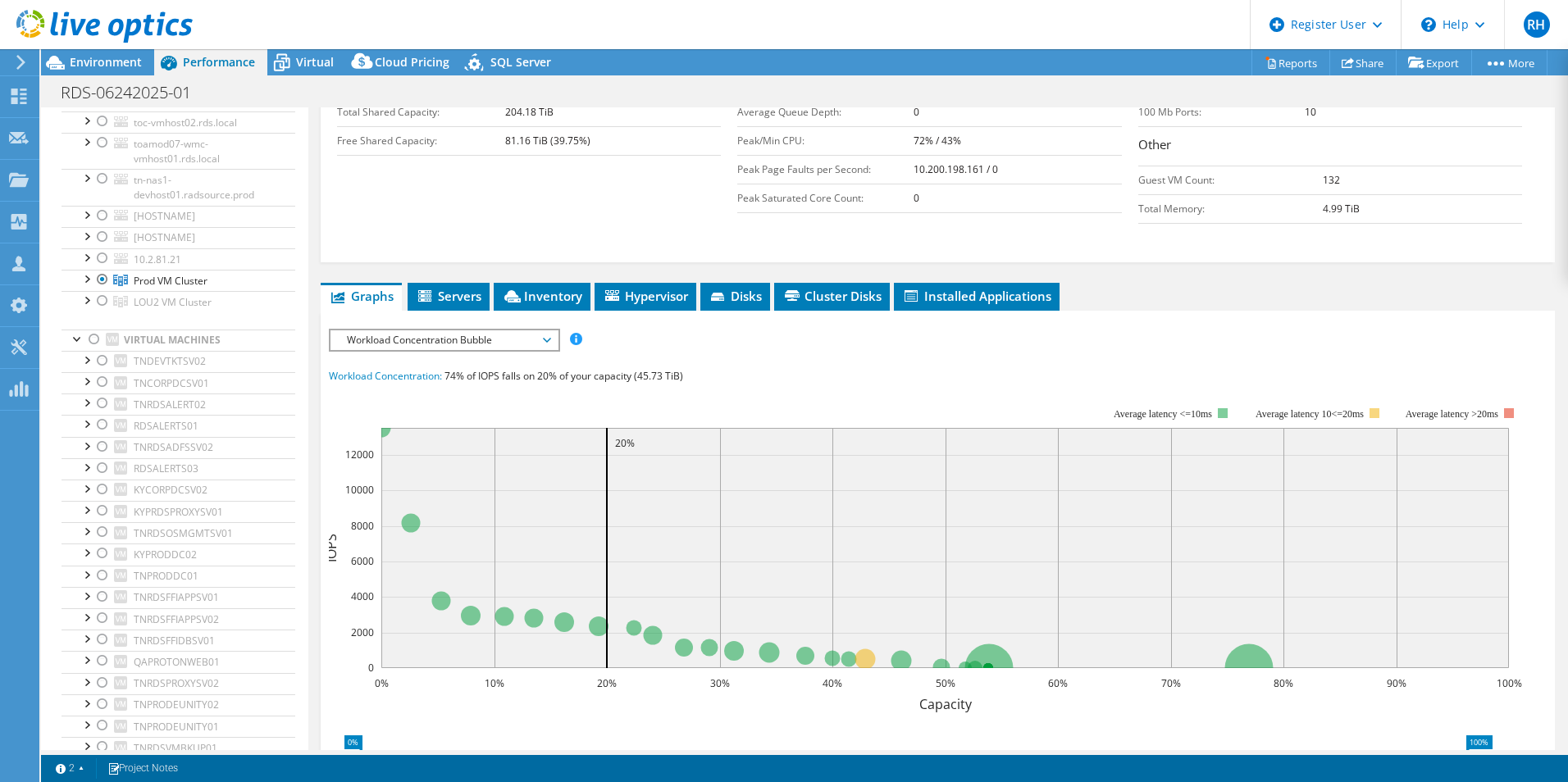 click on "Workload Concentration Bubble" at bounding box center [444, 340] 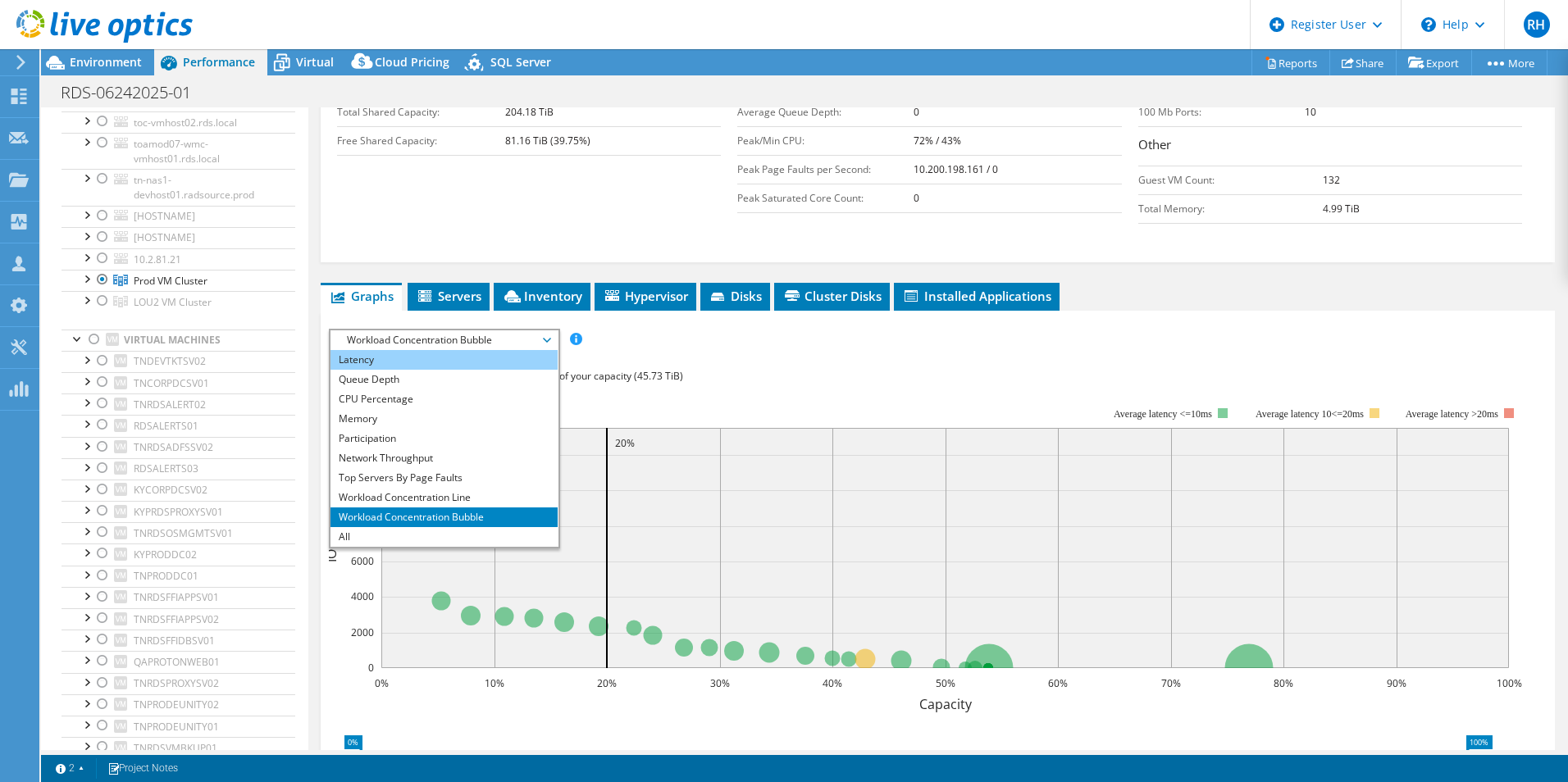 scroll, scrollTop: 0, scrollLeft: 0, axis: both 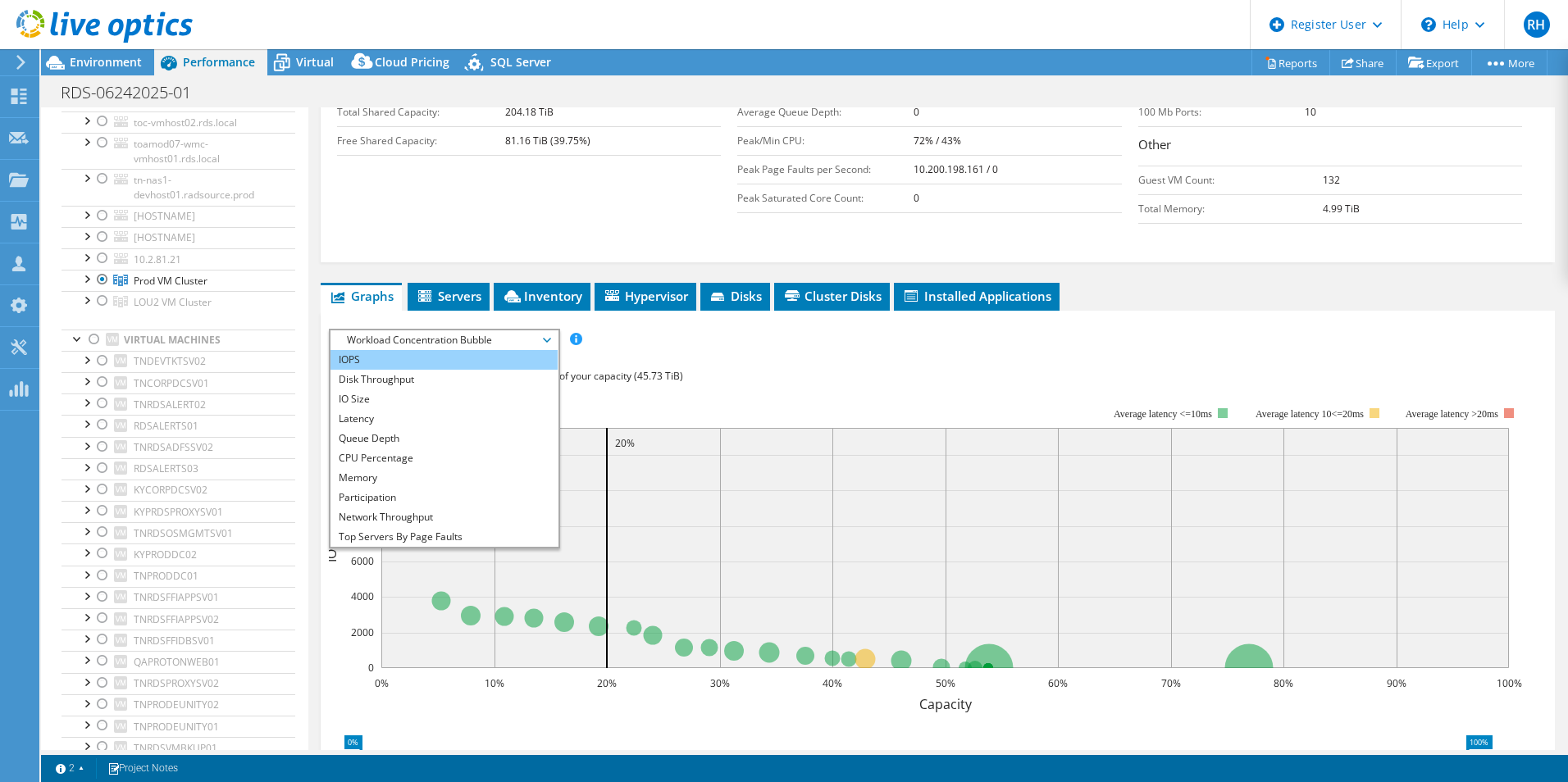 click on "IOPS" at bounding box center (444, 360) 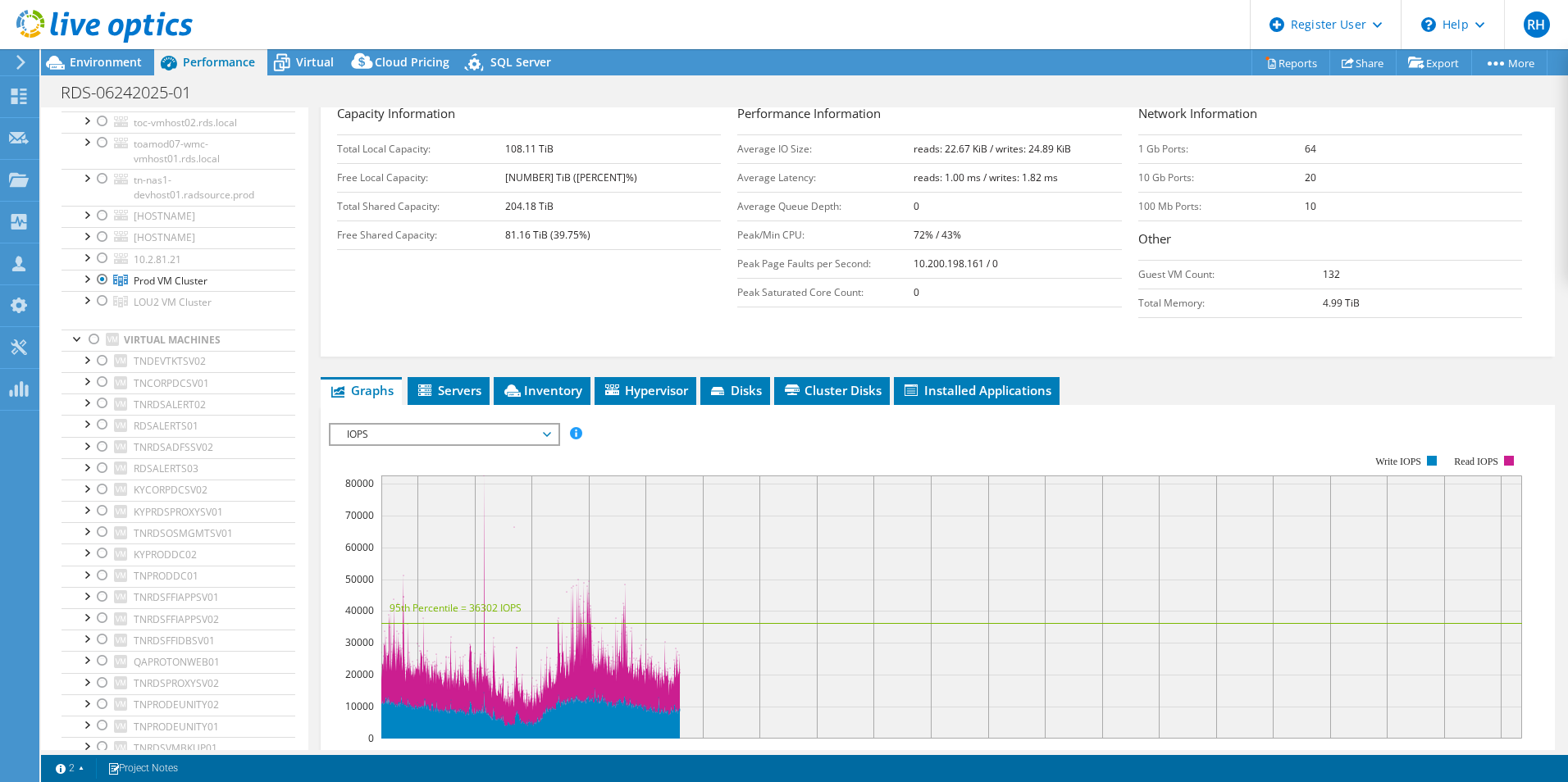 scroll, scrollTop: 297, scrollLeft: 0, axis: vertical 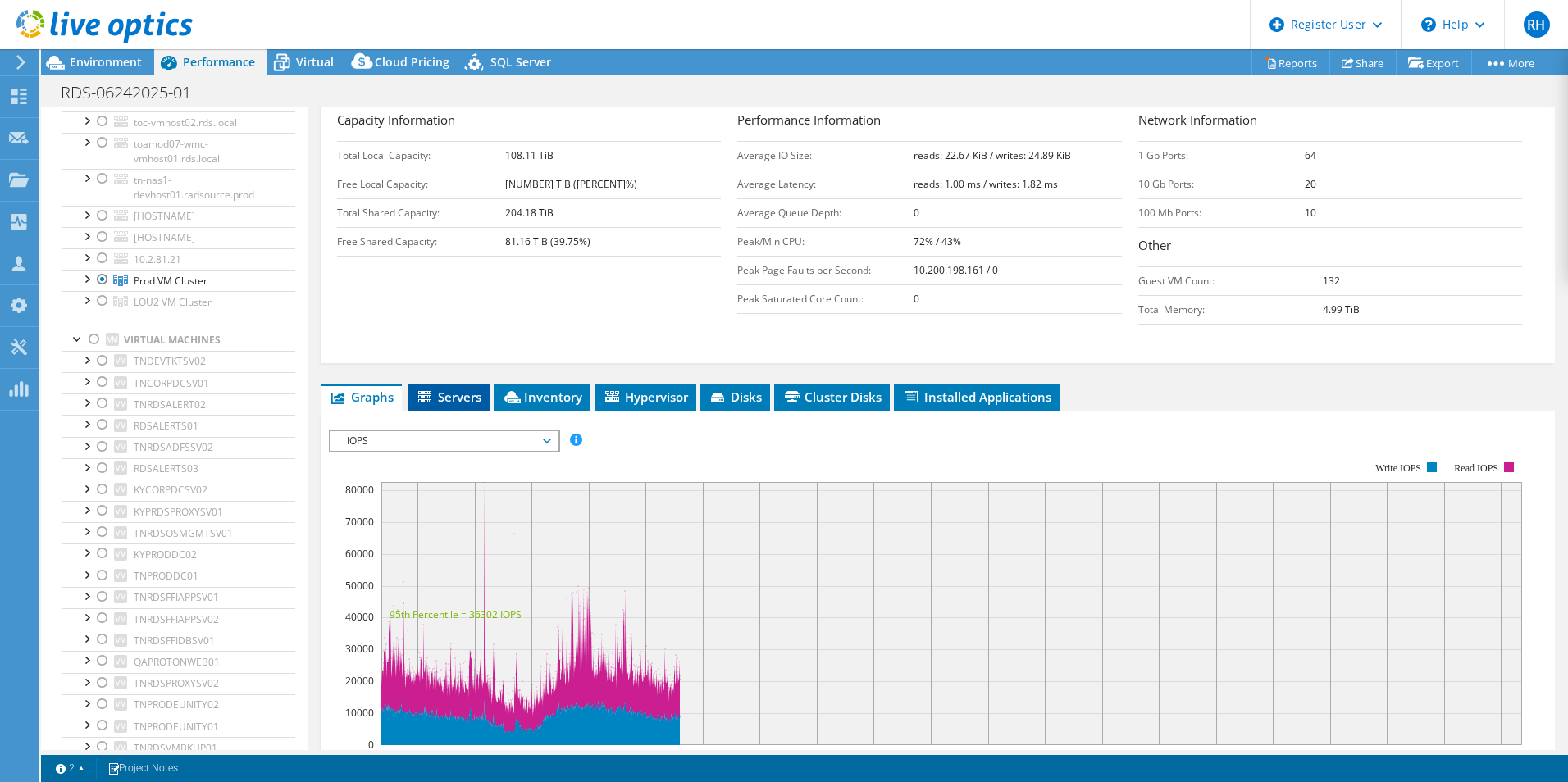click on "Servers" at bounding box center [449, 398] 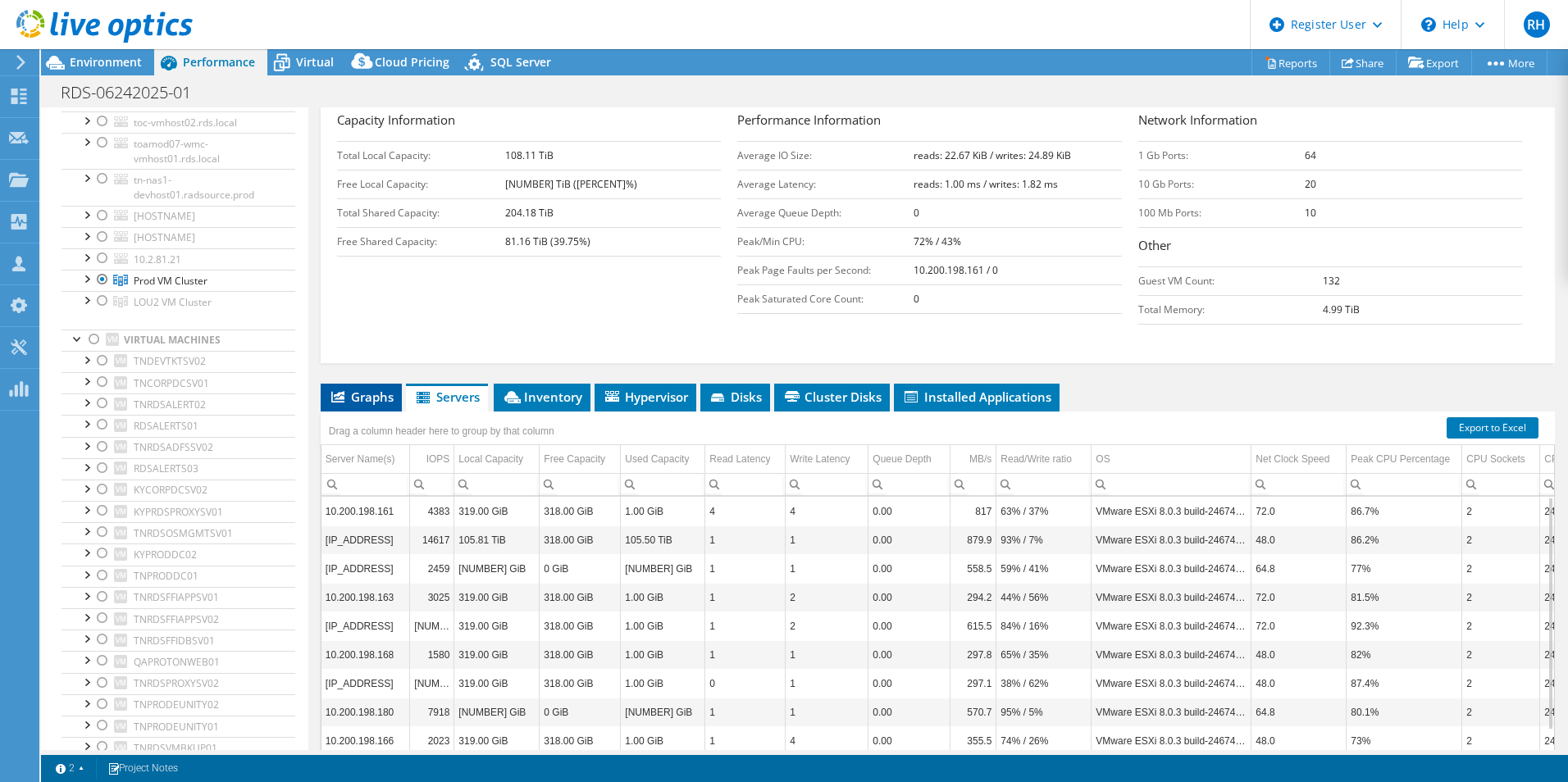 click on "Graphs" at bounding box center (361, 397) 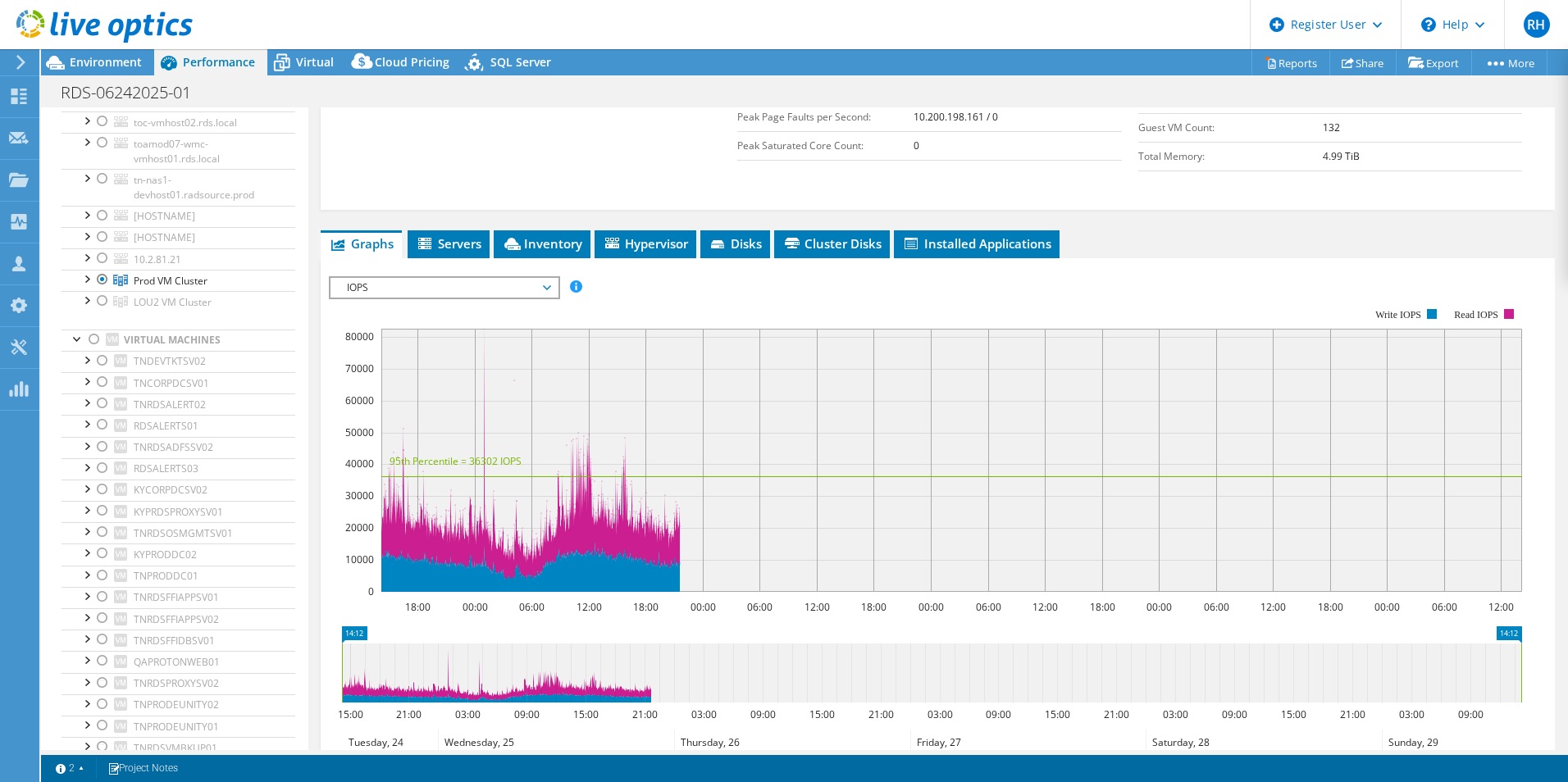scroll, scrollTop: 451, scrollLeft: 0, axis: vertical 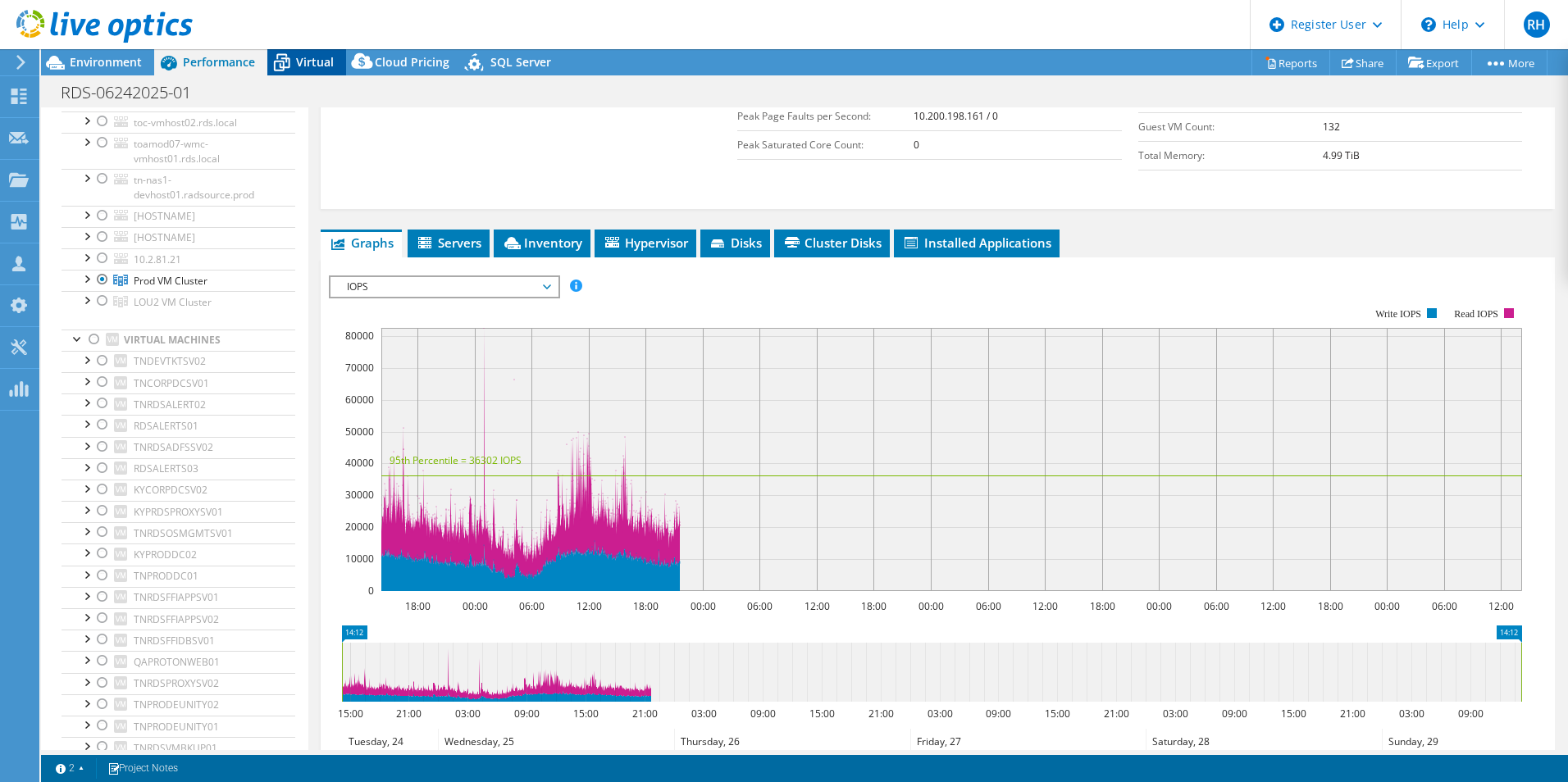 click 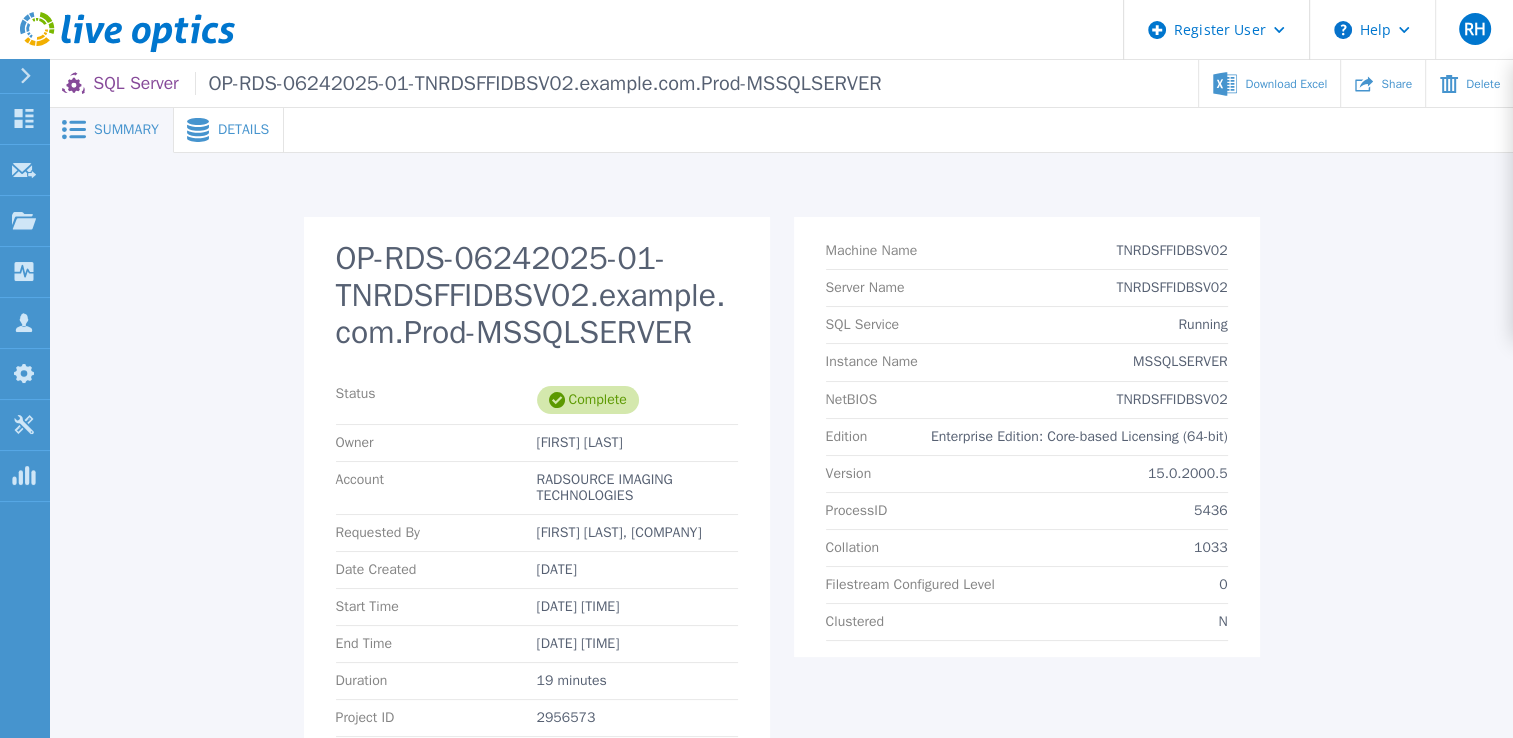 scroll, scrollTop: 100, scrollLeft: 0, axis: vertical 